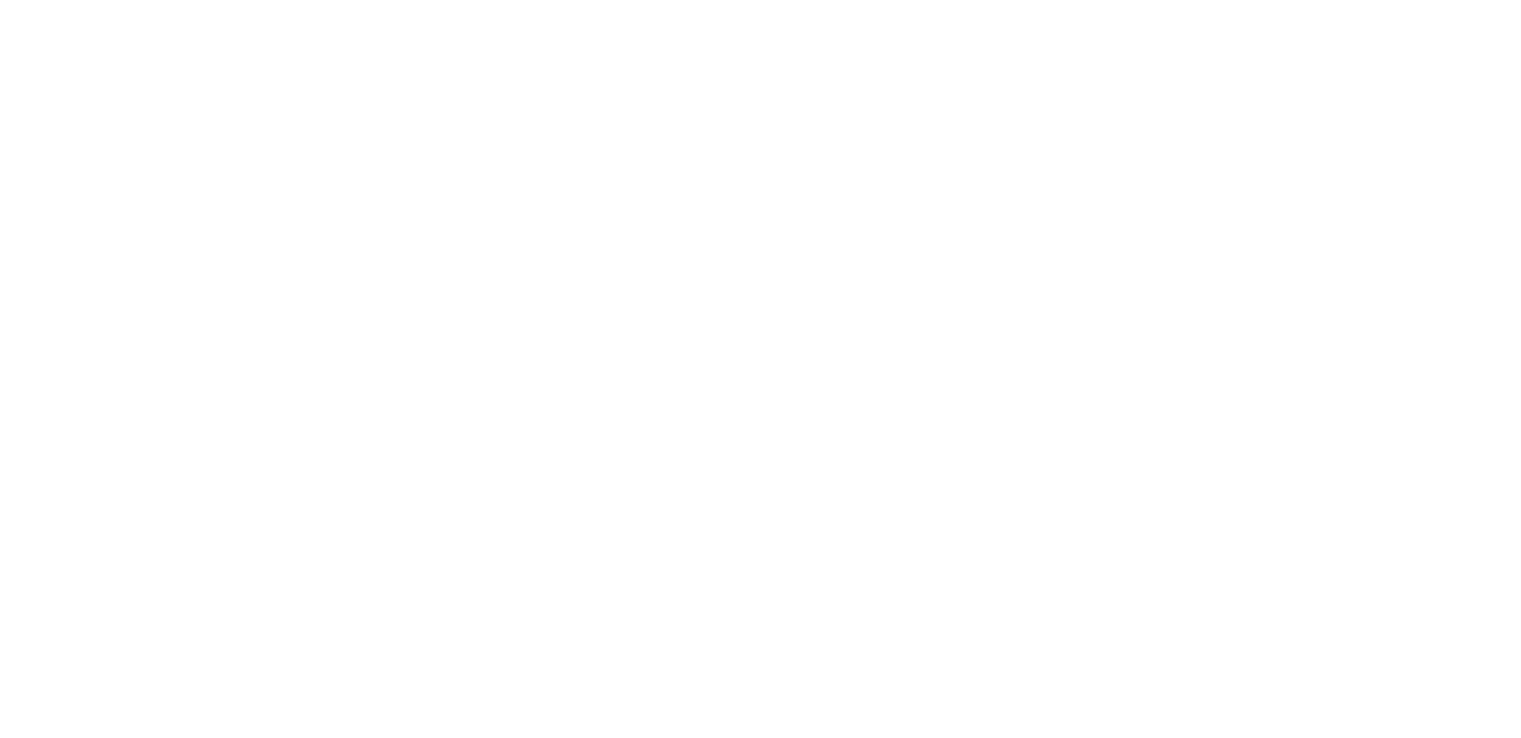scroll, scrollTop: 0, scrollLeft: 0, axis: both 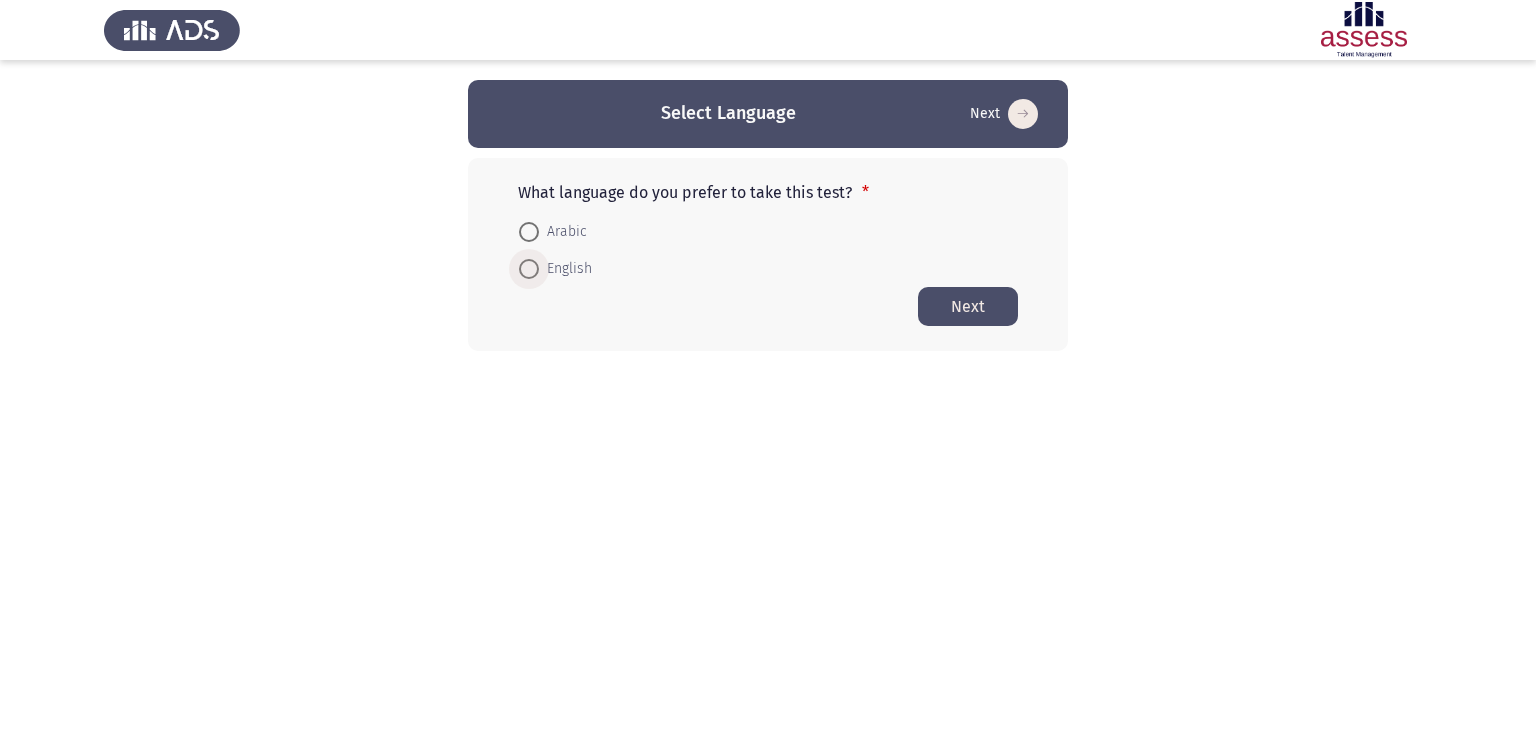 click at bounding box center (529, 269) 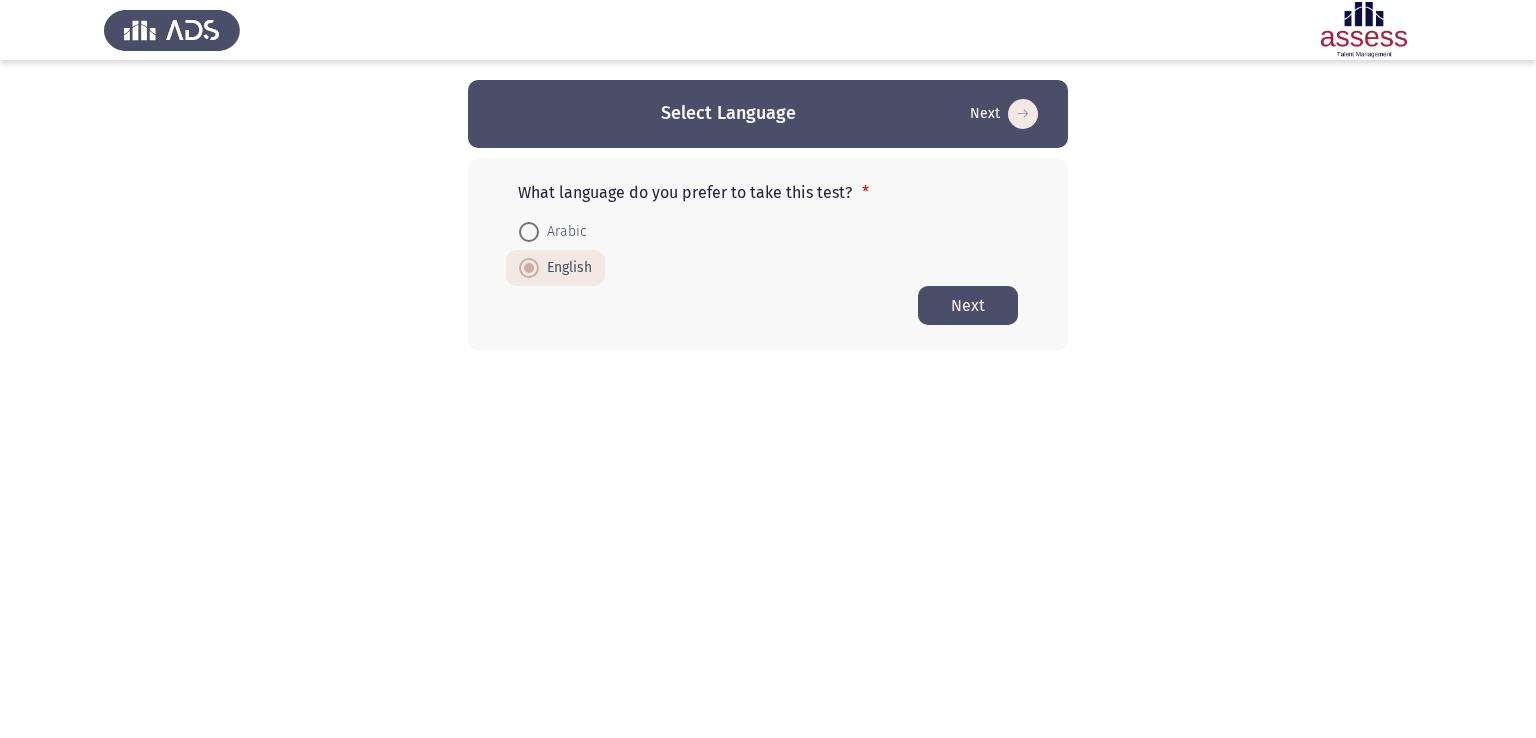click on "Next" 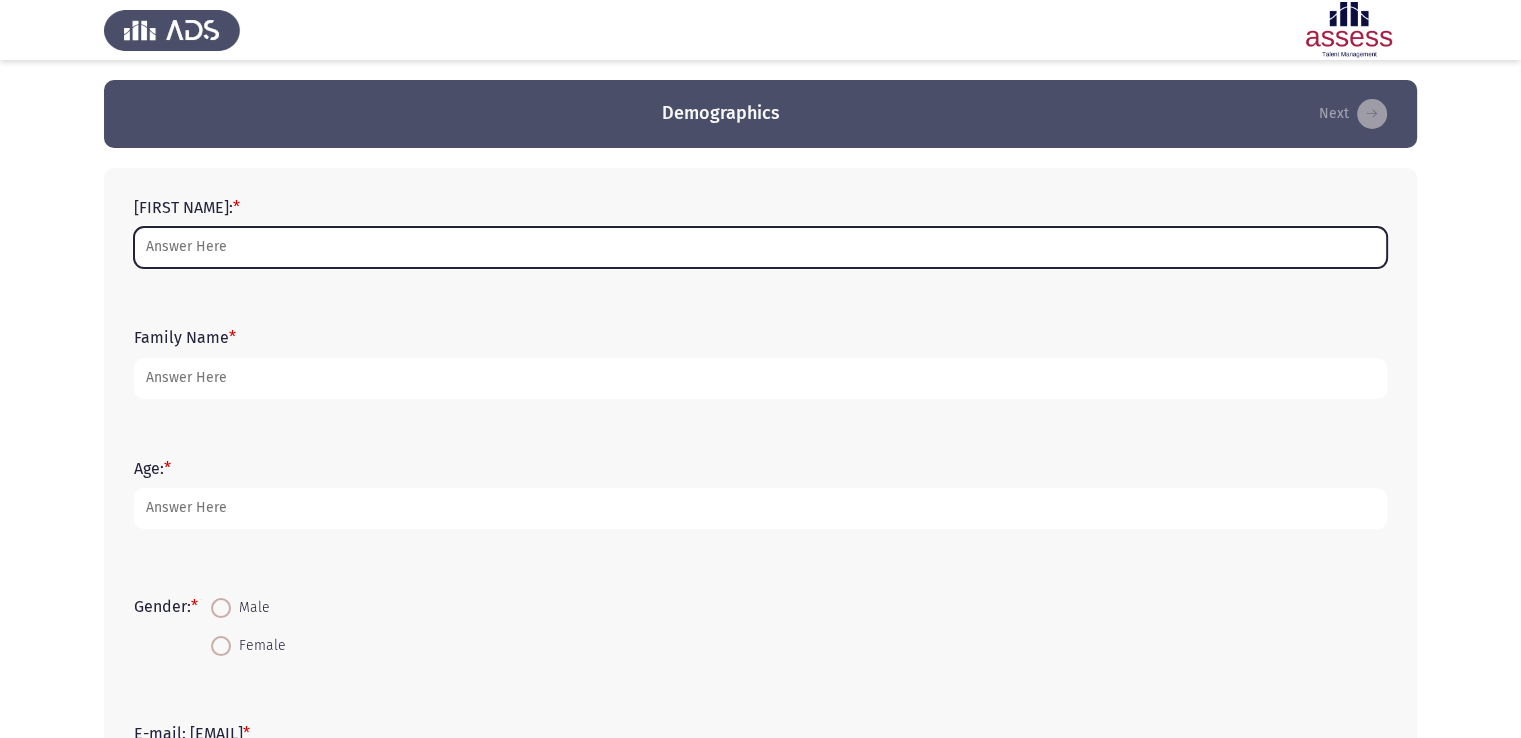 click on "First Name:   *" at bounding box center (760, 247) 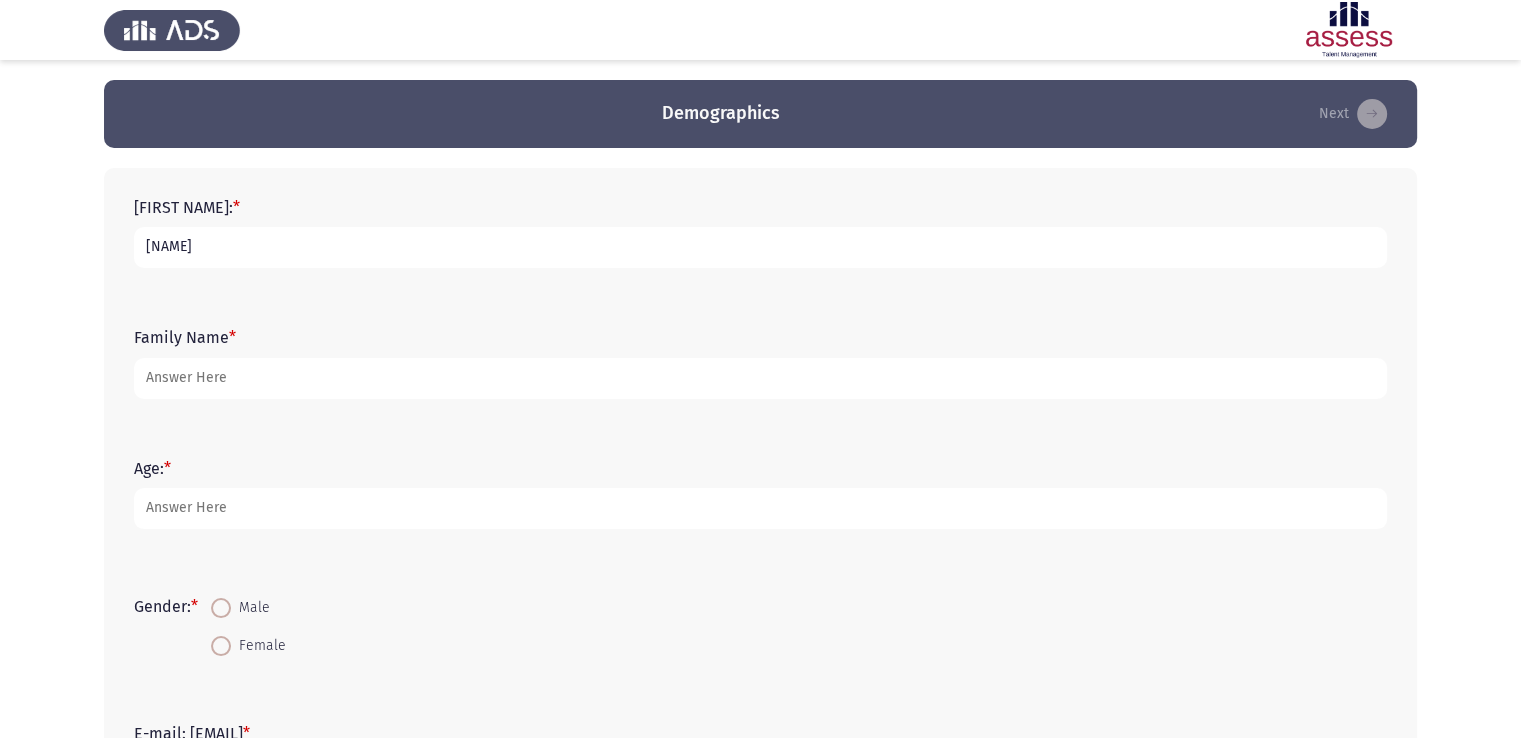 type on "[NAME]" 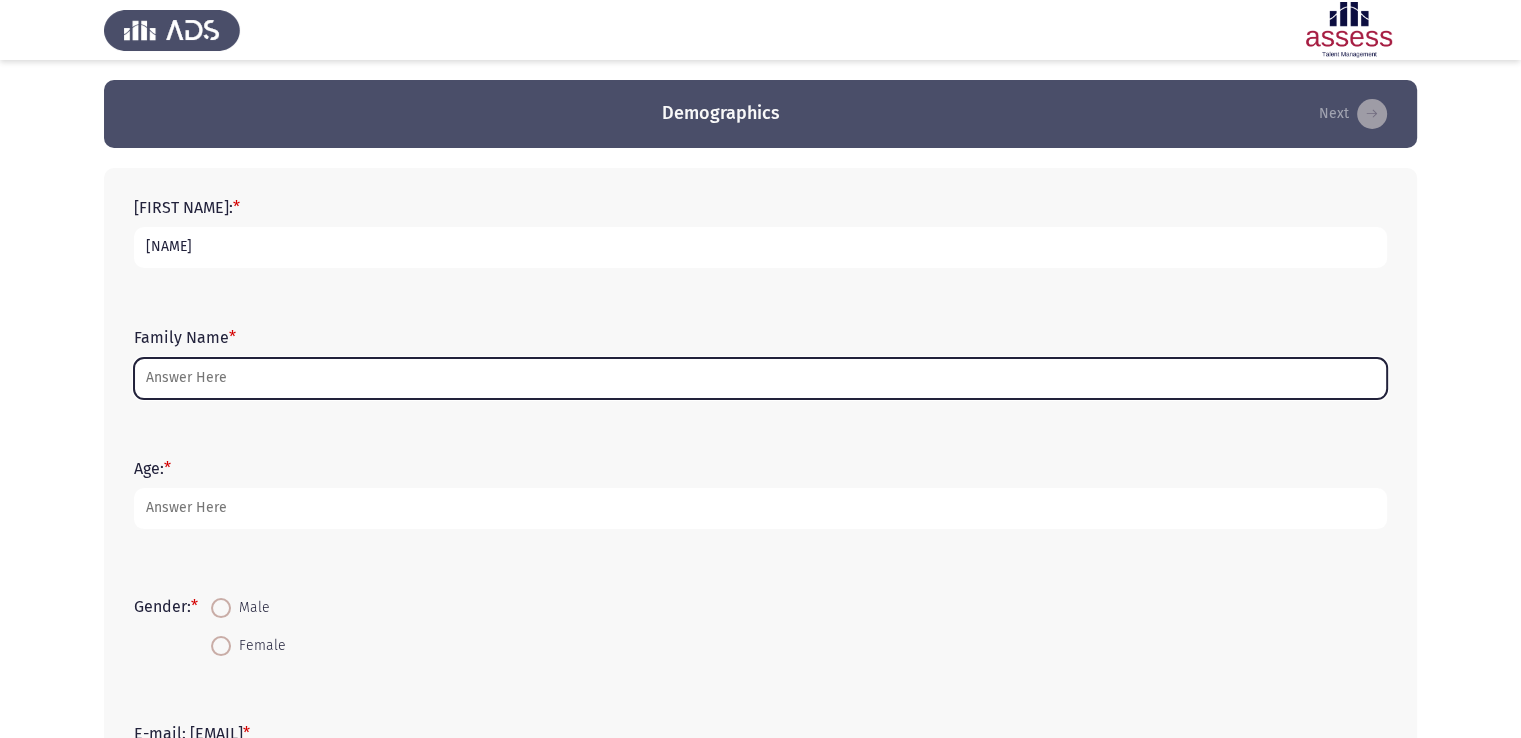 click on "Family Name *" at bounding box center (760, 378) 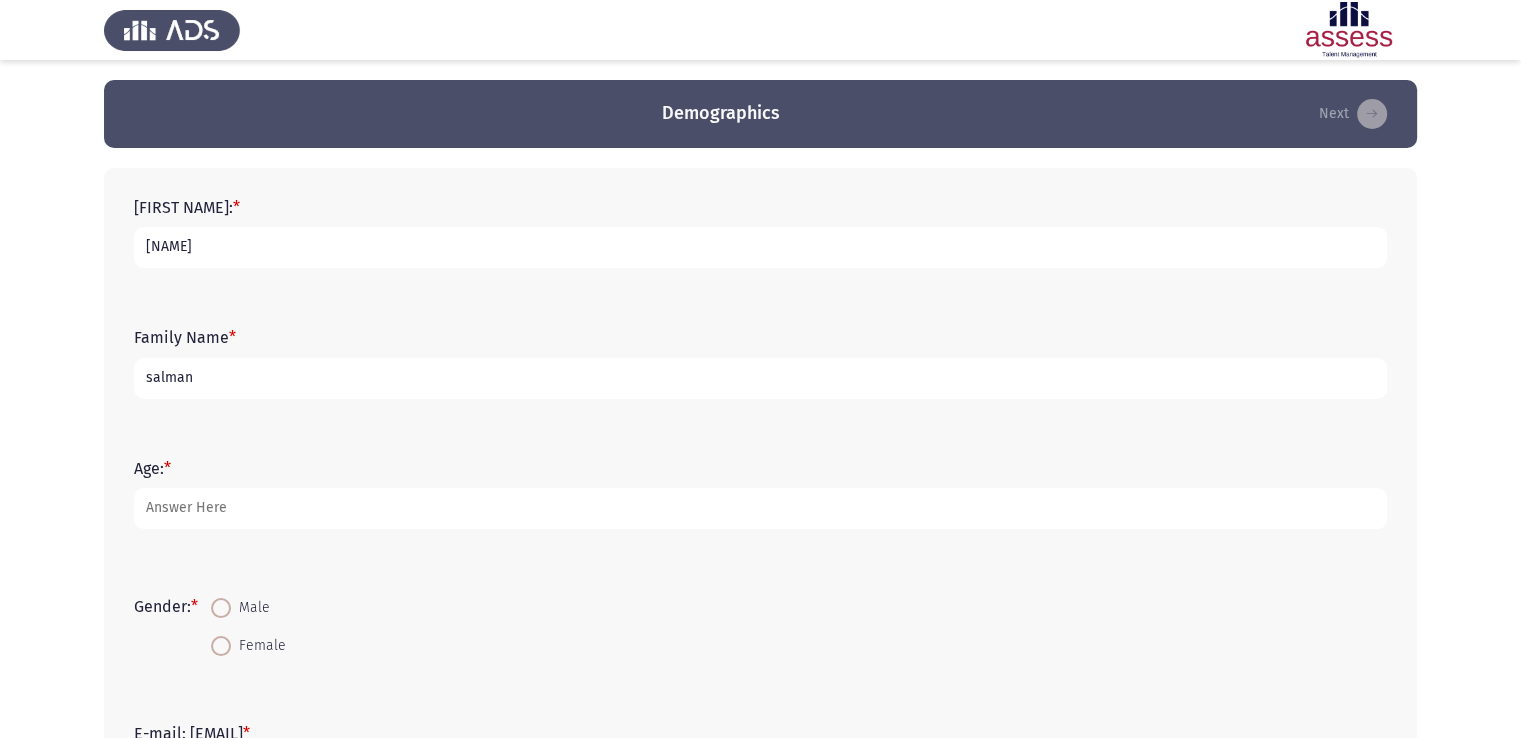 type on "salman" 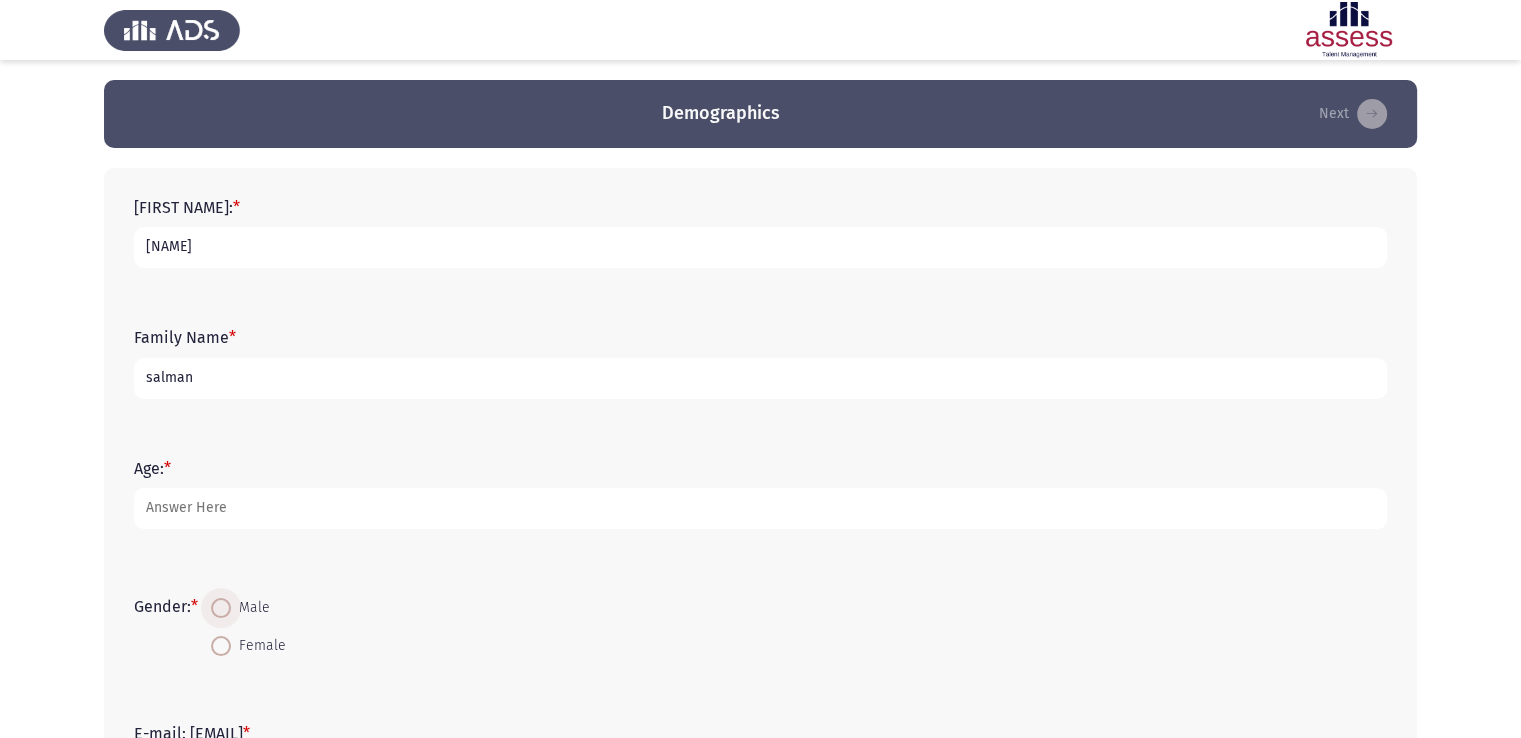 click at bounding box center (221, 608) 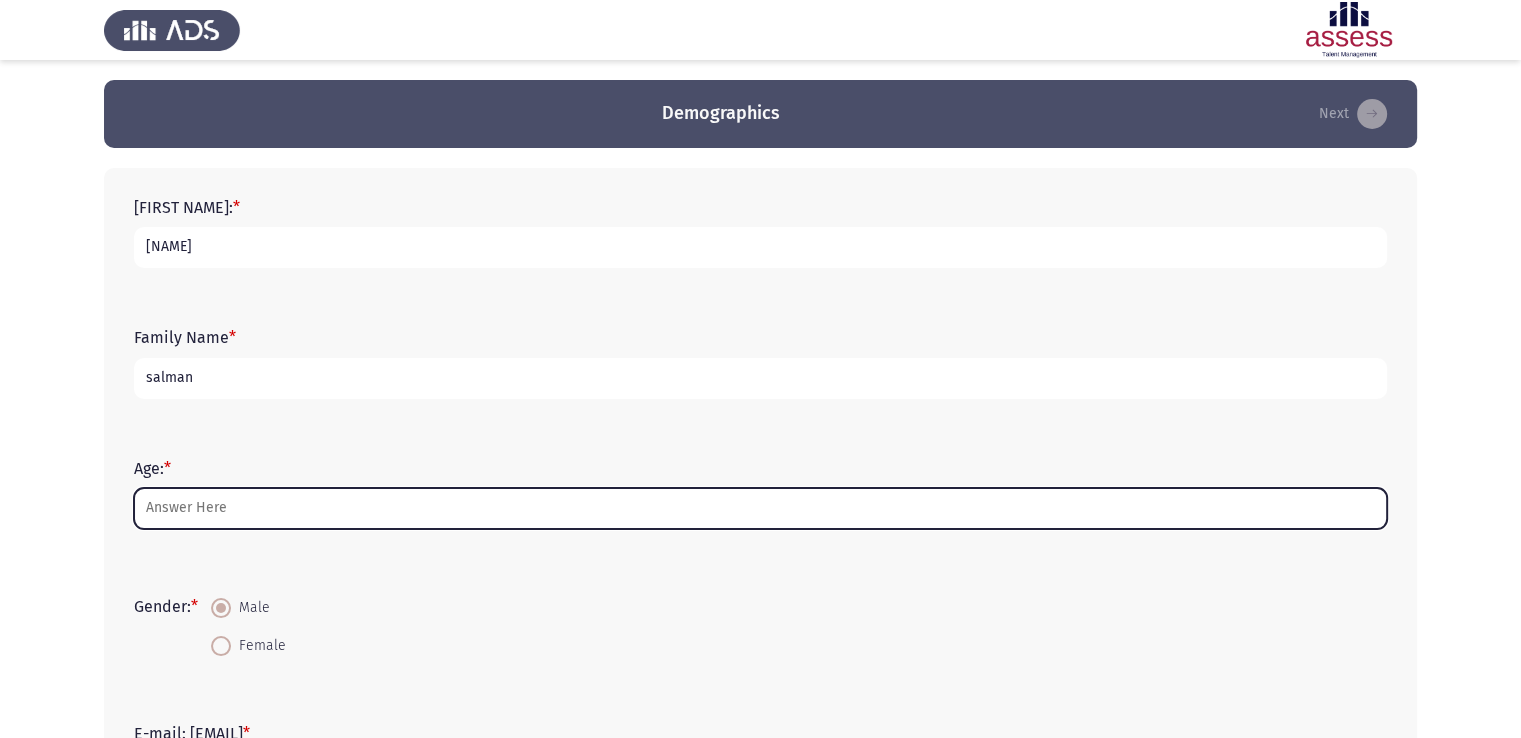 click on "Age: *" at bounding box center (760, 508) 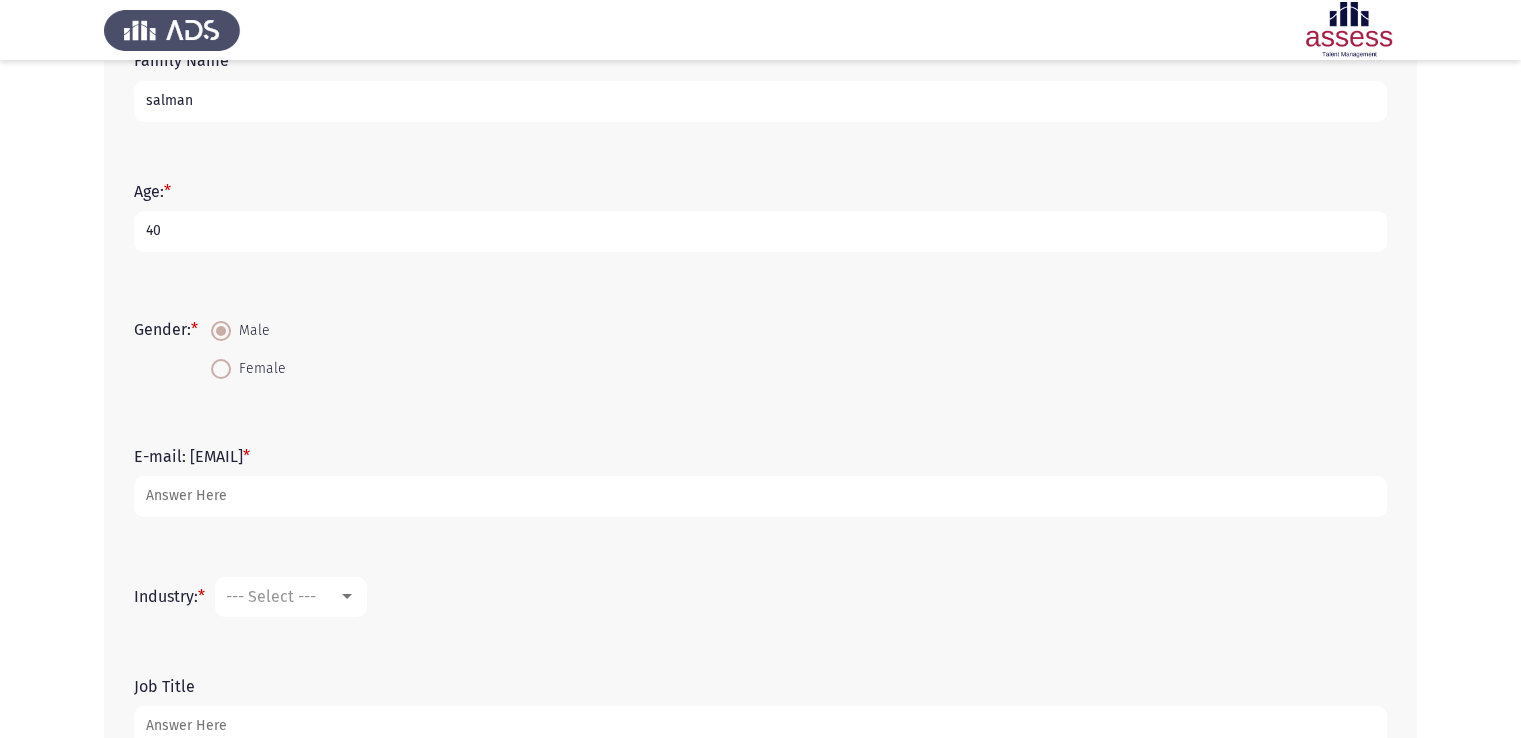 scroll, scrollTop: 286, scrollLeft: 0, axis: vertical 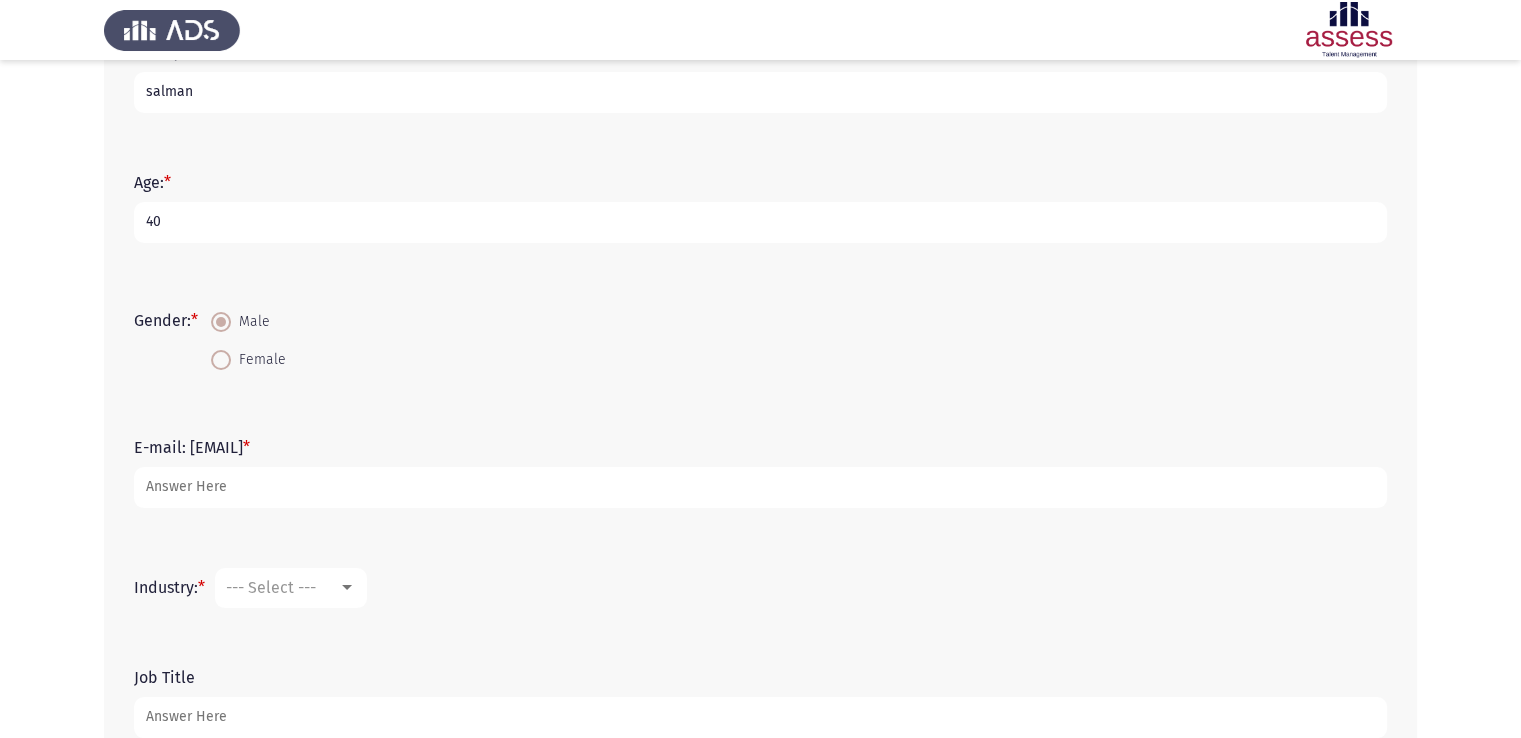 type on "40" 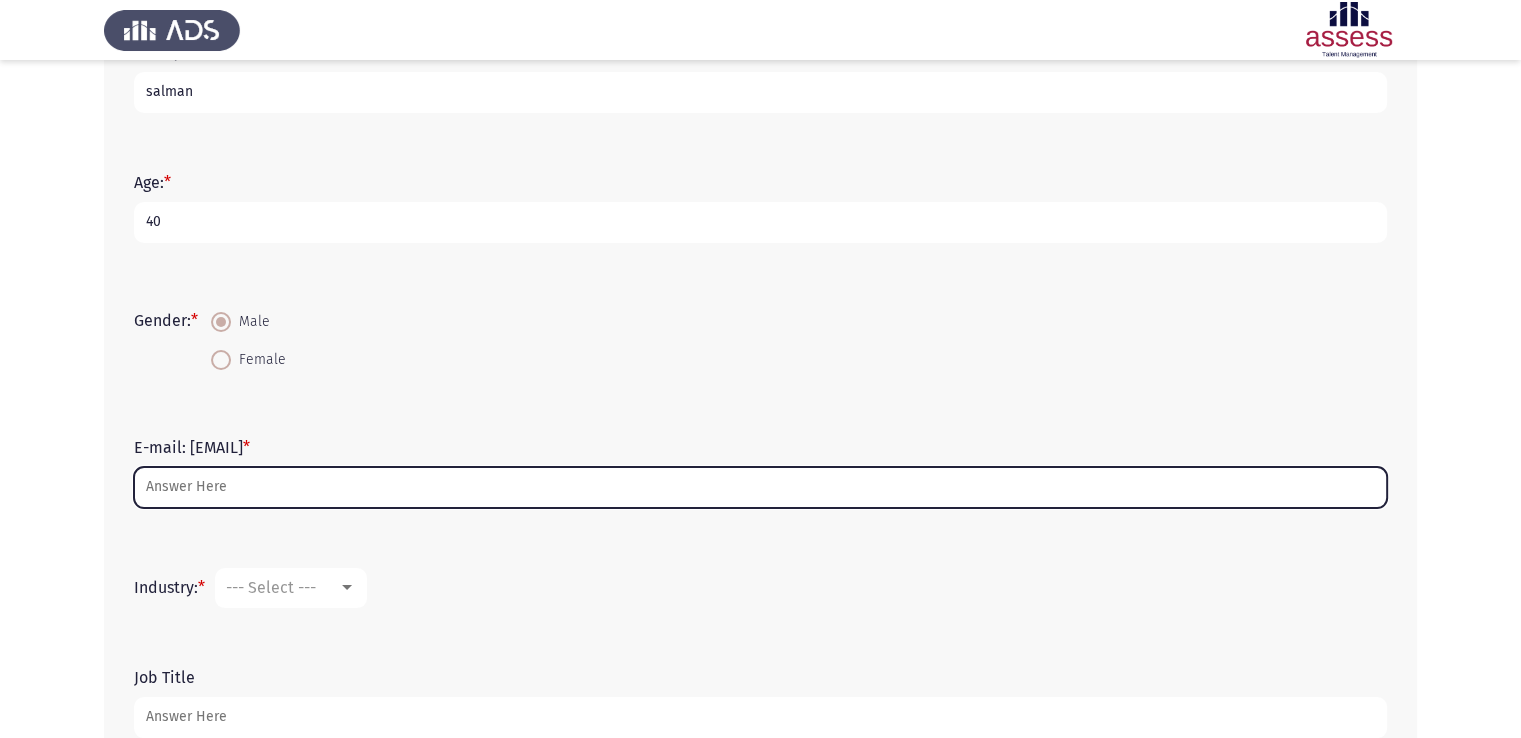 click on "E-mail:   *" at bounding box center [760, 487] 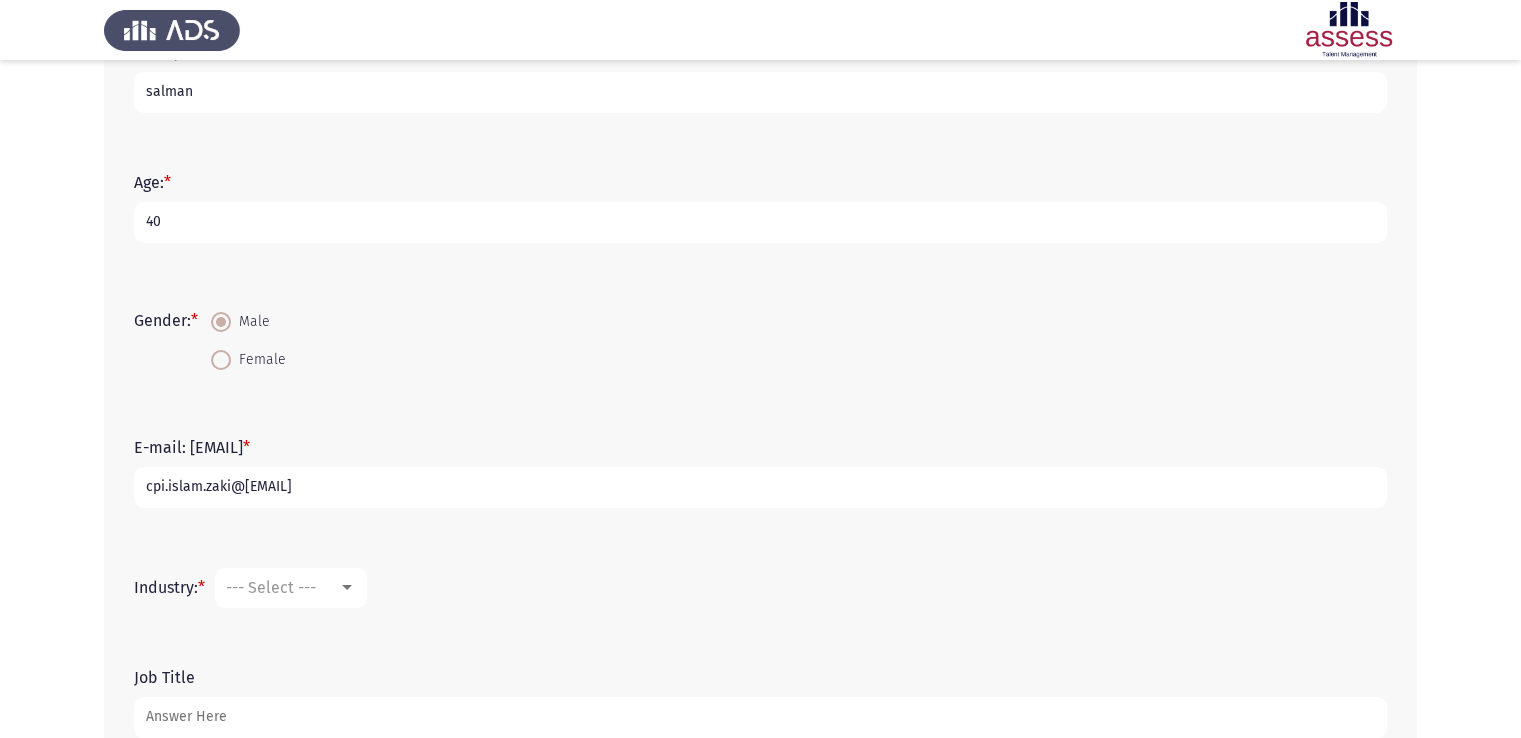 type on "cpi.islam.zaki@[EMAIL]" 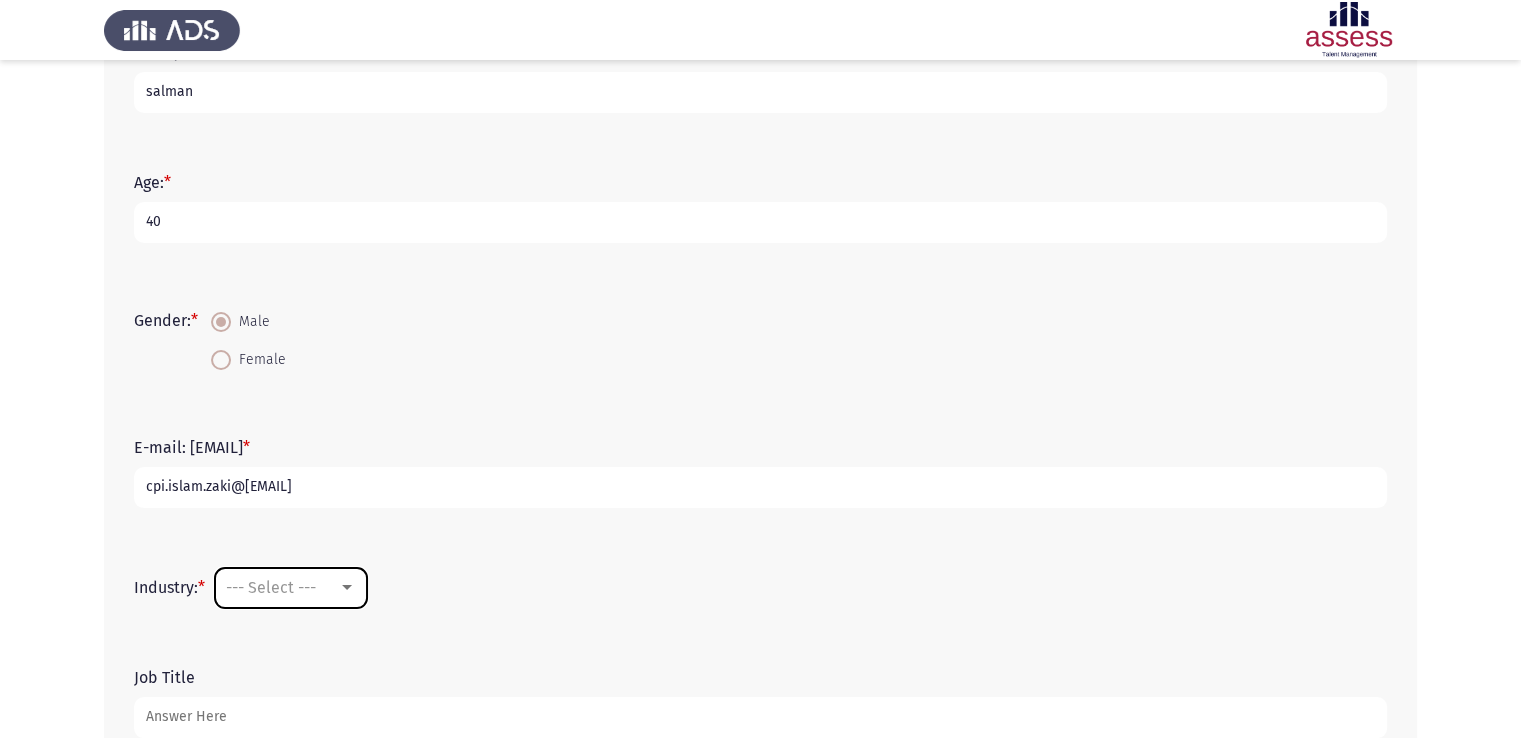 click at bounding box center [347, 588] 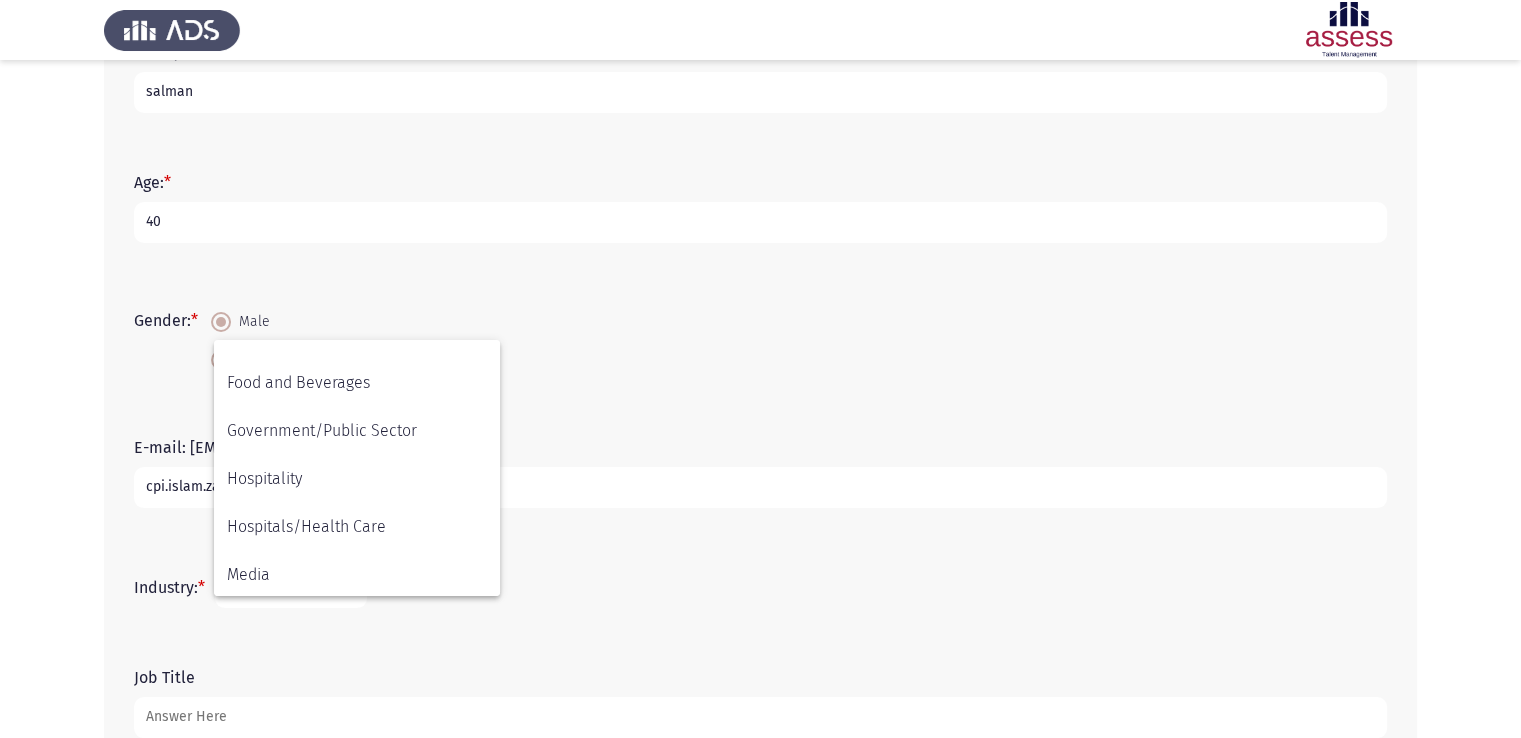 scroll, scrollTop: 368, scrollLeft: 0, axis: vertical 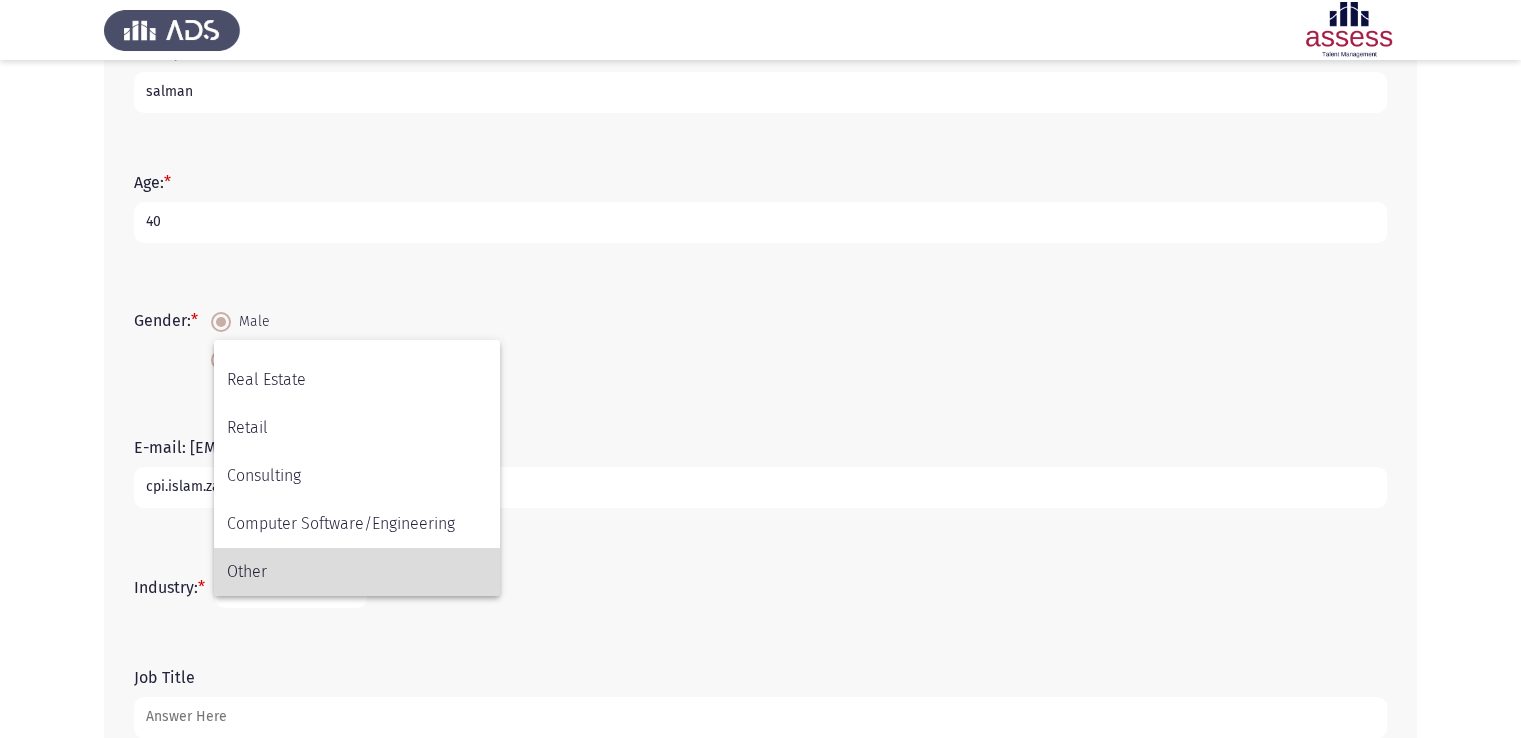click on "Other" at bounding box center (357, 572) 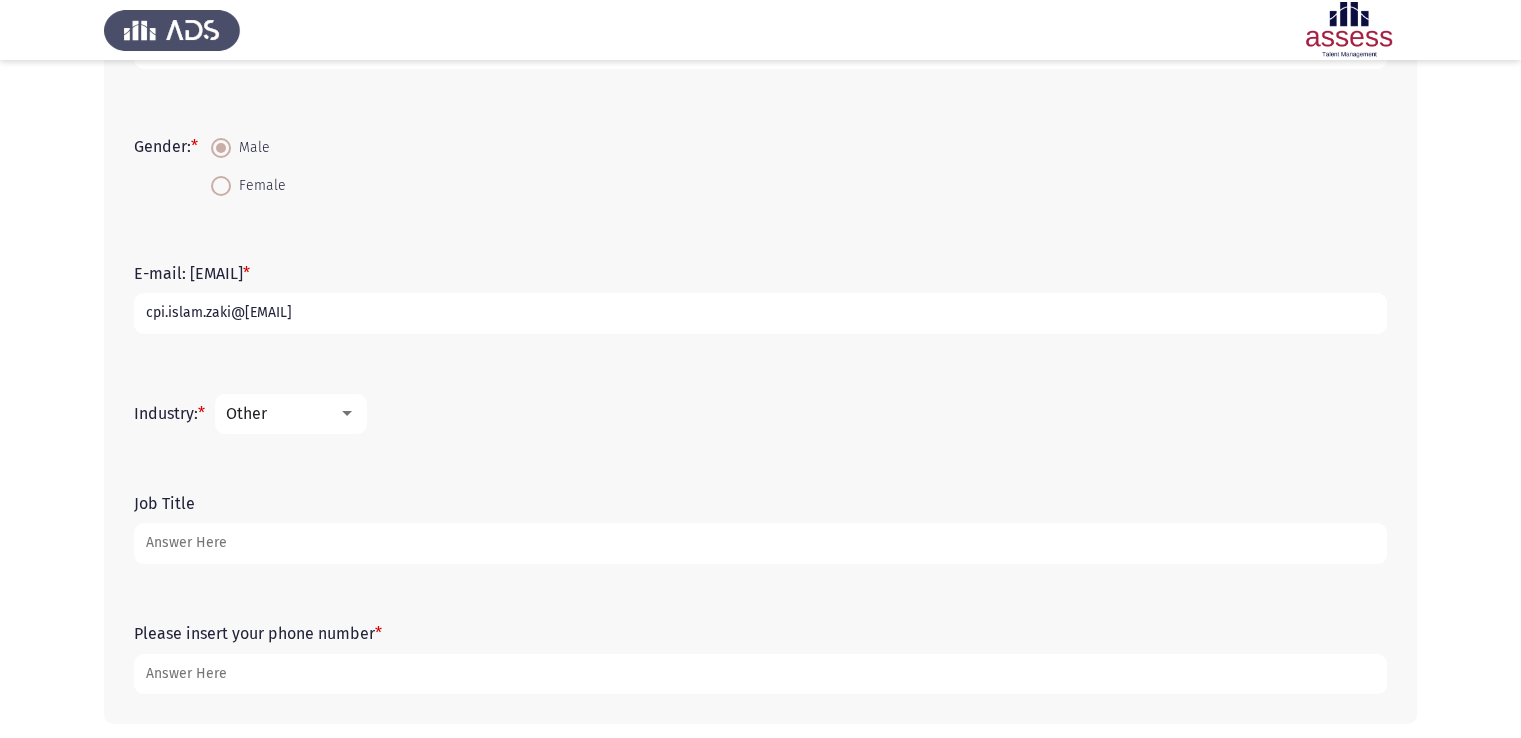 scroll, scrollTop: 457, scrollLeft: 0, axis: vertical 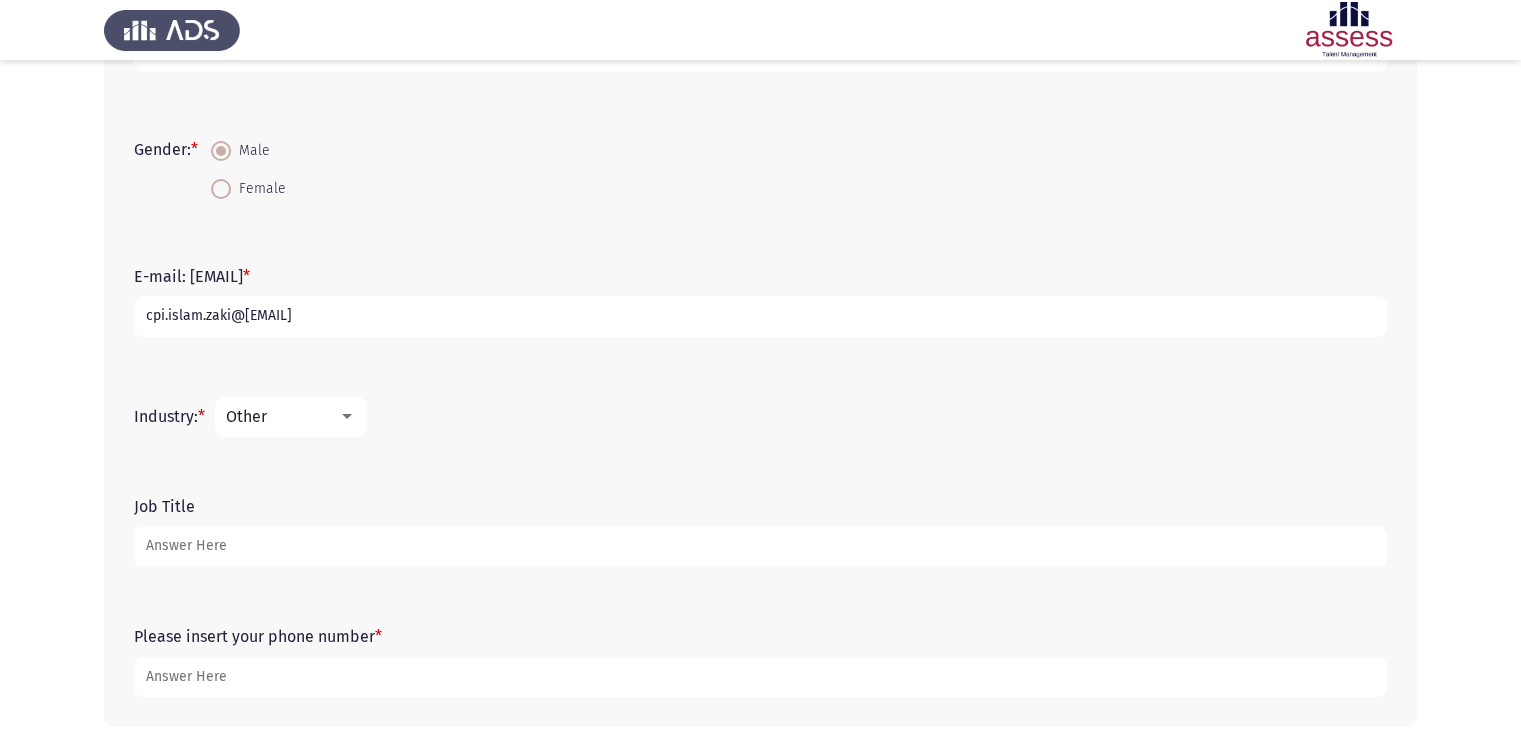 click on "Job Title" at bounding box center (760, 546) 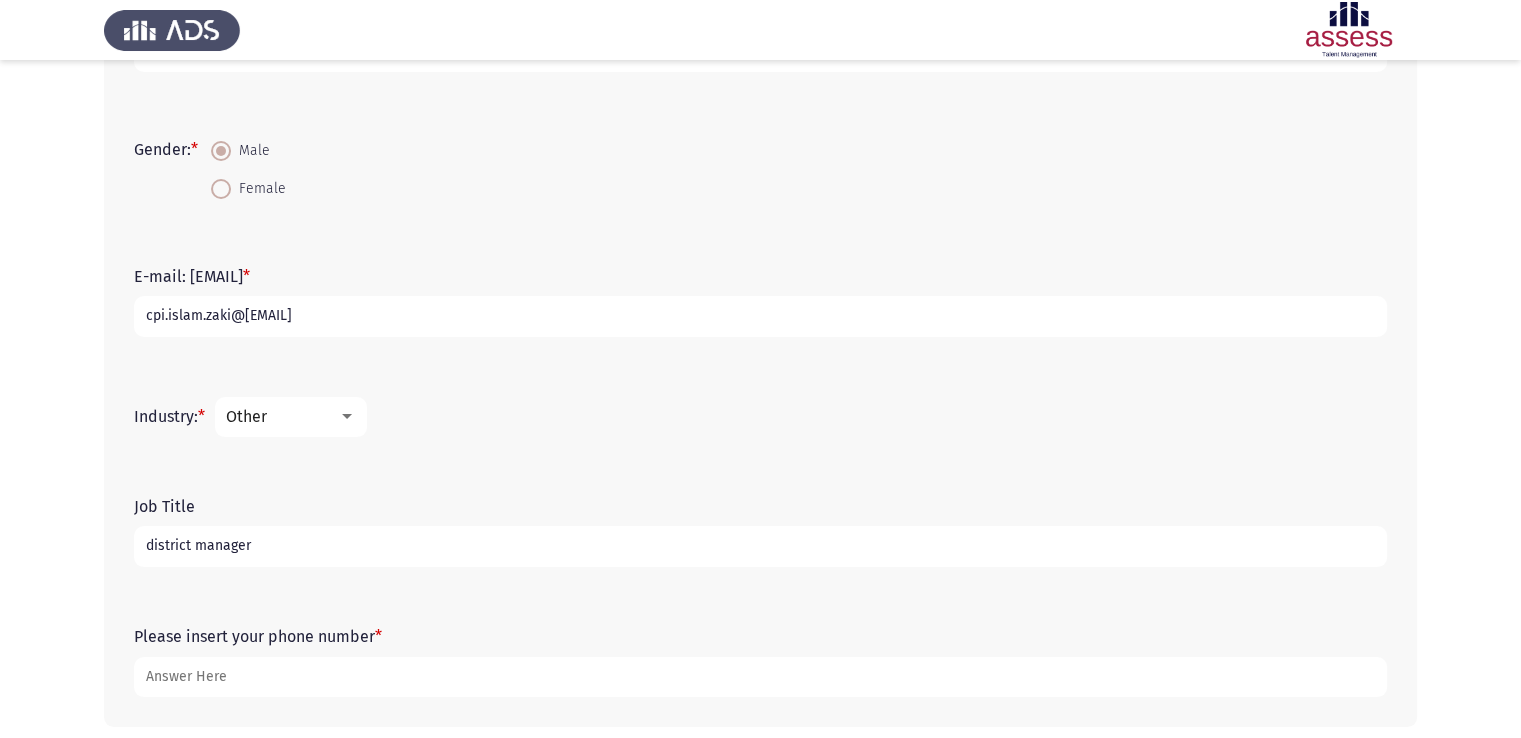 click on "district manager" at bounding box center (760, 546) 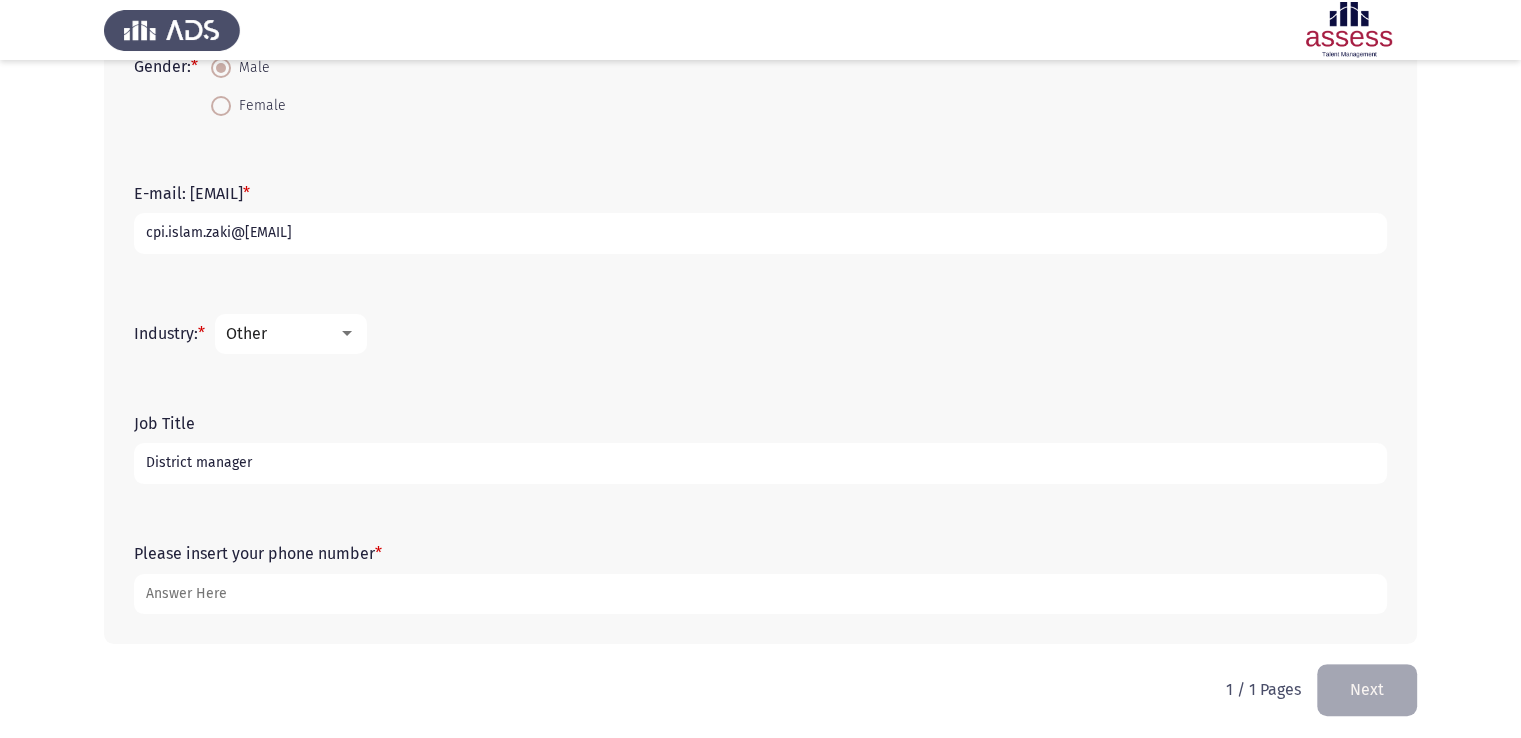 scroll, scrollTop: 546, scrollLeft: 0, axis: vertical 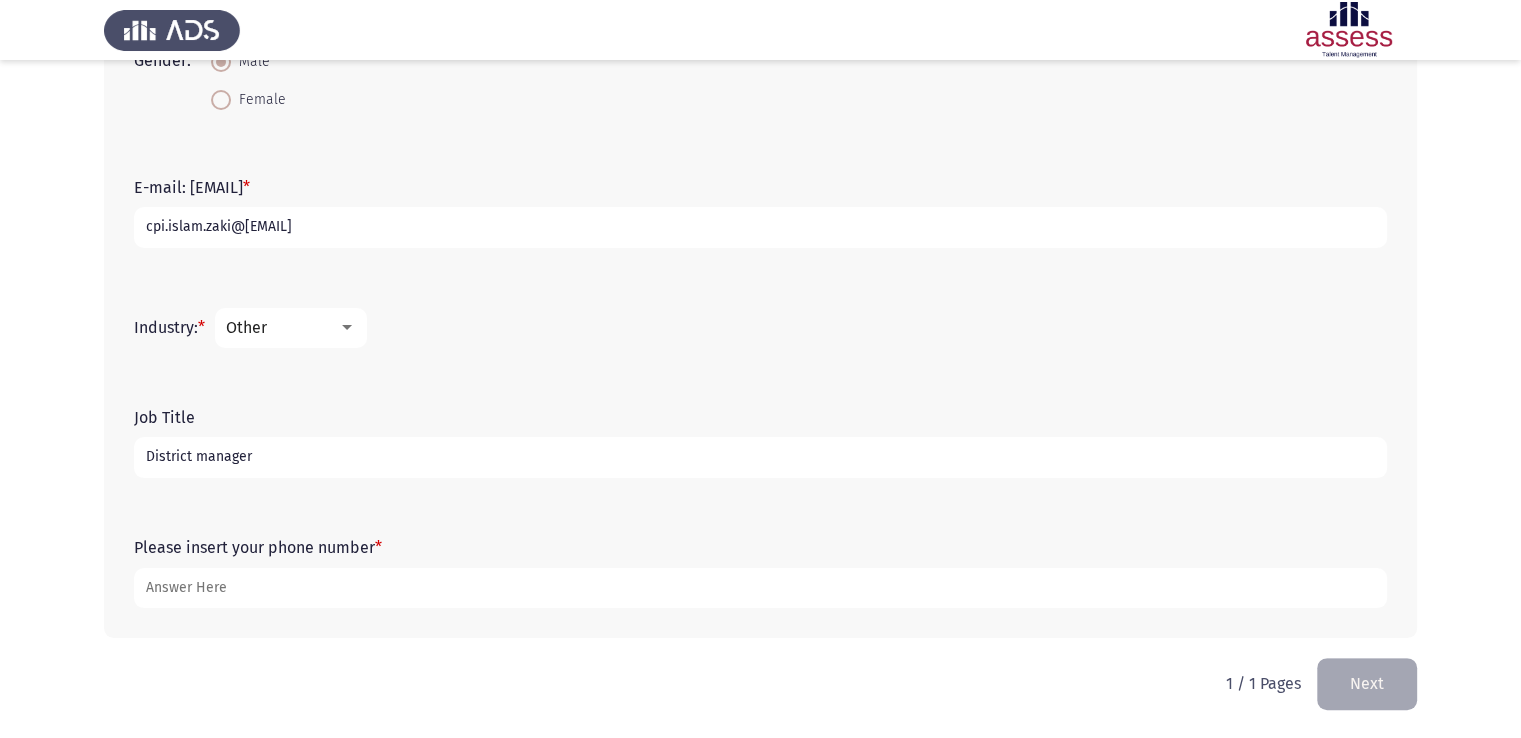 type on "District manager" 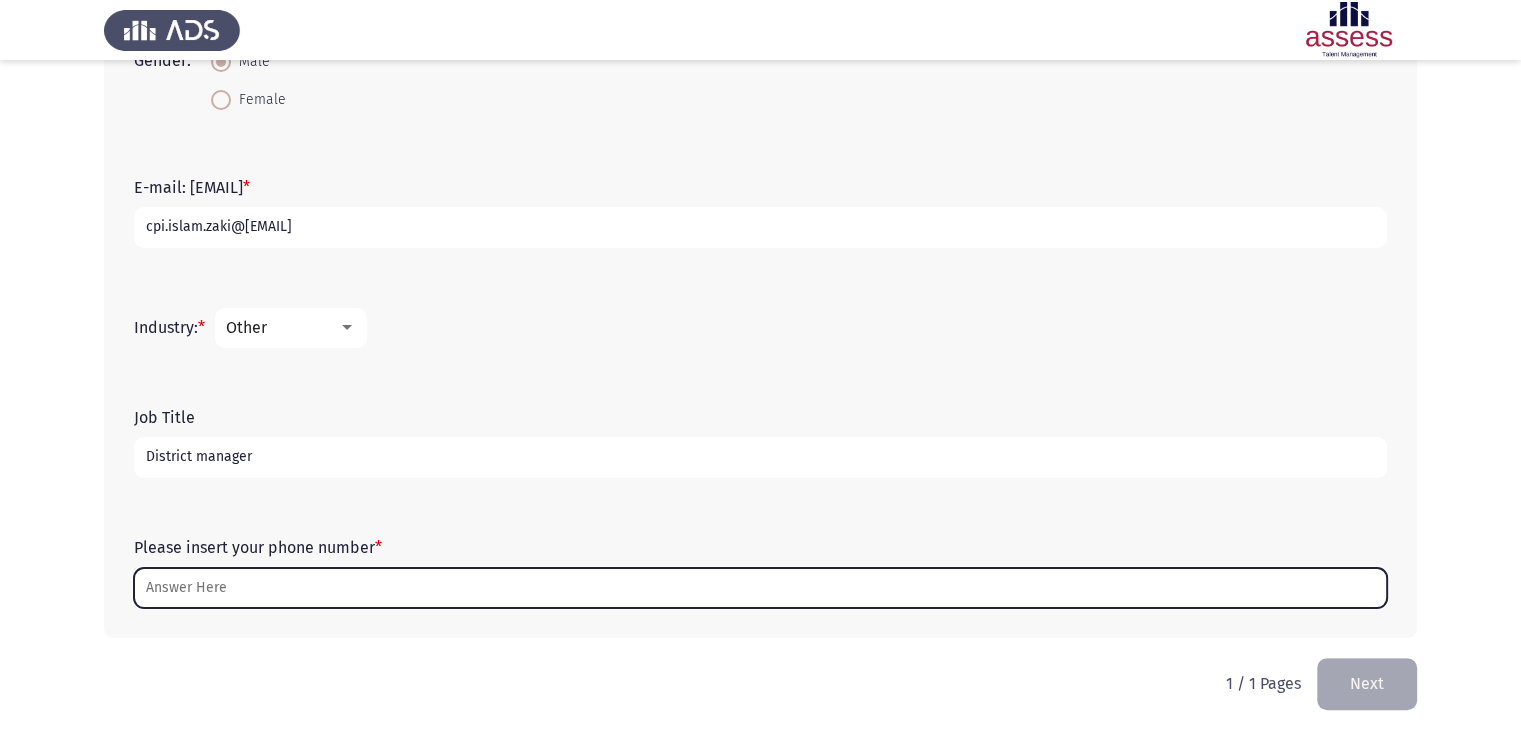 click on "Please insert your [PHONE] *" at bounding box center (760, 588) 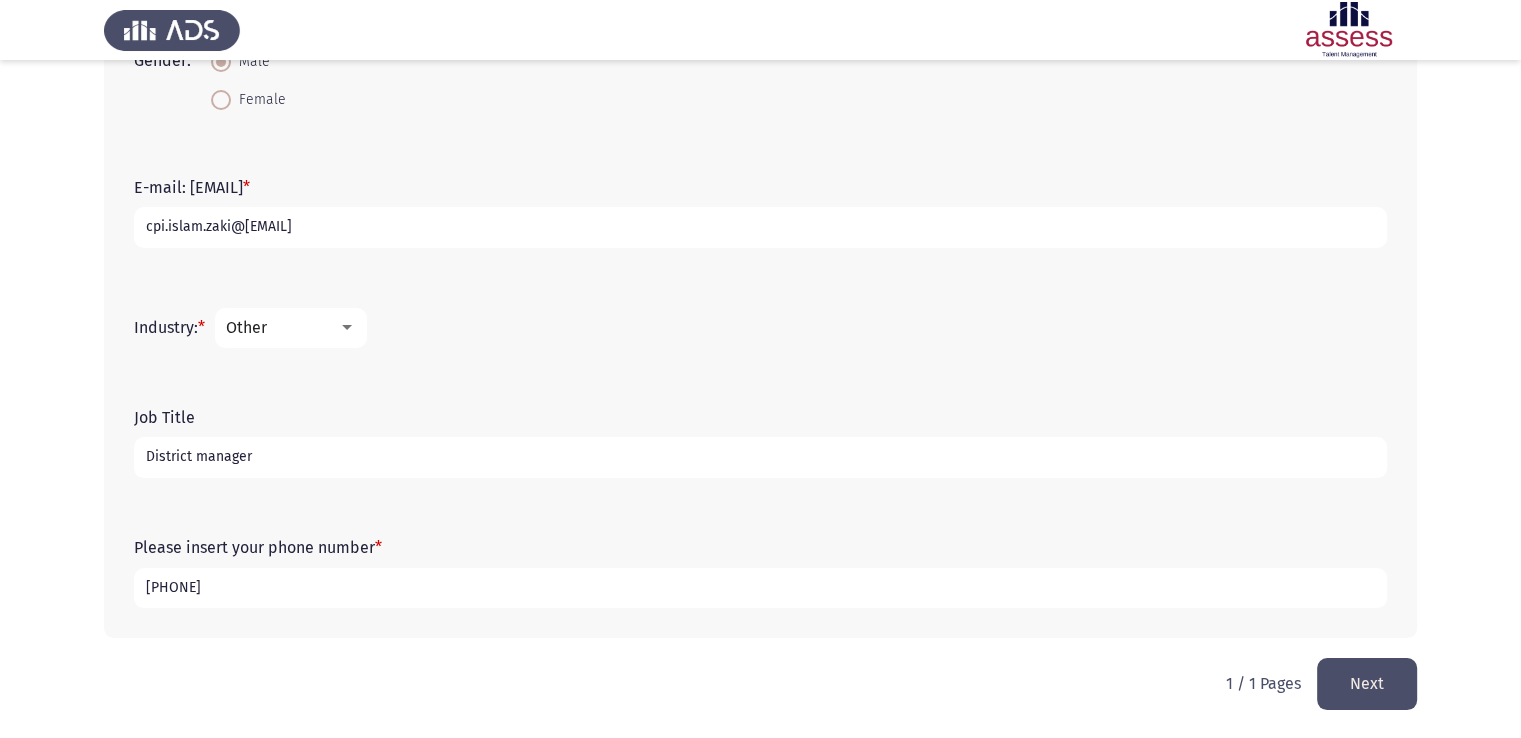 type on "[PHONE]" 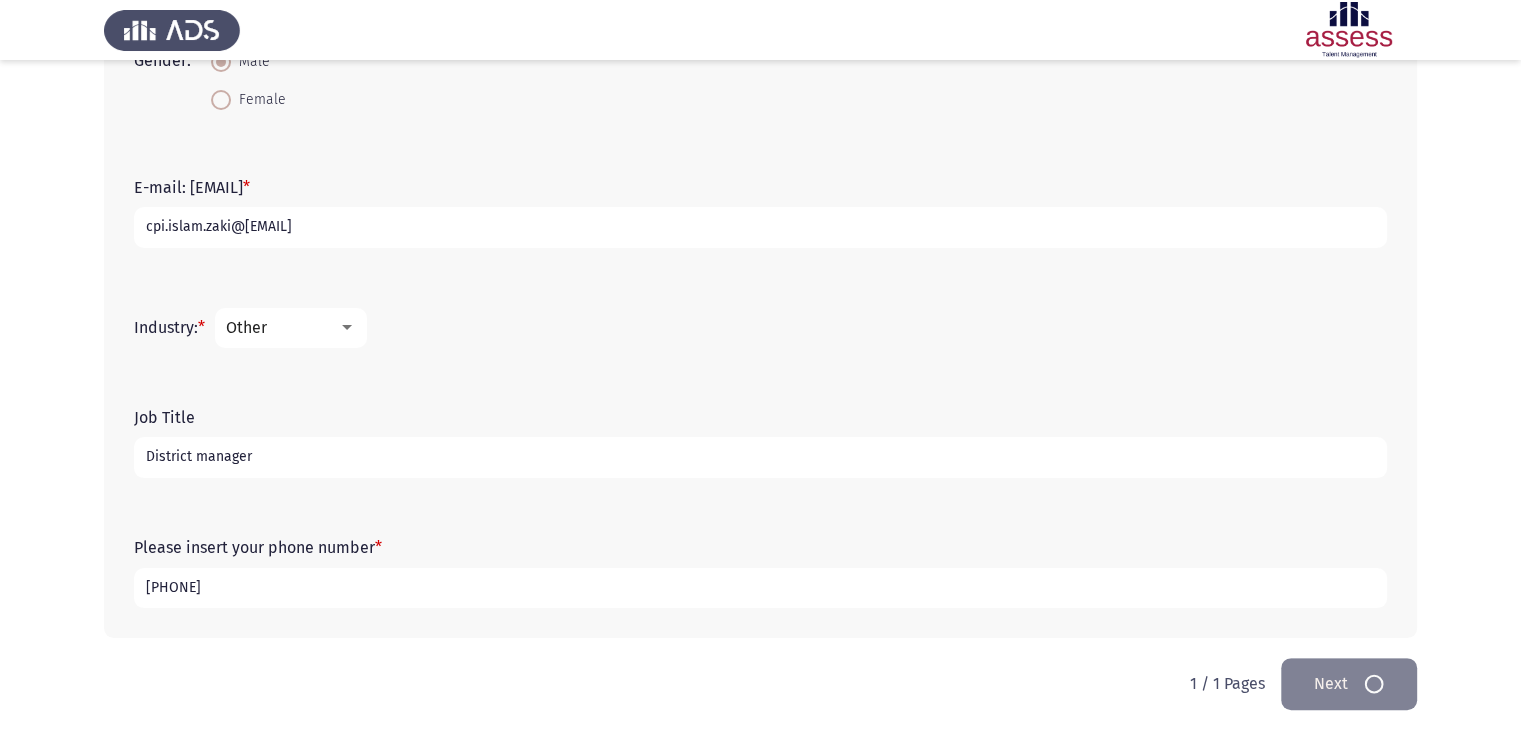 scroll, scrollTop: 0, scrollLeft: 0, axis: both 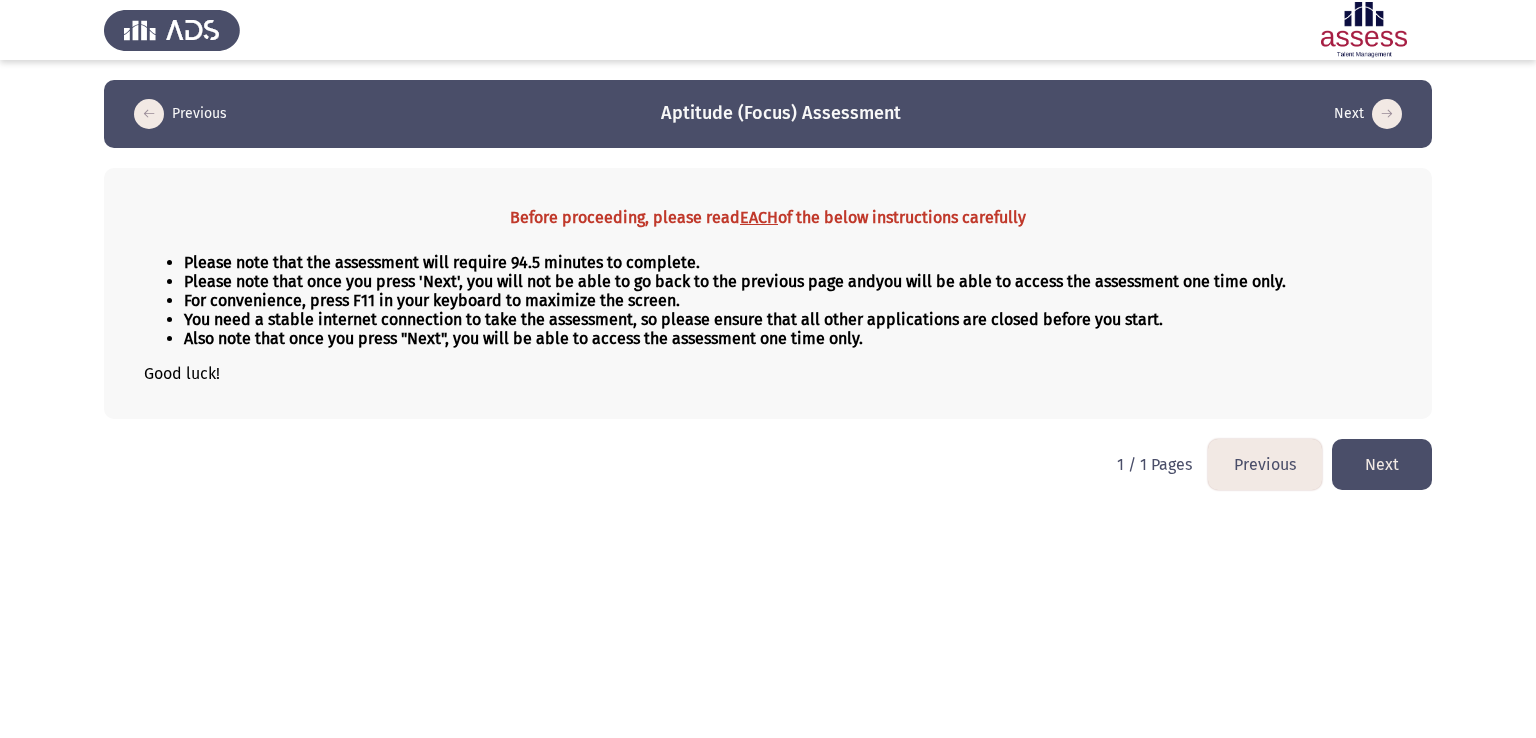 click on "Next" 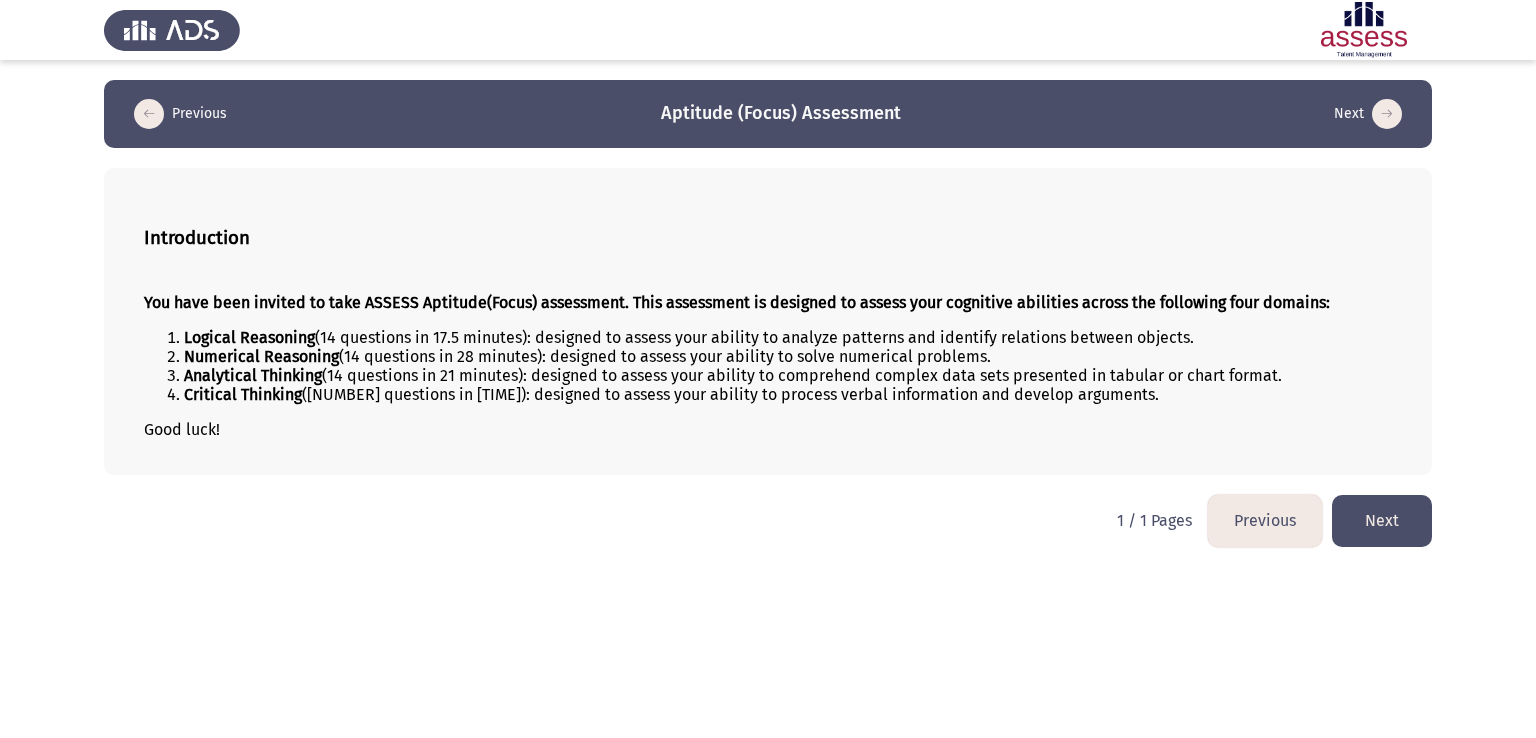 click on "Next" 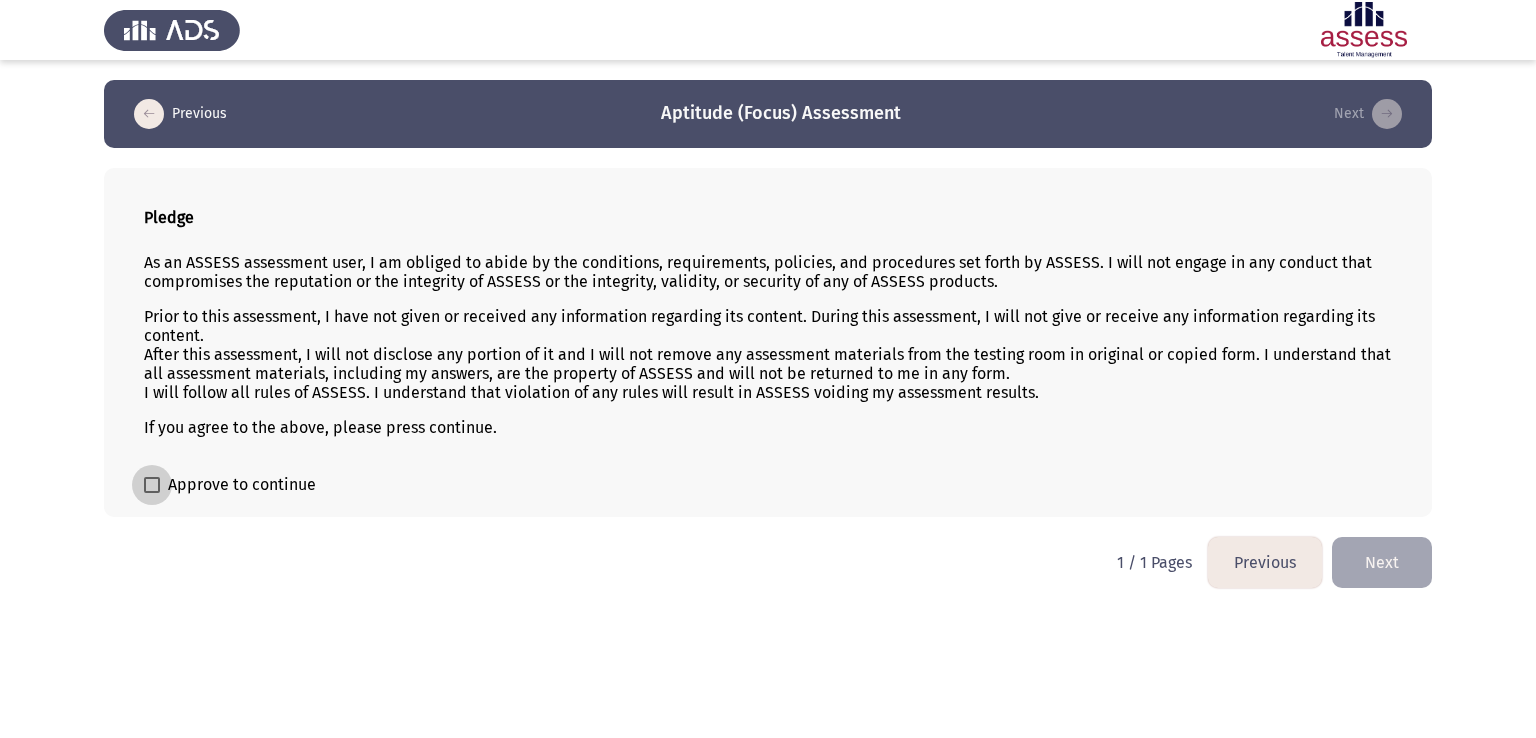 click at bounding box center (152, 485) 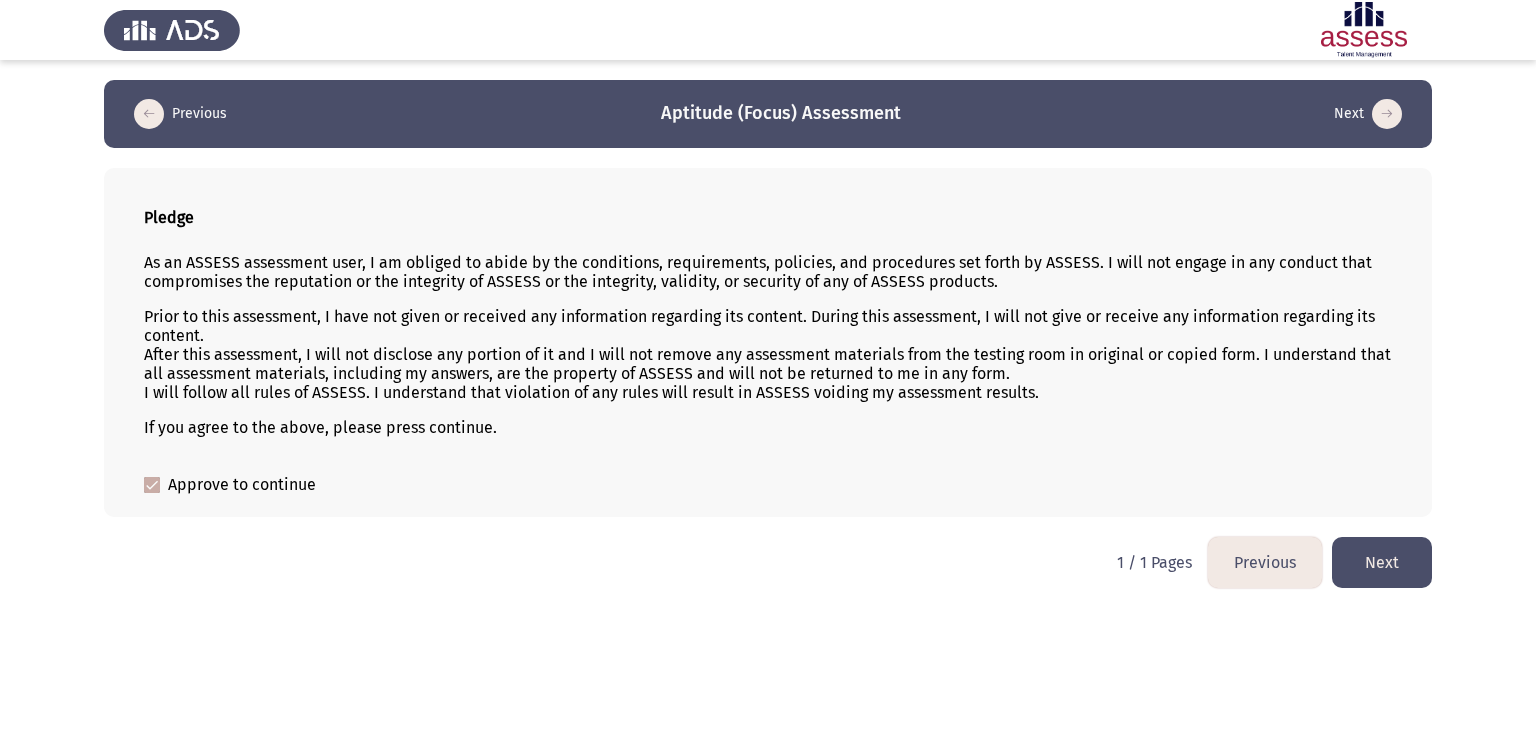 click on "Next" 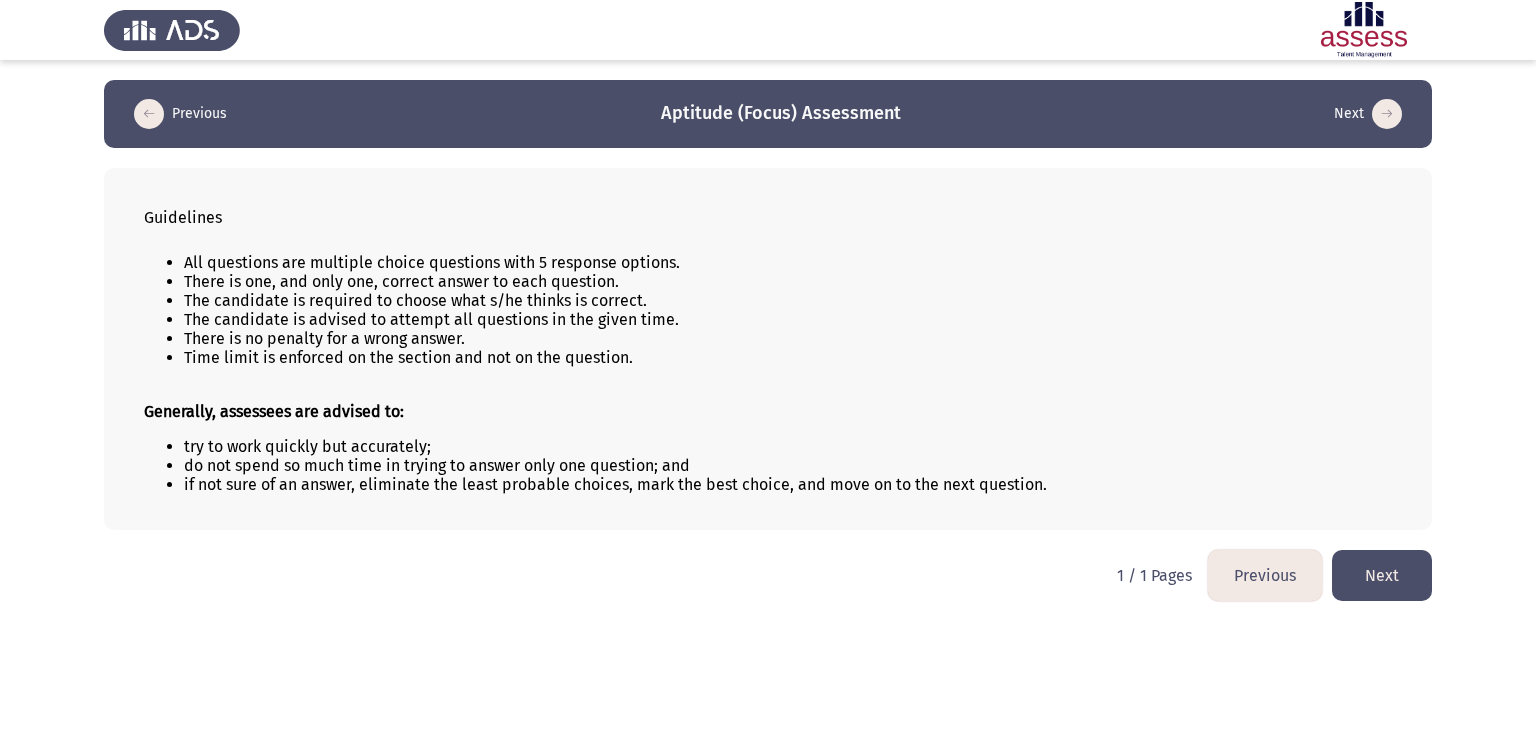 click on "Previous" 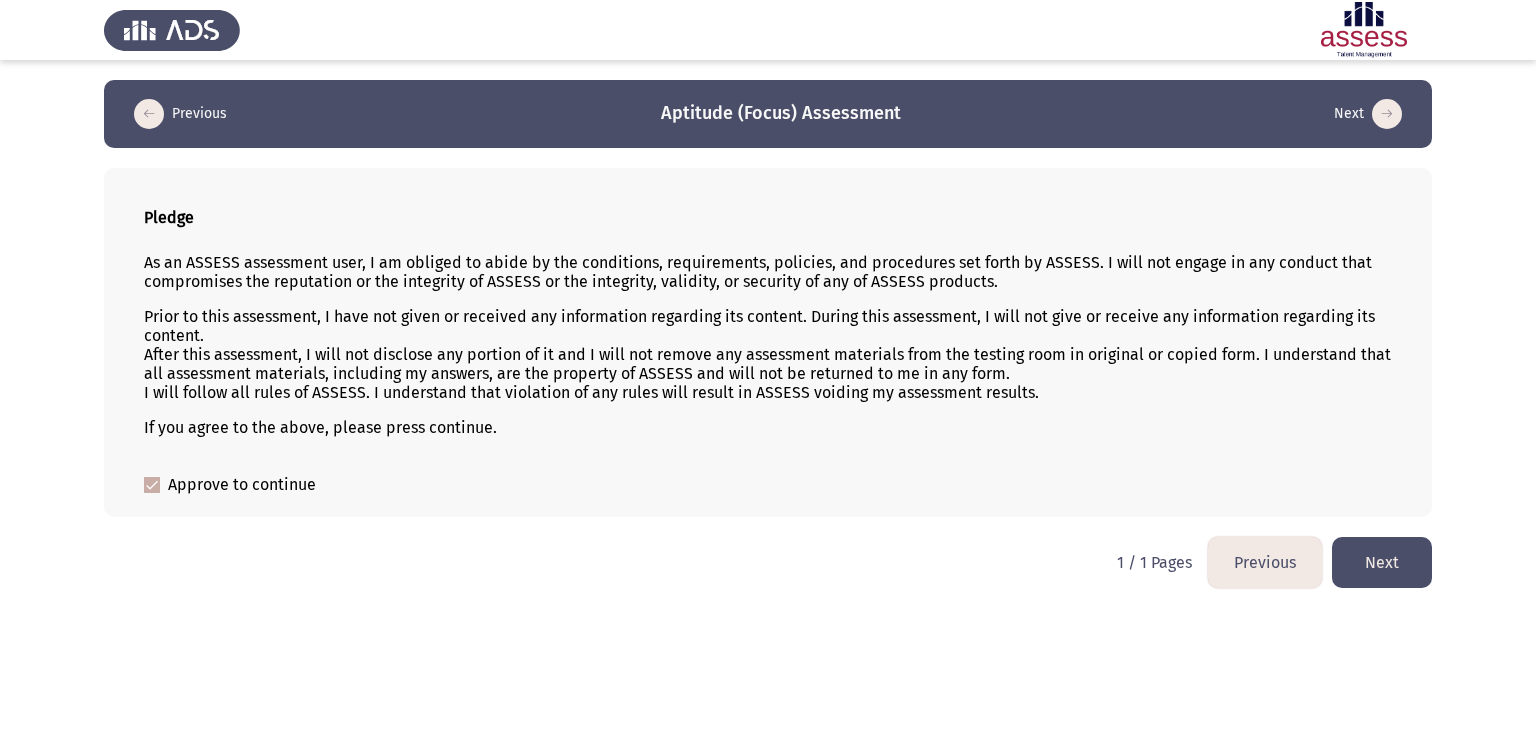 click on "Previous" 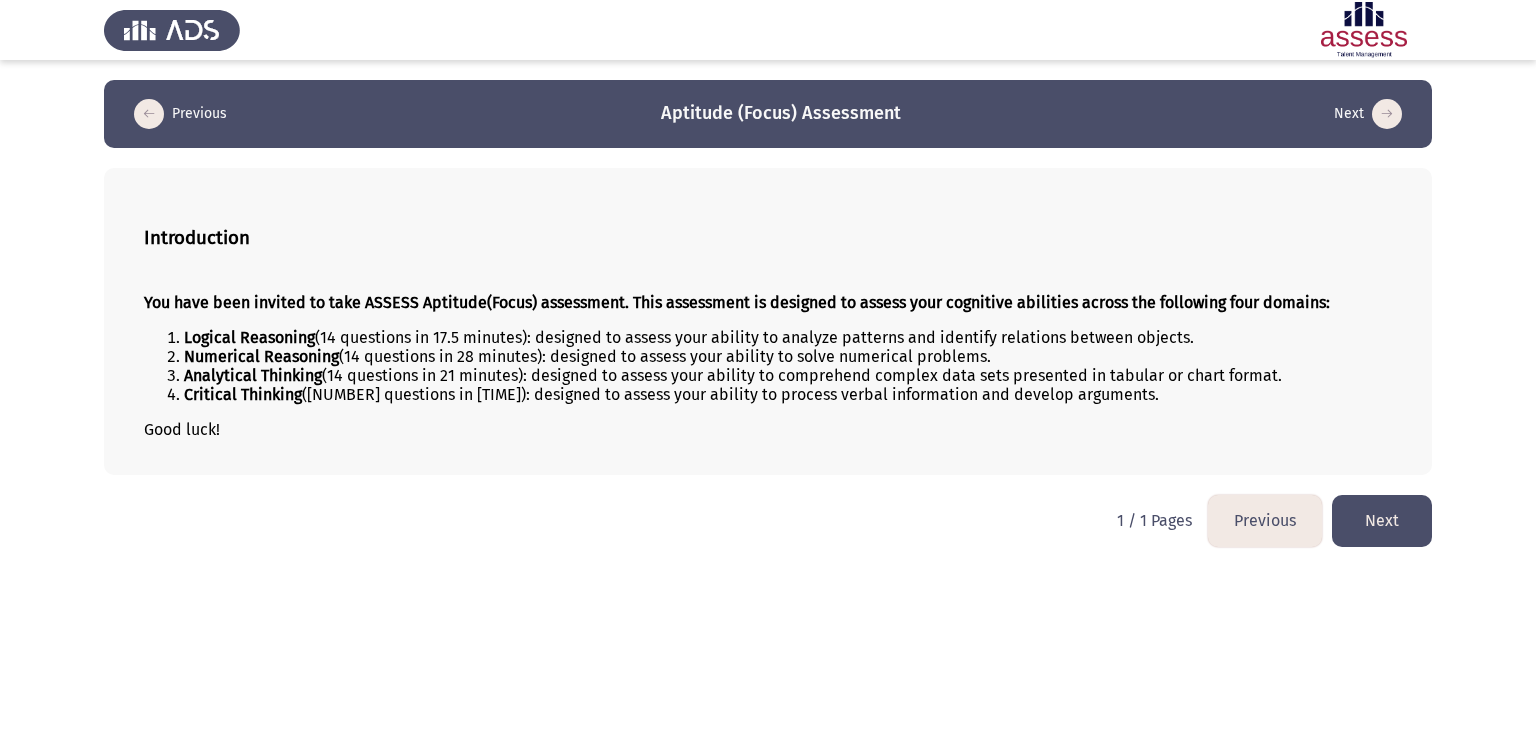 click on "Next" 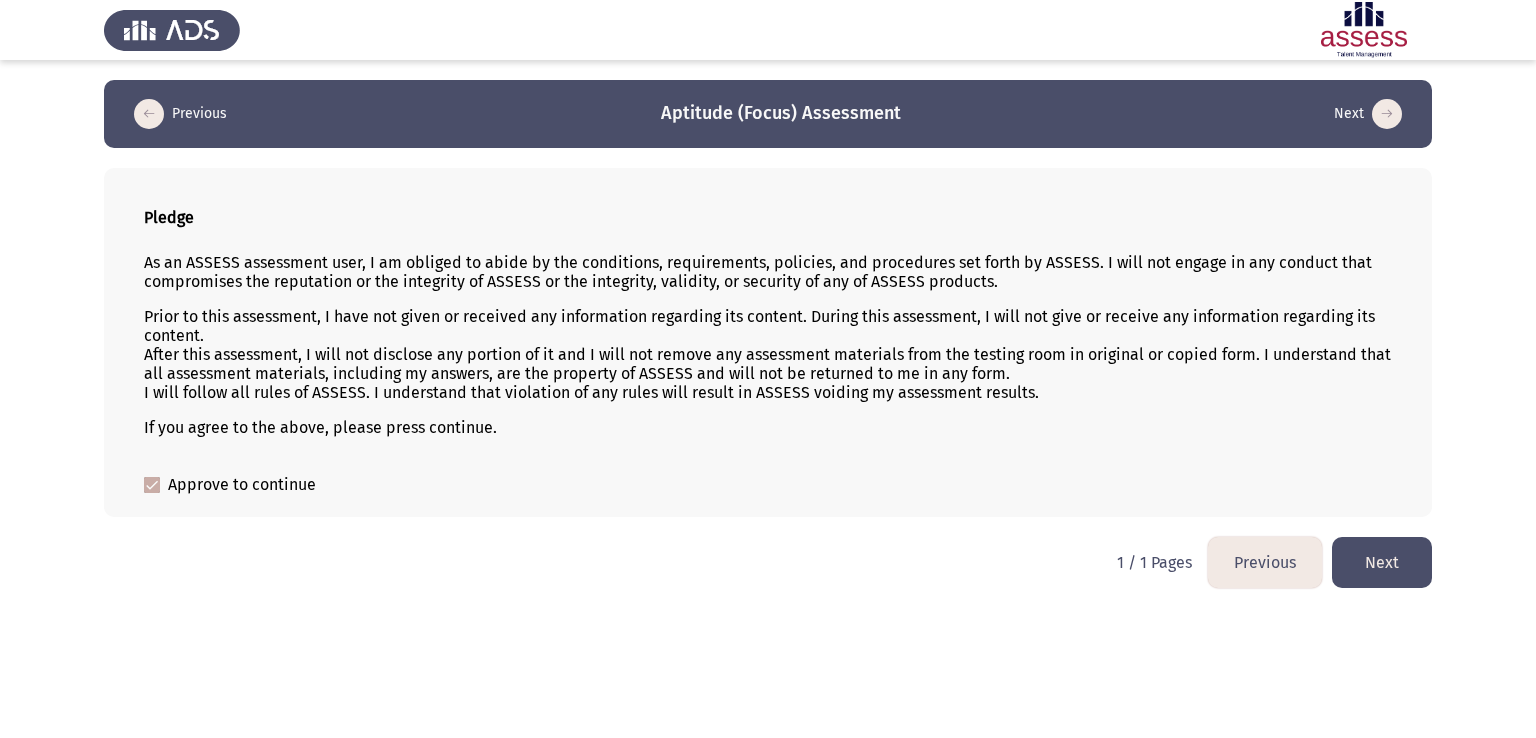 click on "Next" 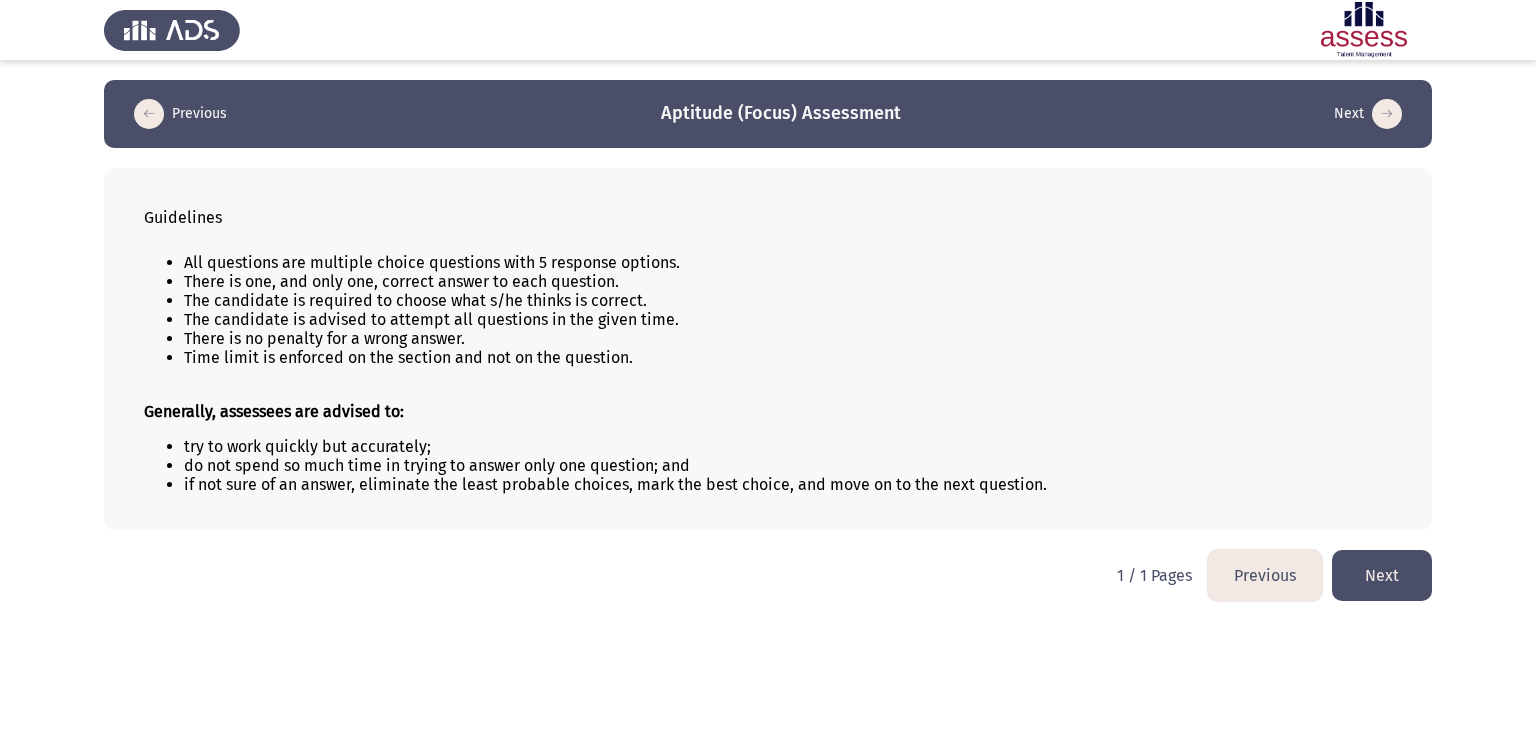 click on "Next" 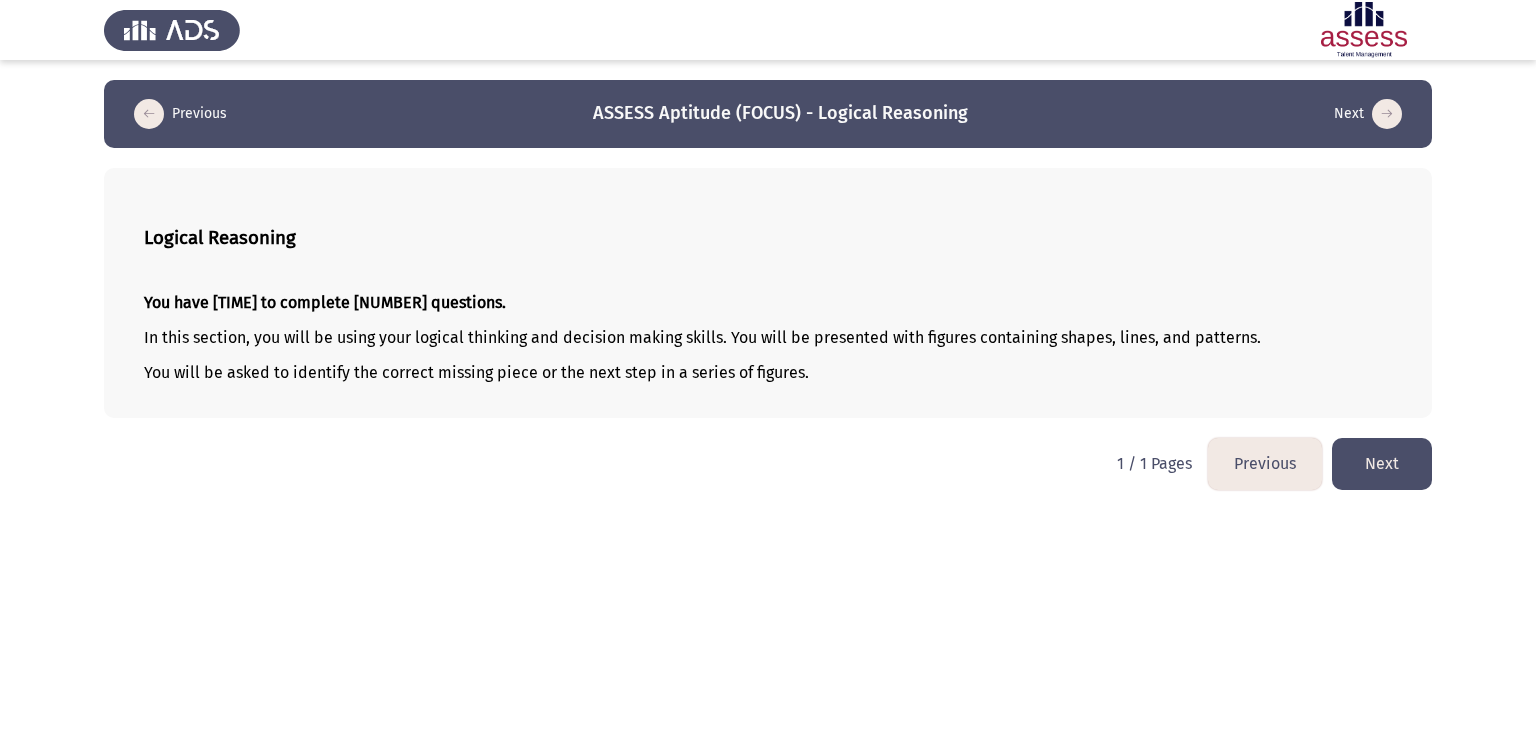 click on "Next" 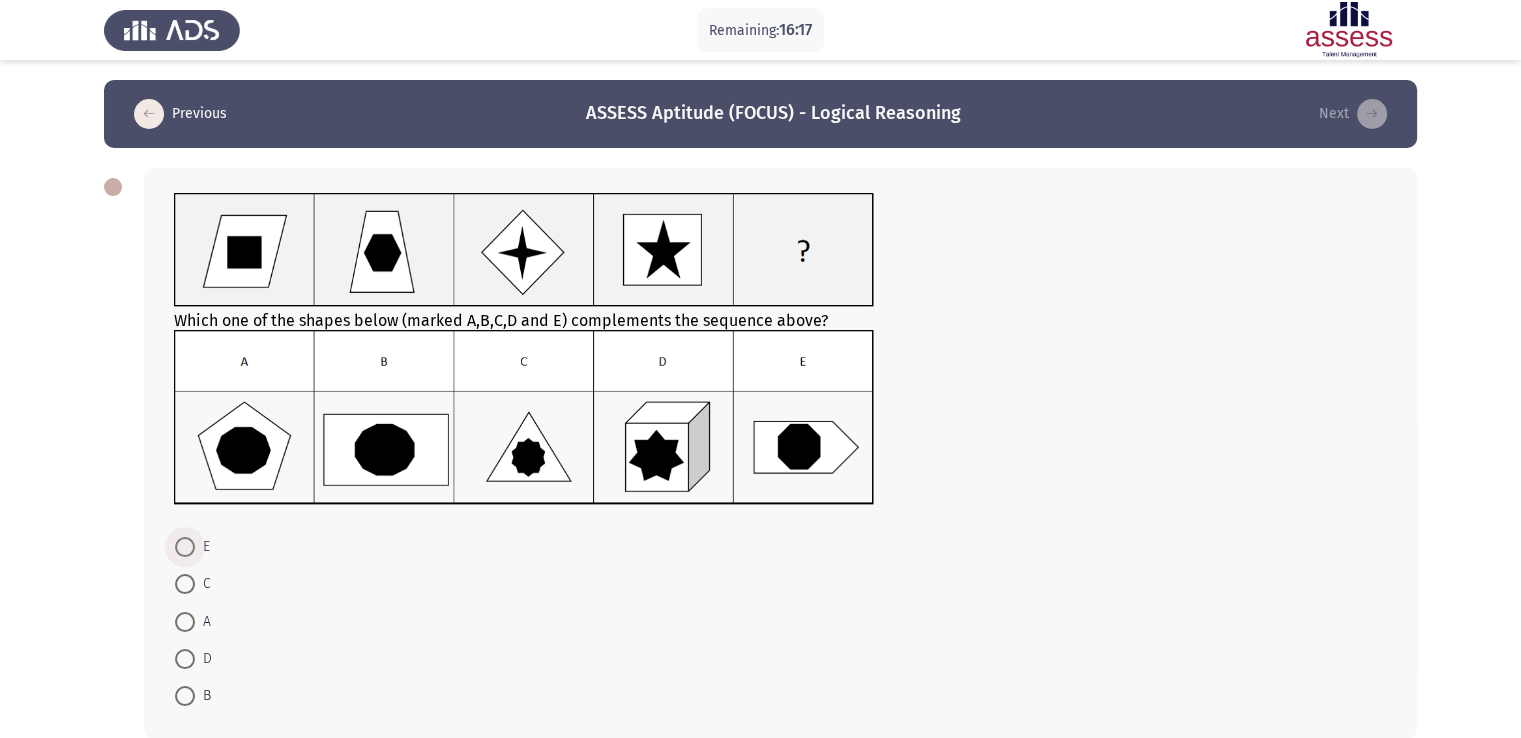 click at bounding box center [185, 547] 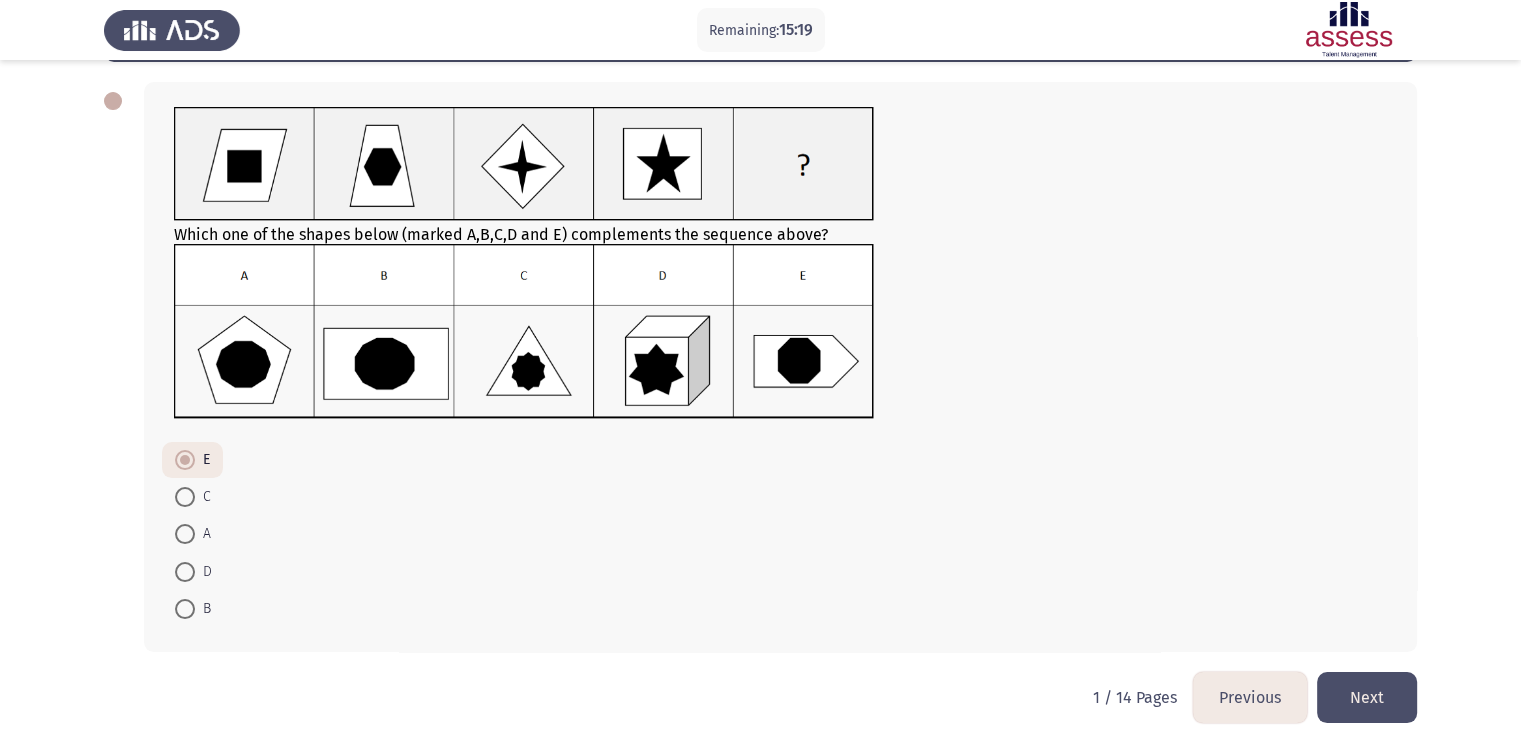 scroll, scrollTop: 100, scrollLeft: 0, axis: vertical 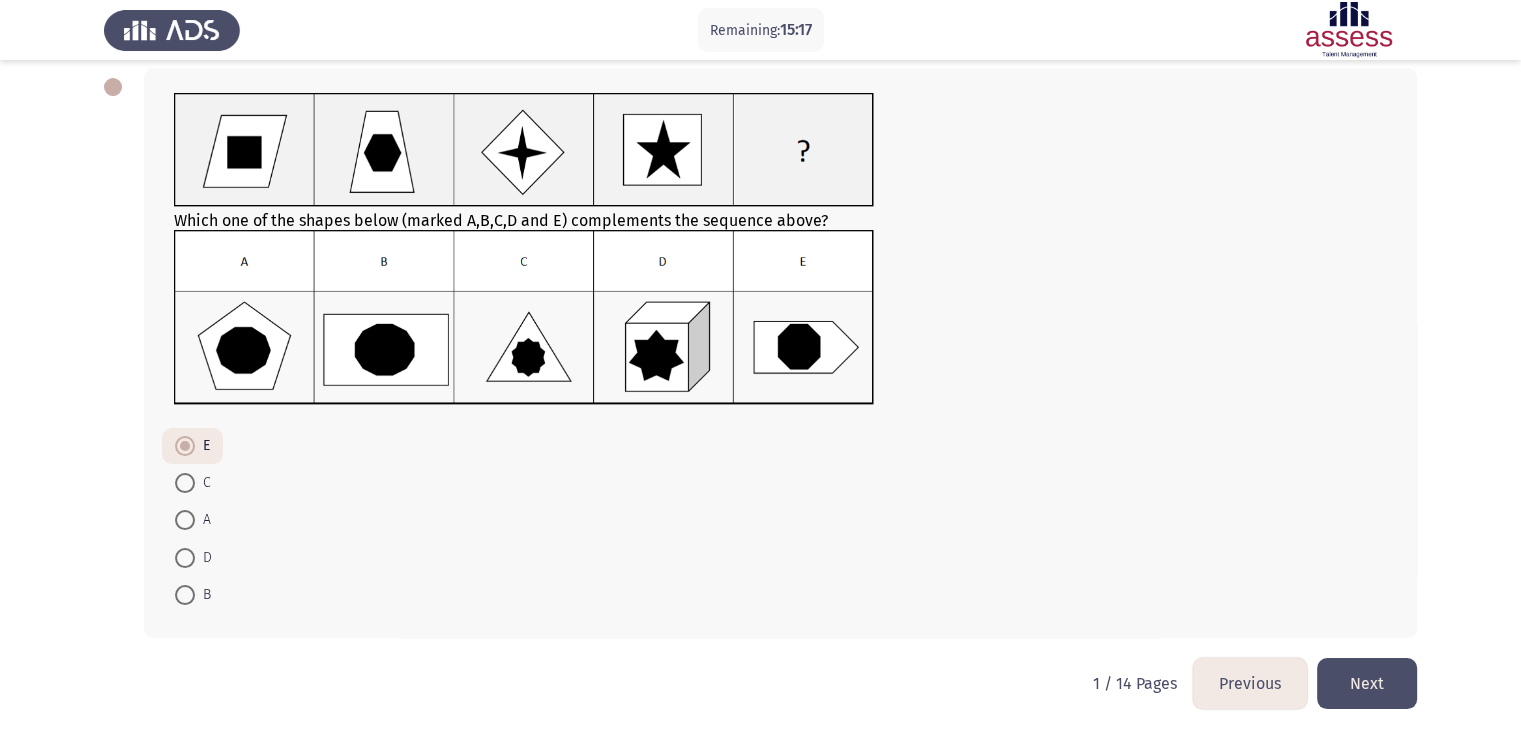 click on "Next" 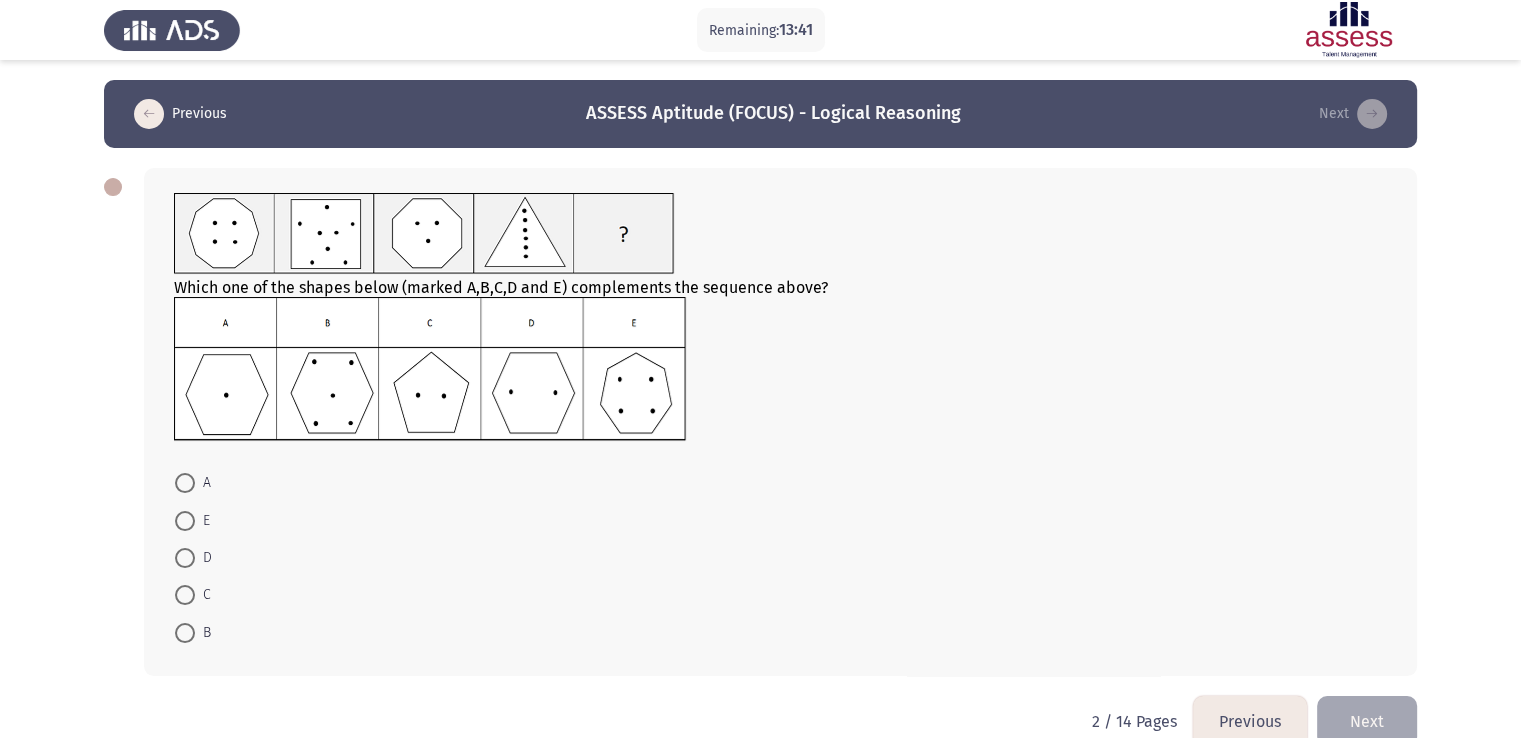 drag, startPoint x: 339, startPoint y: 504, endPoint x: 198, endPoint y: 558, distance: 150.98676 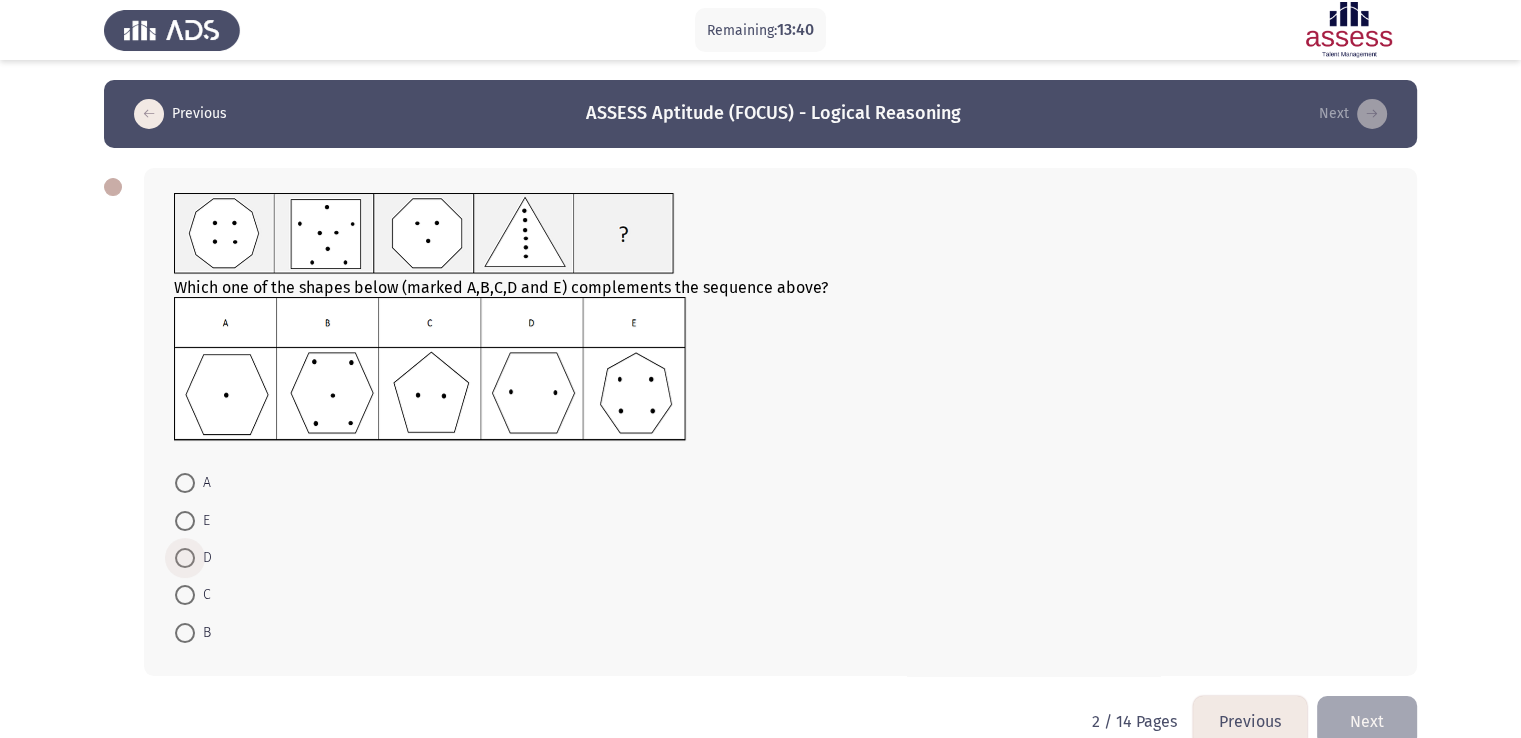 click on "D" at bounding box center [203, 558] 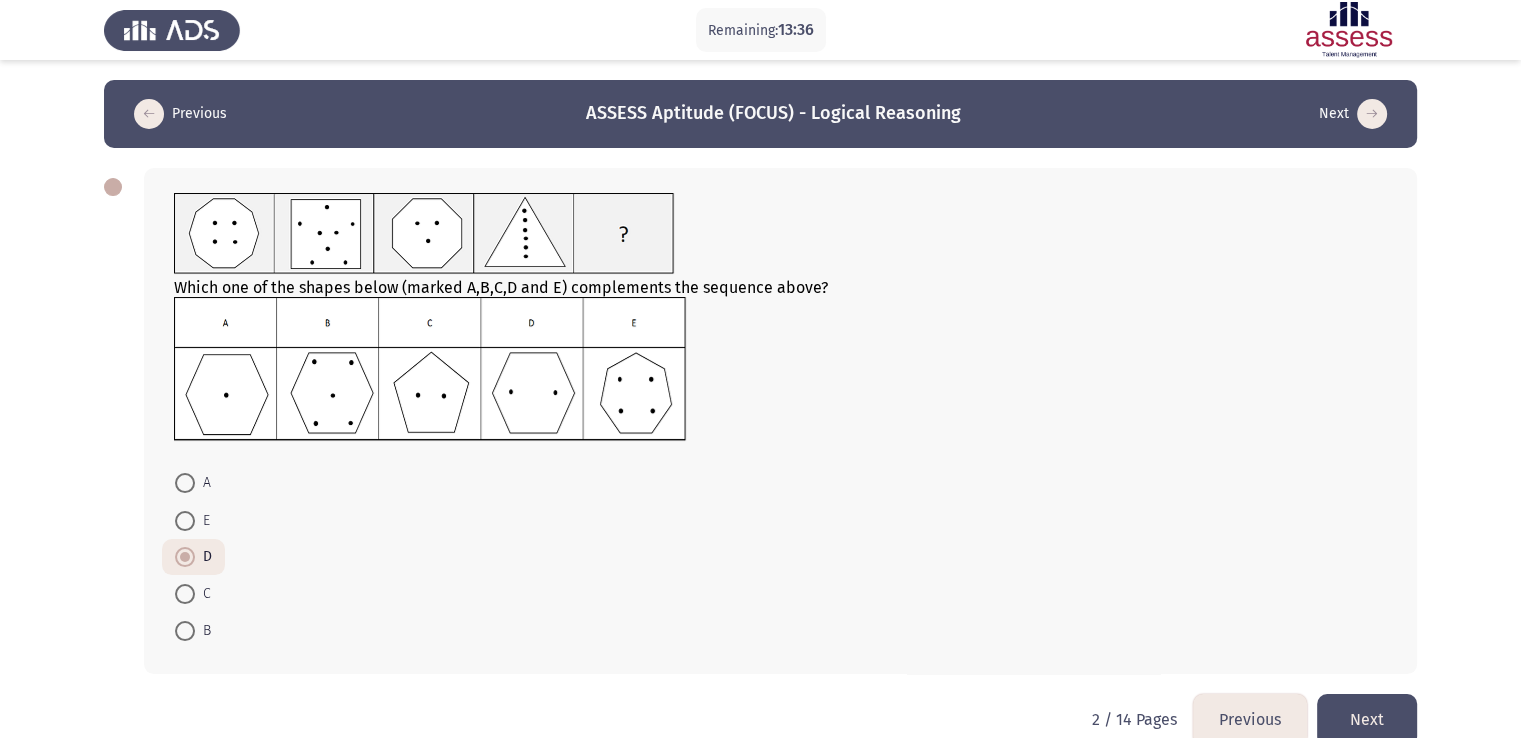 click on "Next" 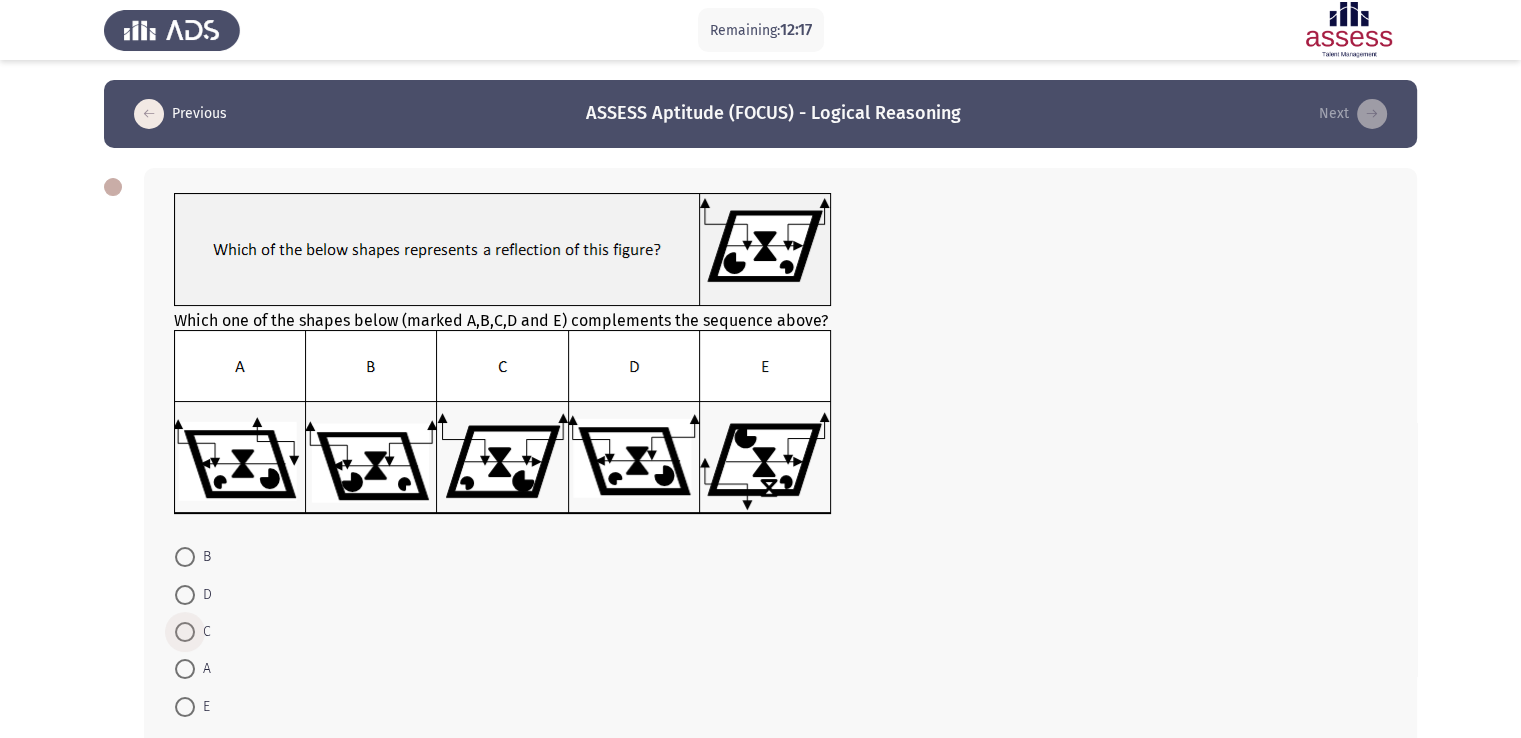 click at bounding box center [185, 632] 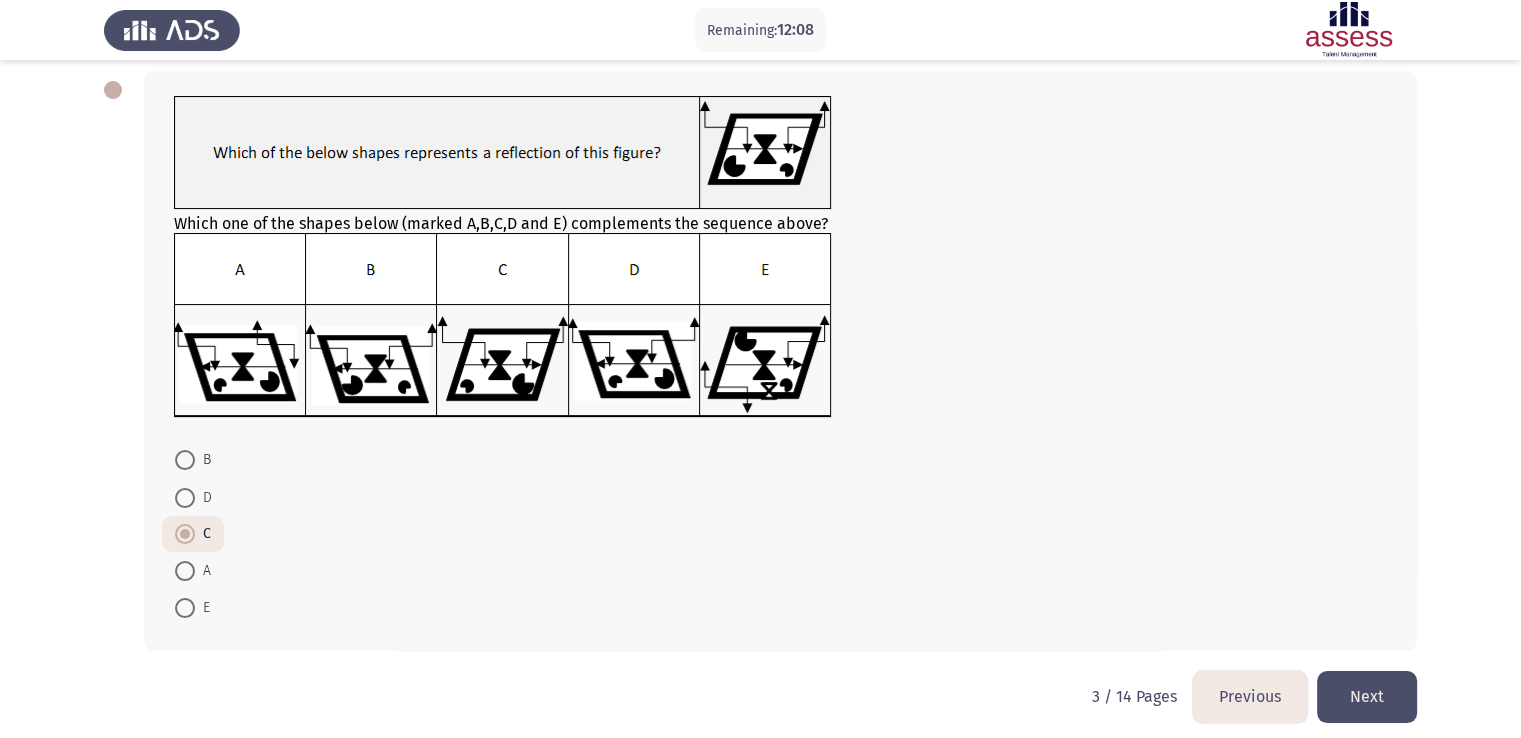 scroll, scrollTop: 96, scrollLeft: 0, axis: vertical 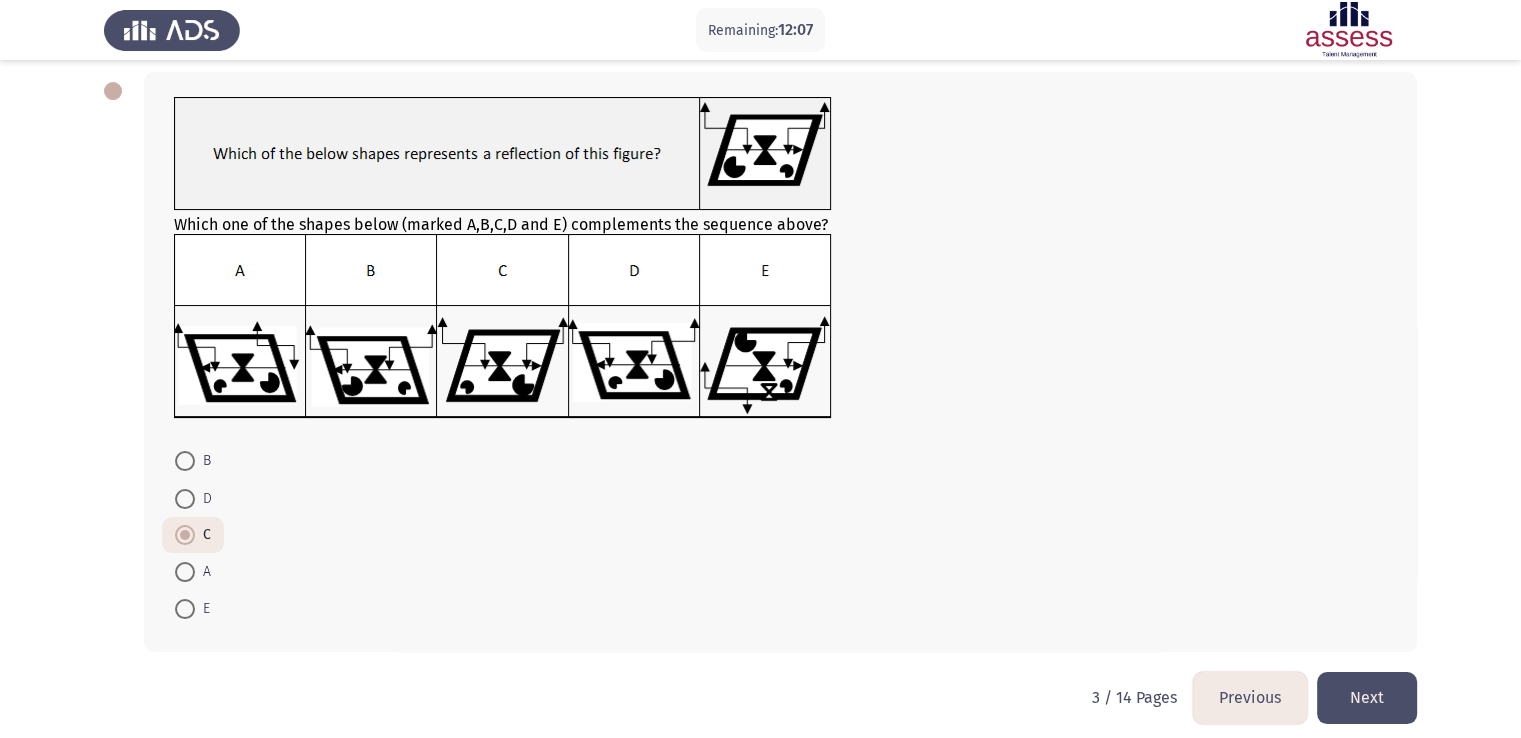 click on "Next" 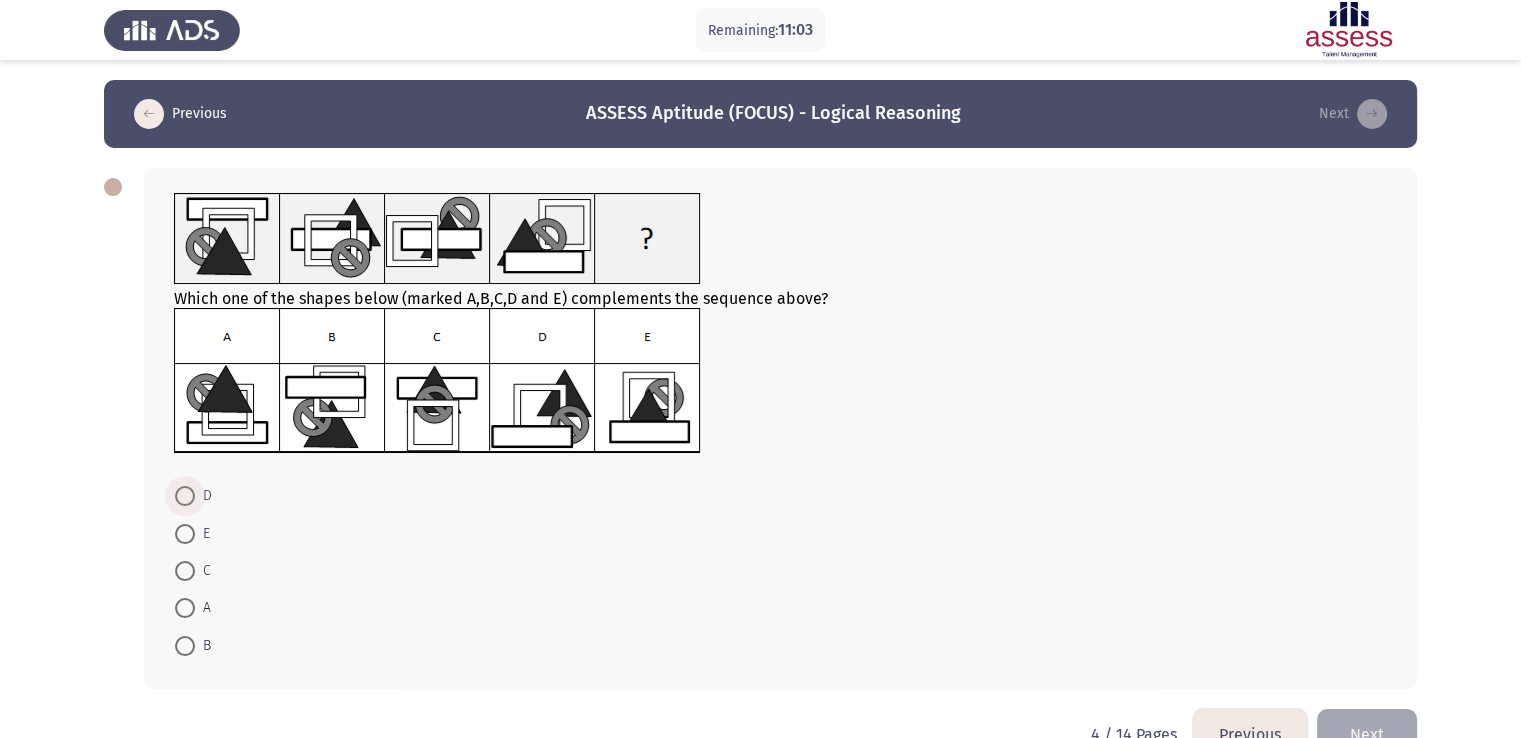 click at bounding box center [185, 496] 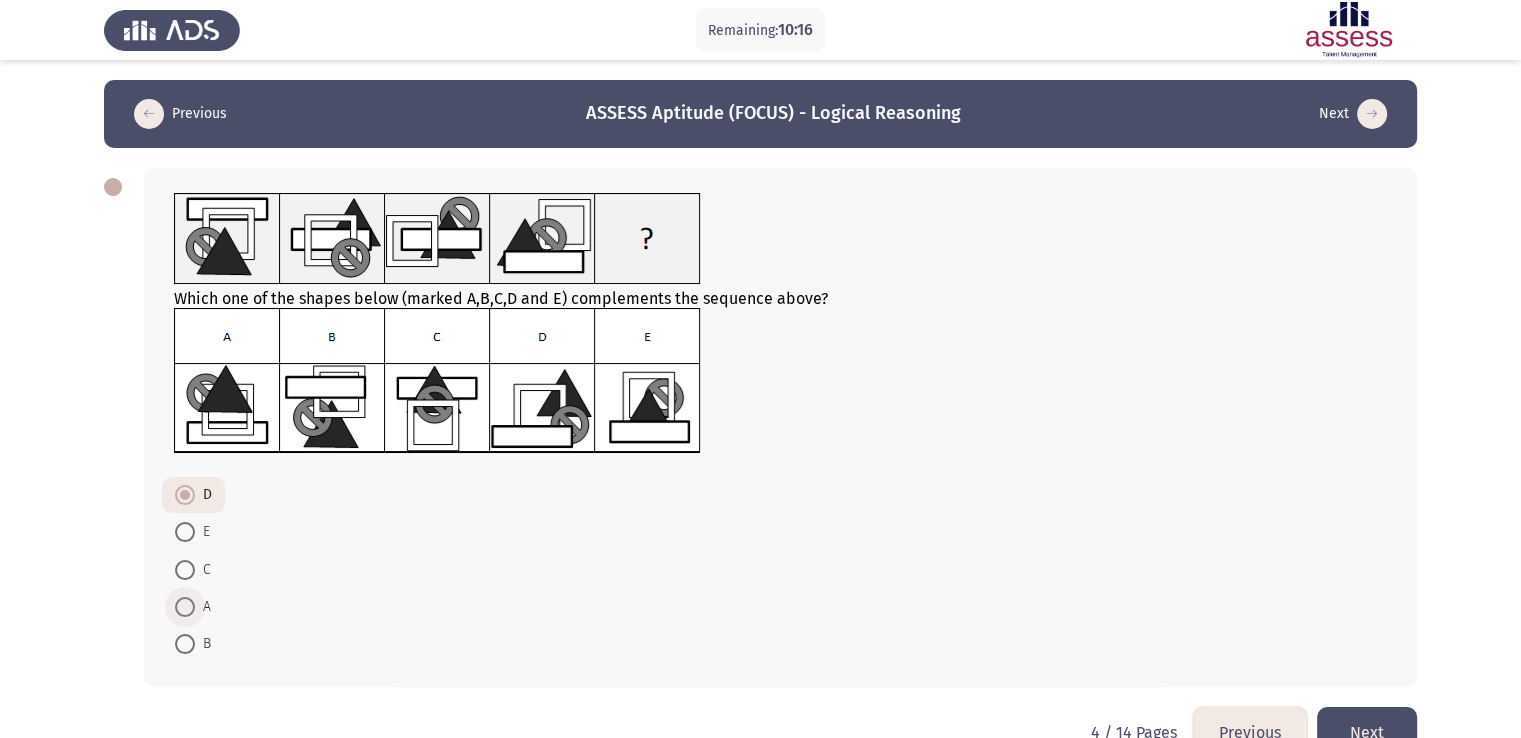 click at bounding box center [185, 607] 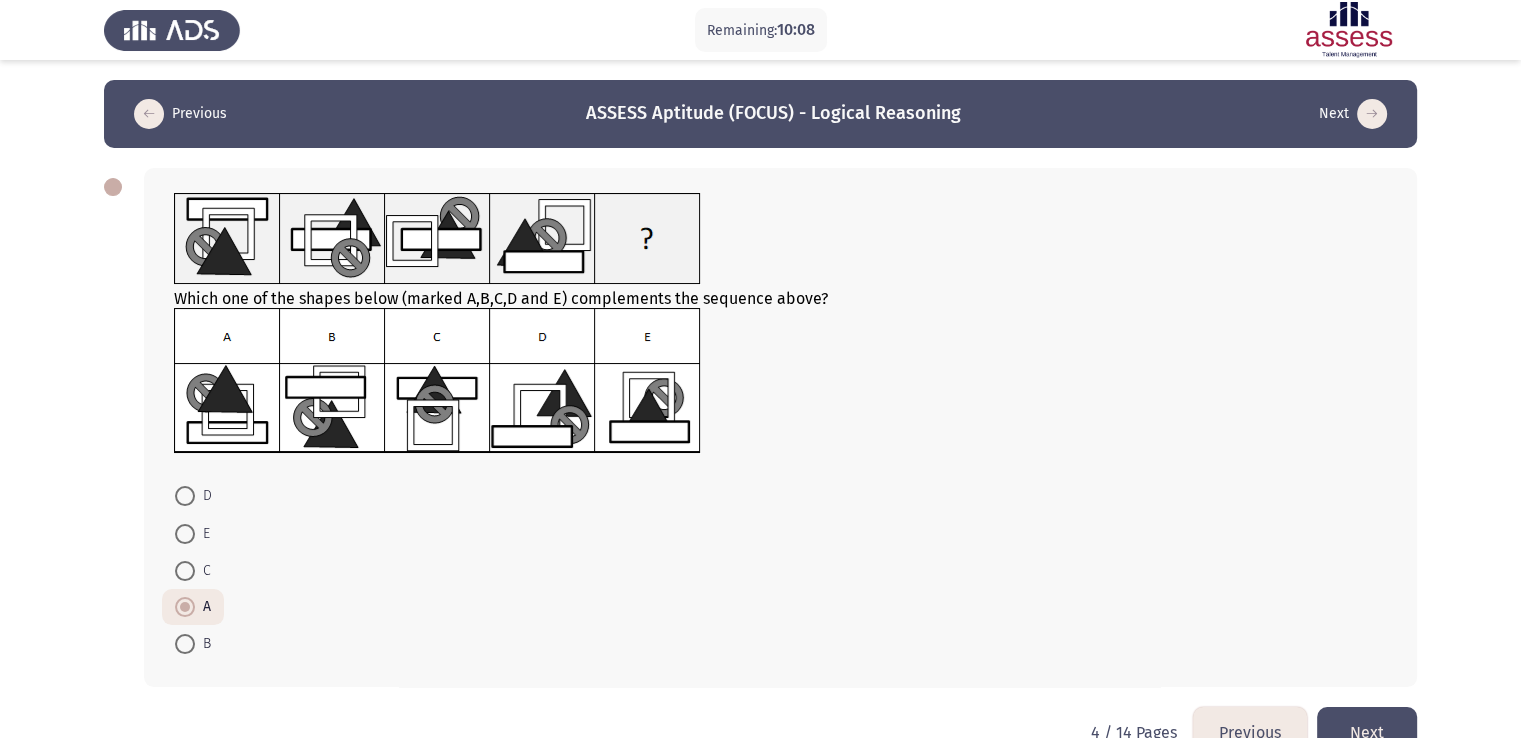 click on "Next" 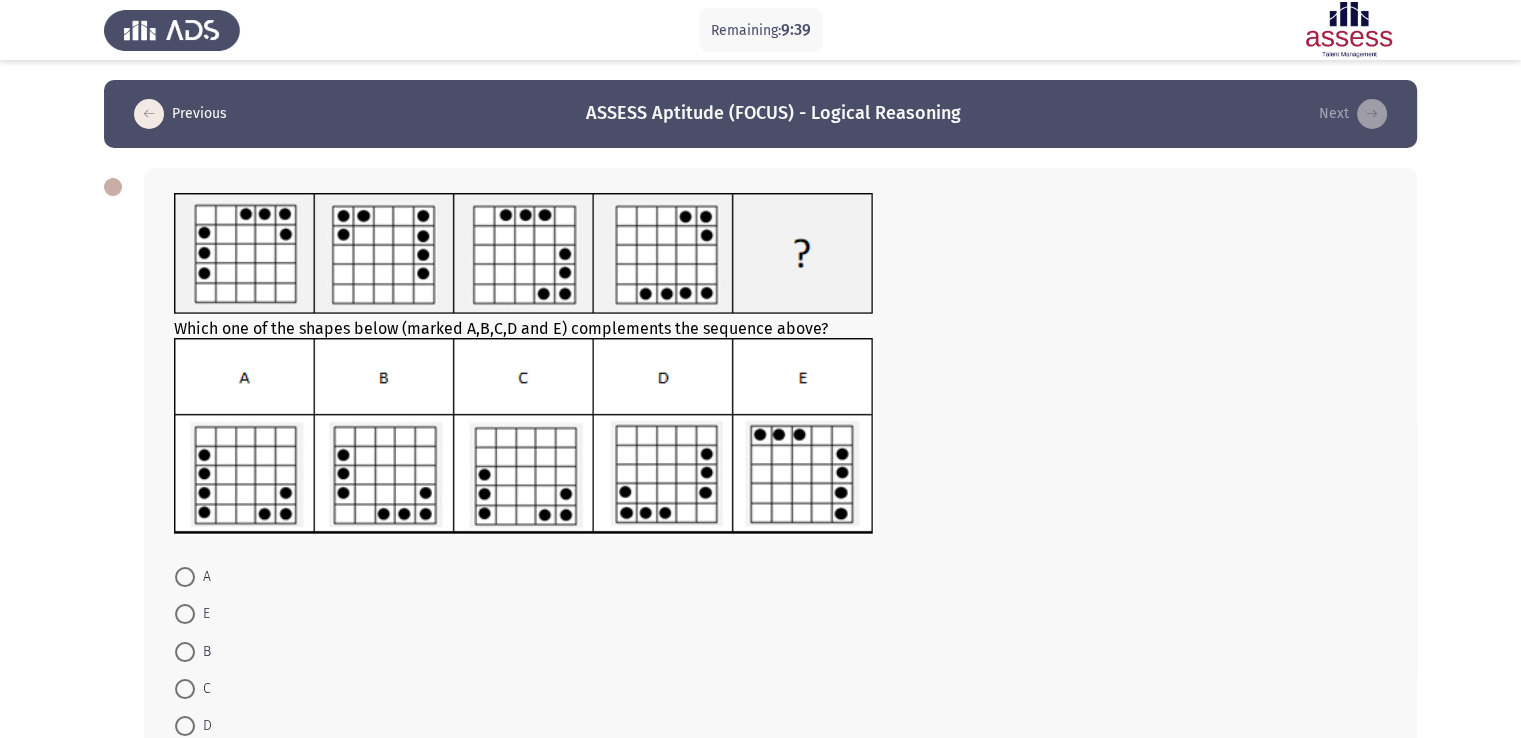 click on "A     E     B     C     D" 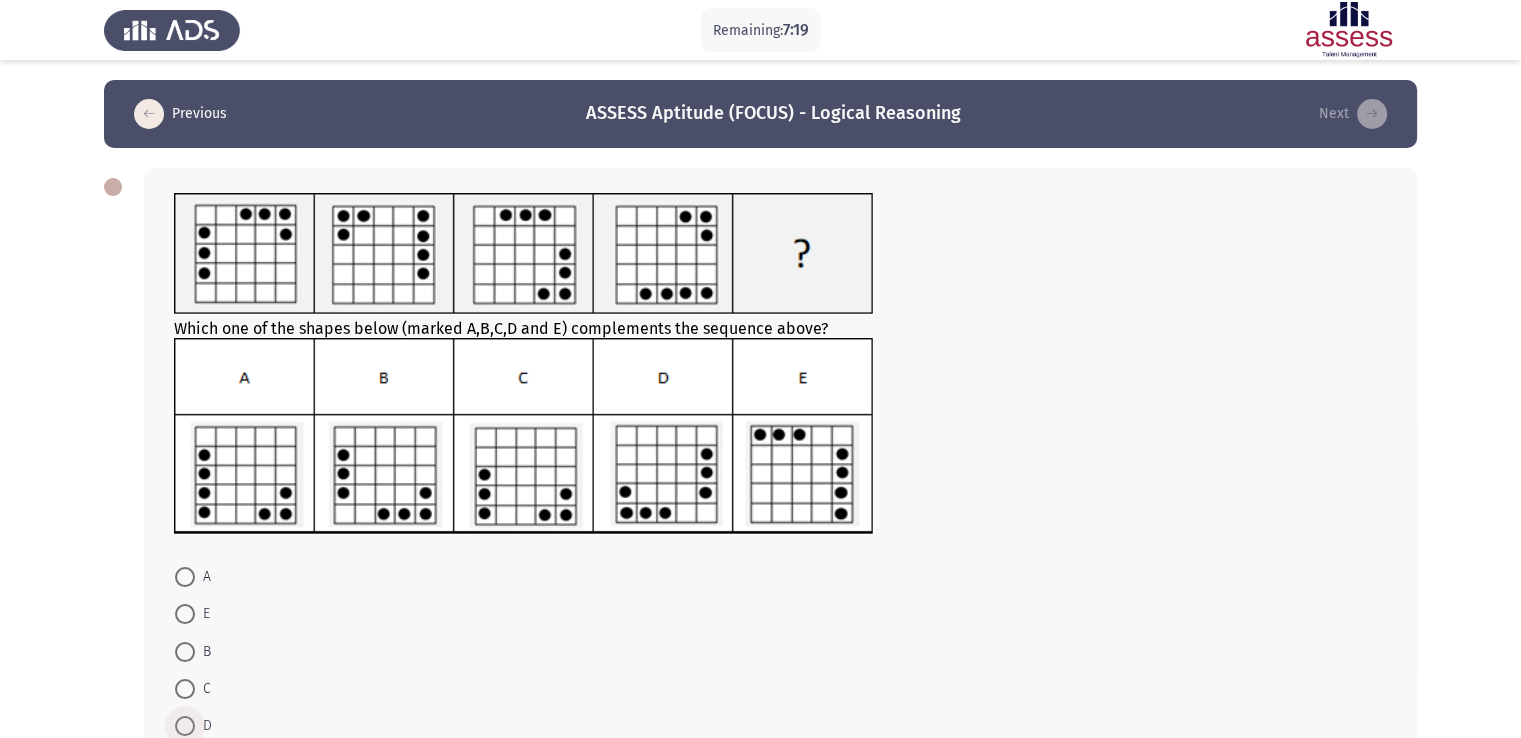 click at bounding box center [185, 726] 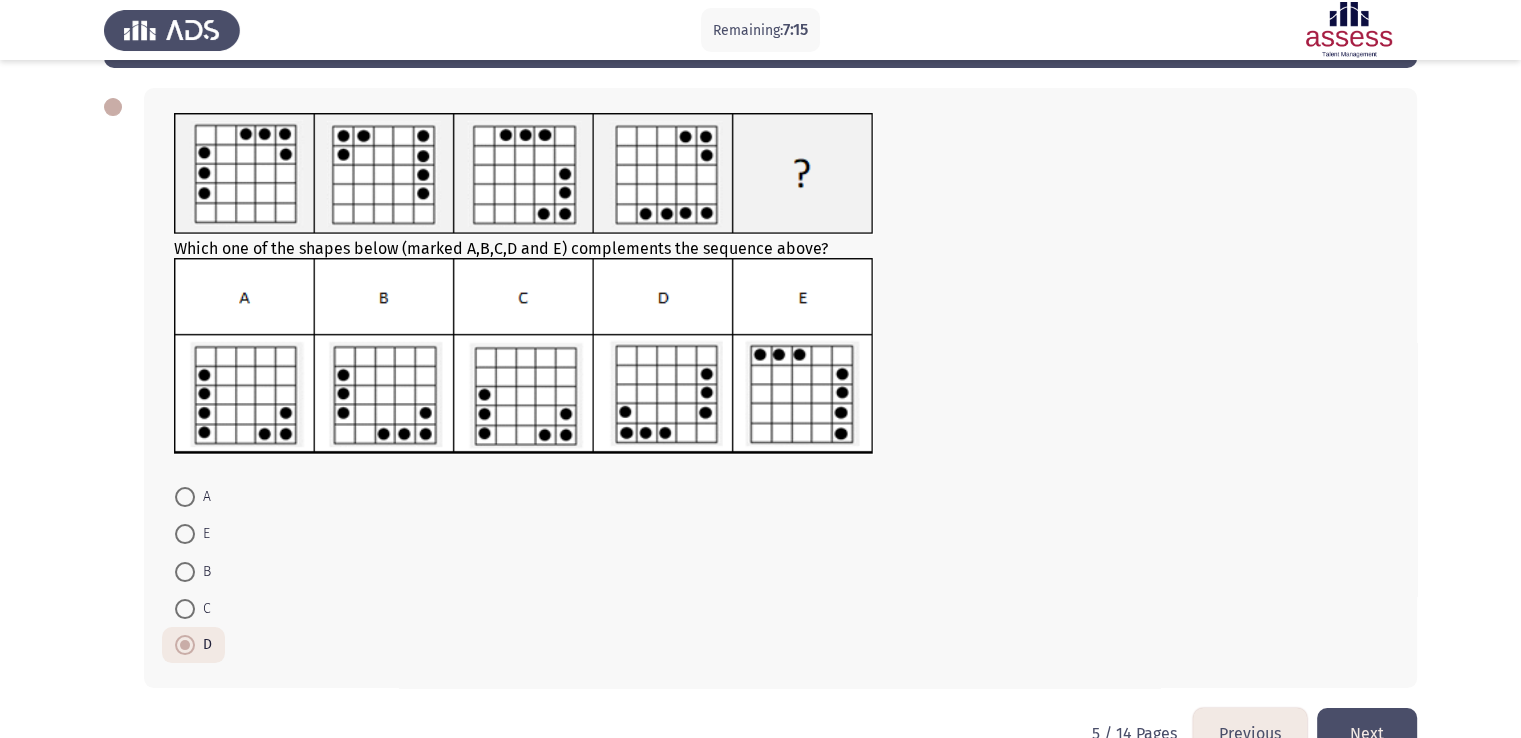 scroll, scrollTop: 130, scrollLeft: 0, axis: vertical 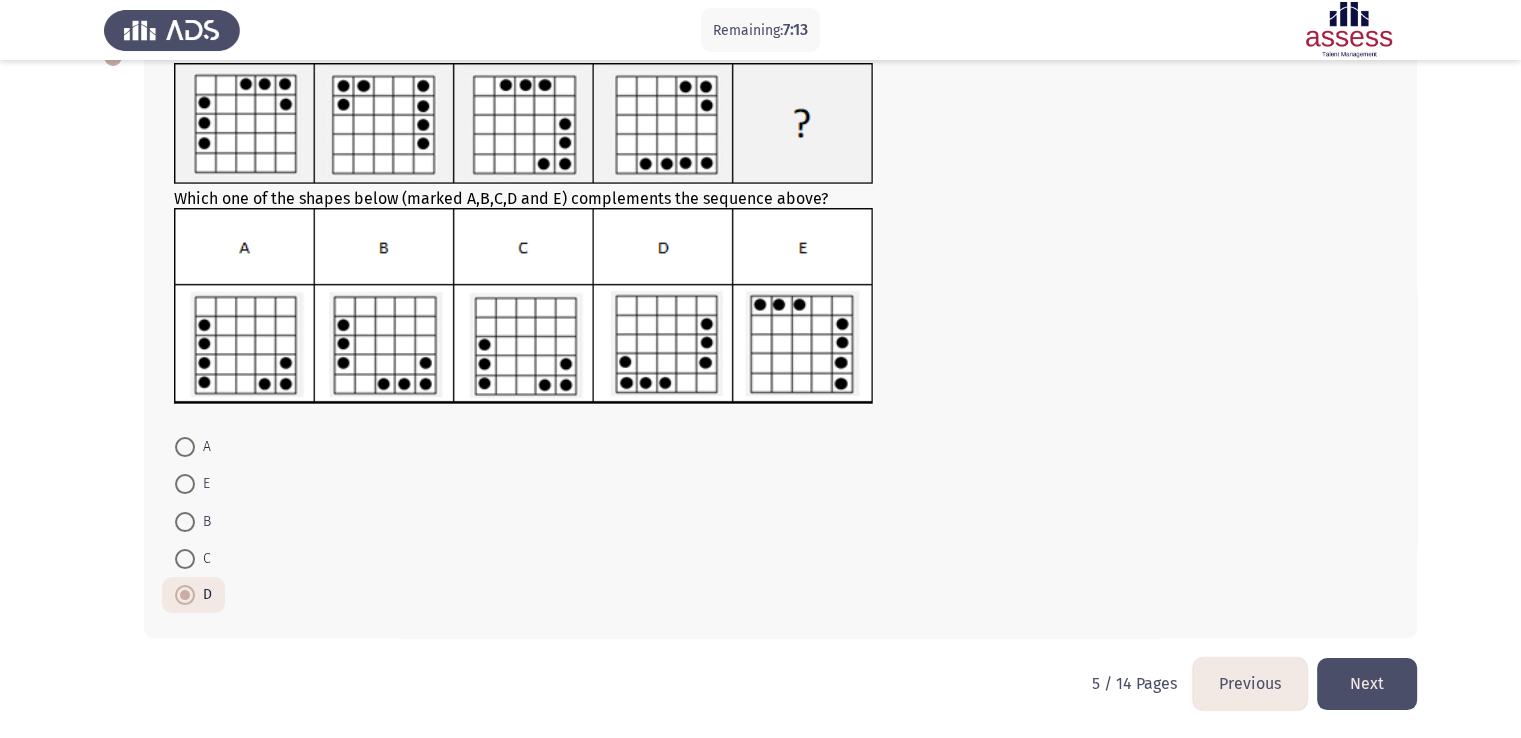 click on "Next" 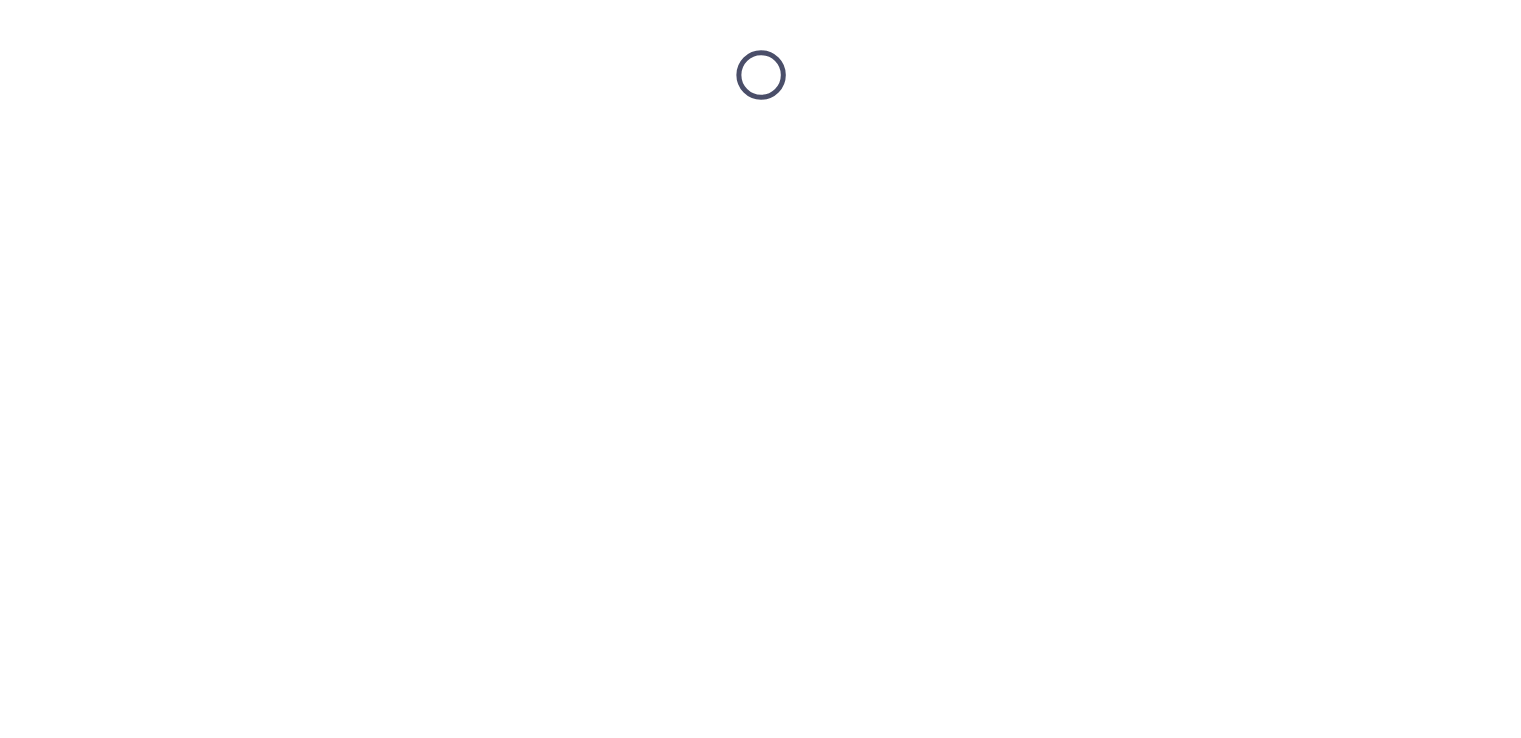 scroll, scrollTop: 0, scrollLeft: 0, axis: both 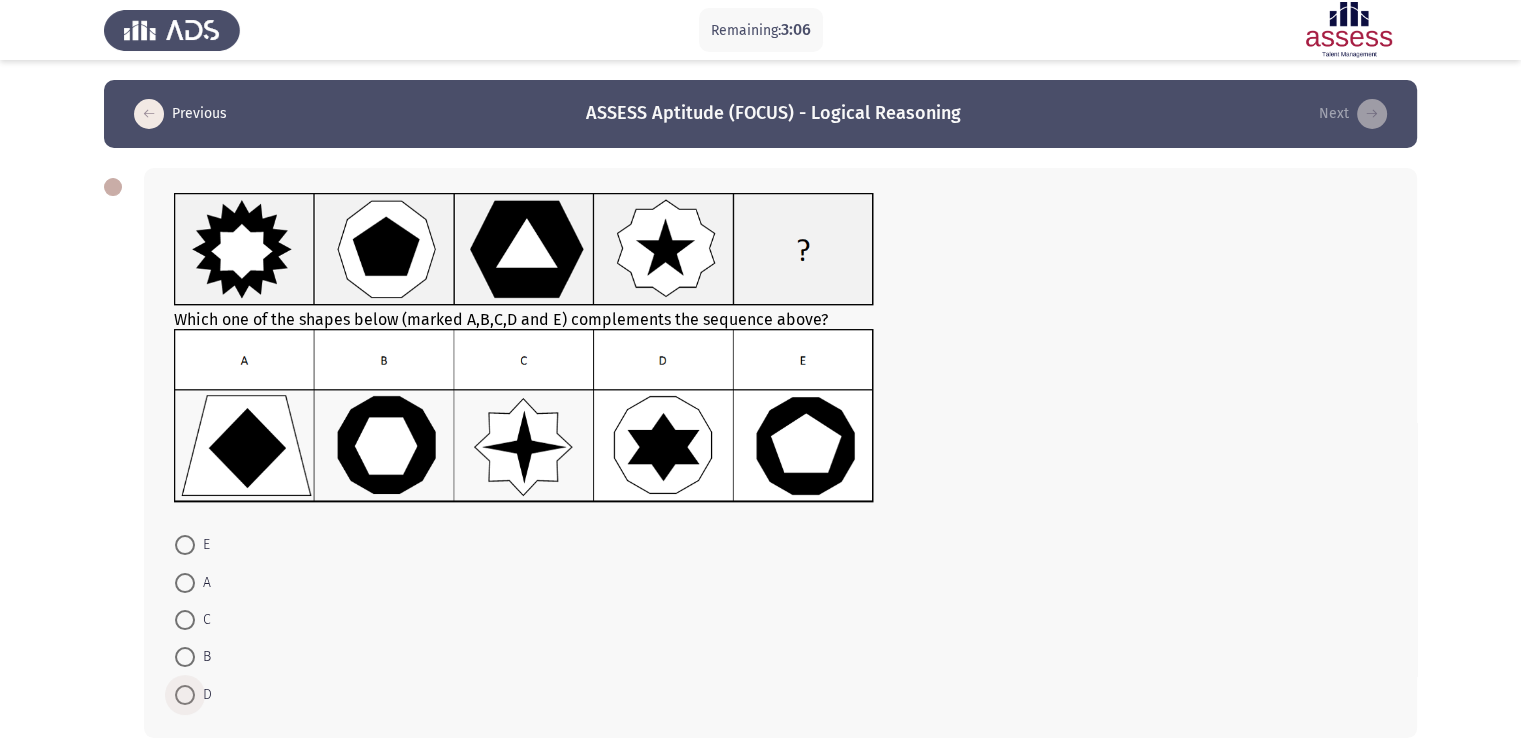 click at bounding box center (185, 695) 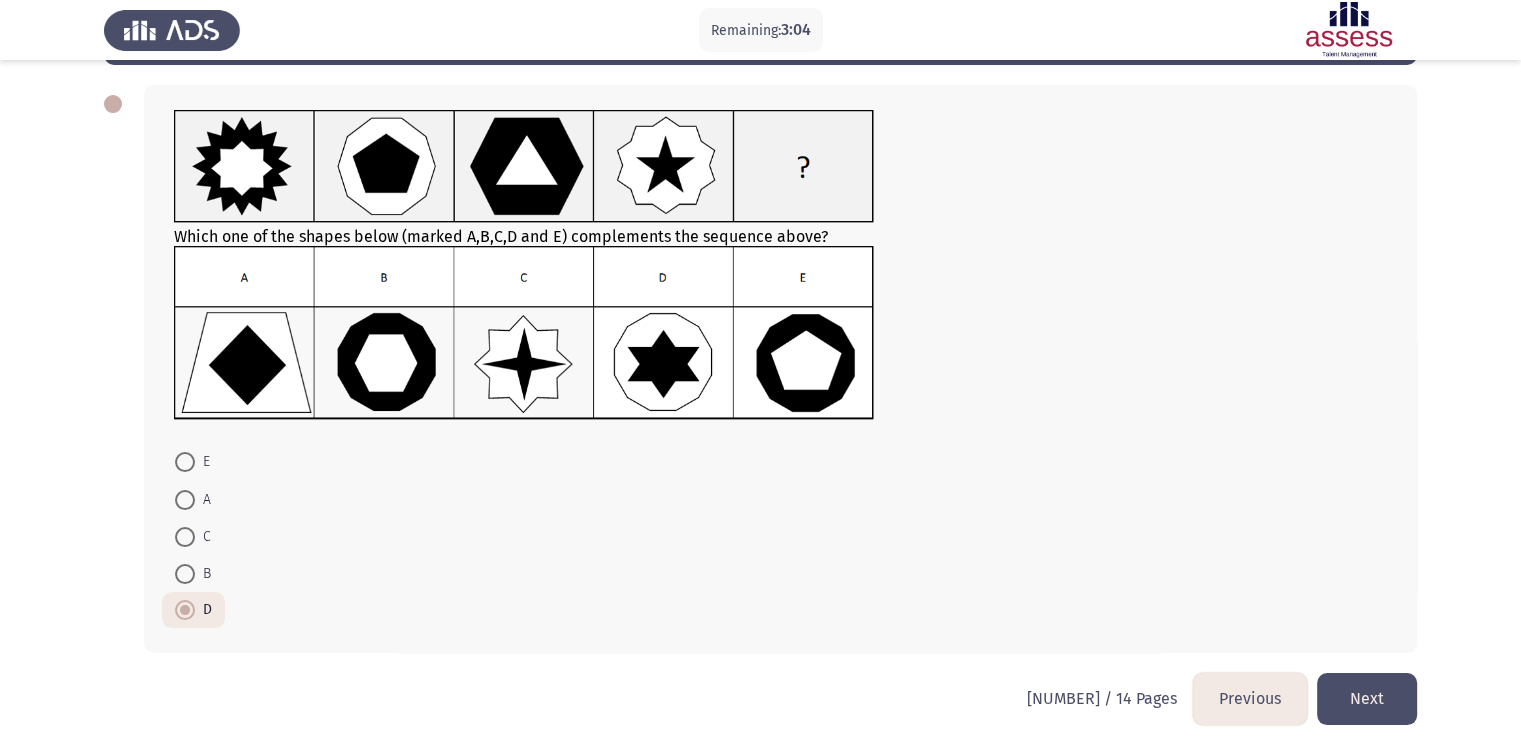 scroll, scrollTop: 98, scrollLeft: 0, axis: vertical 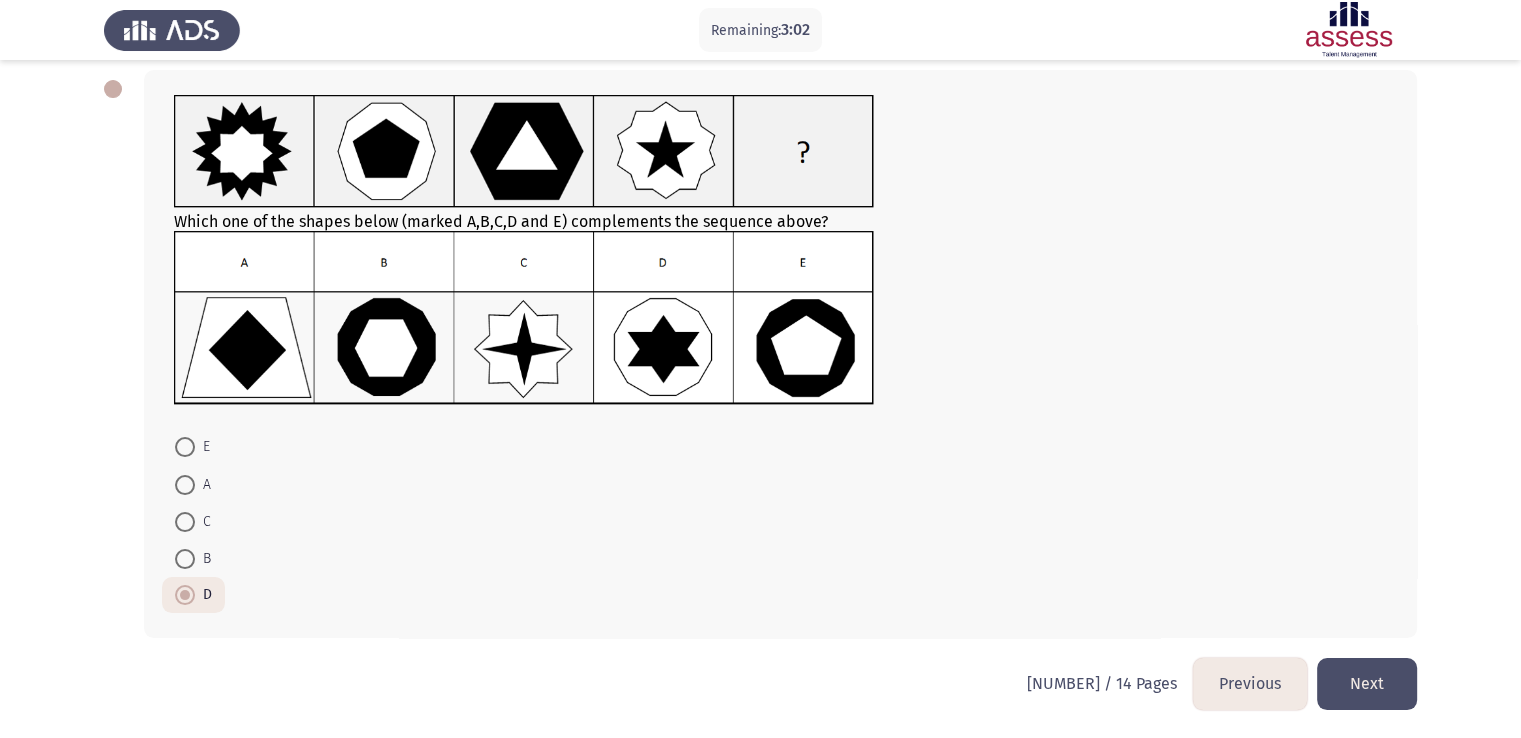 click on "Next" 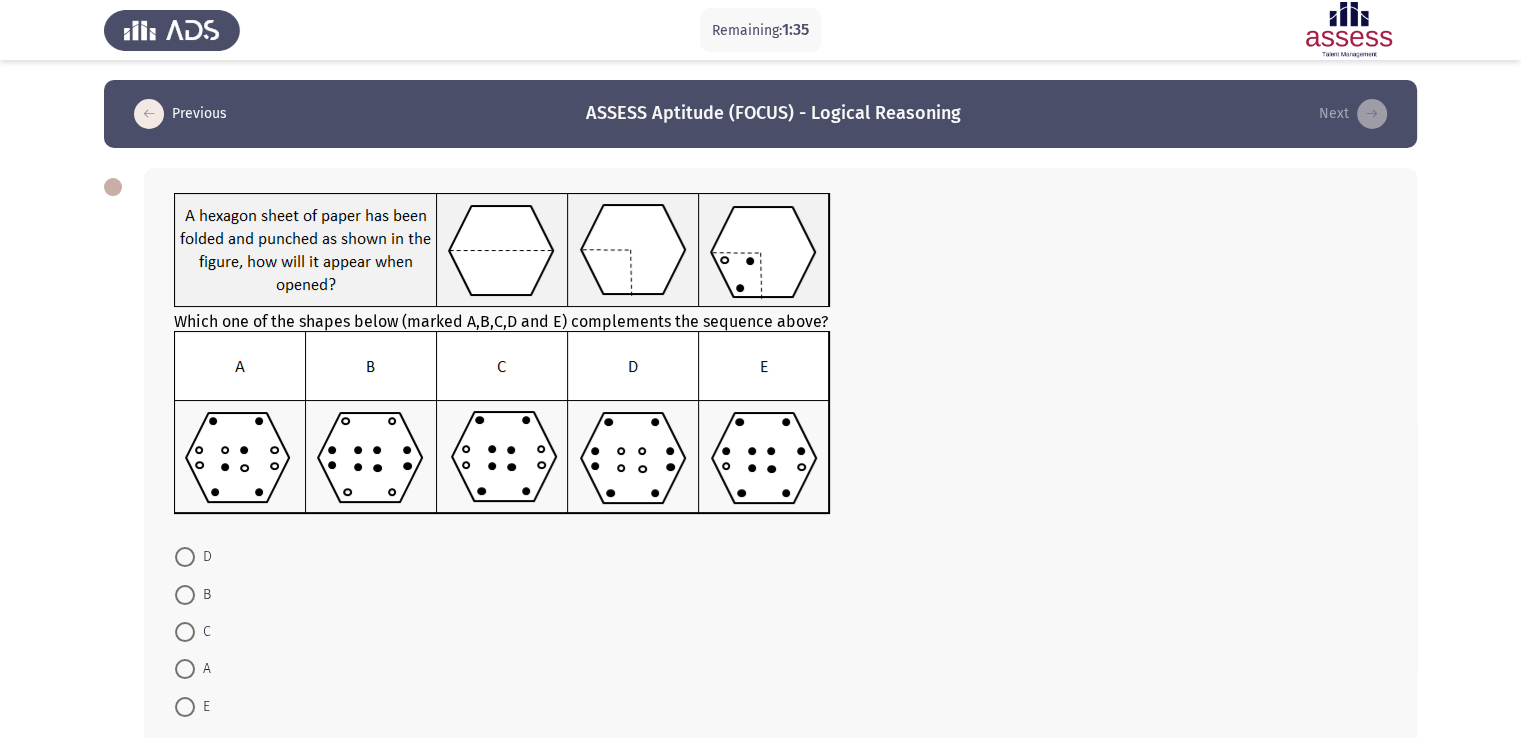 click 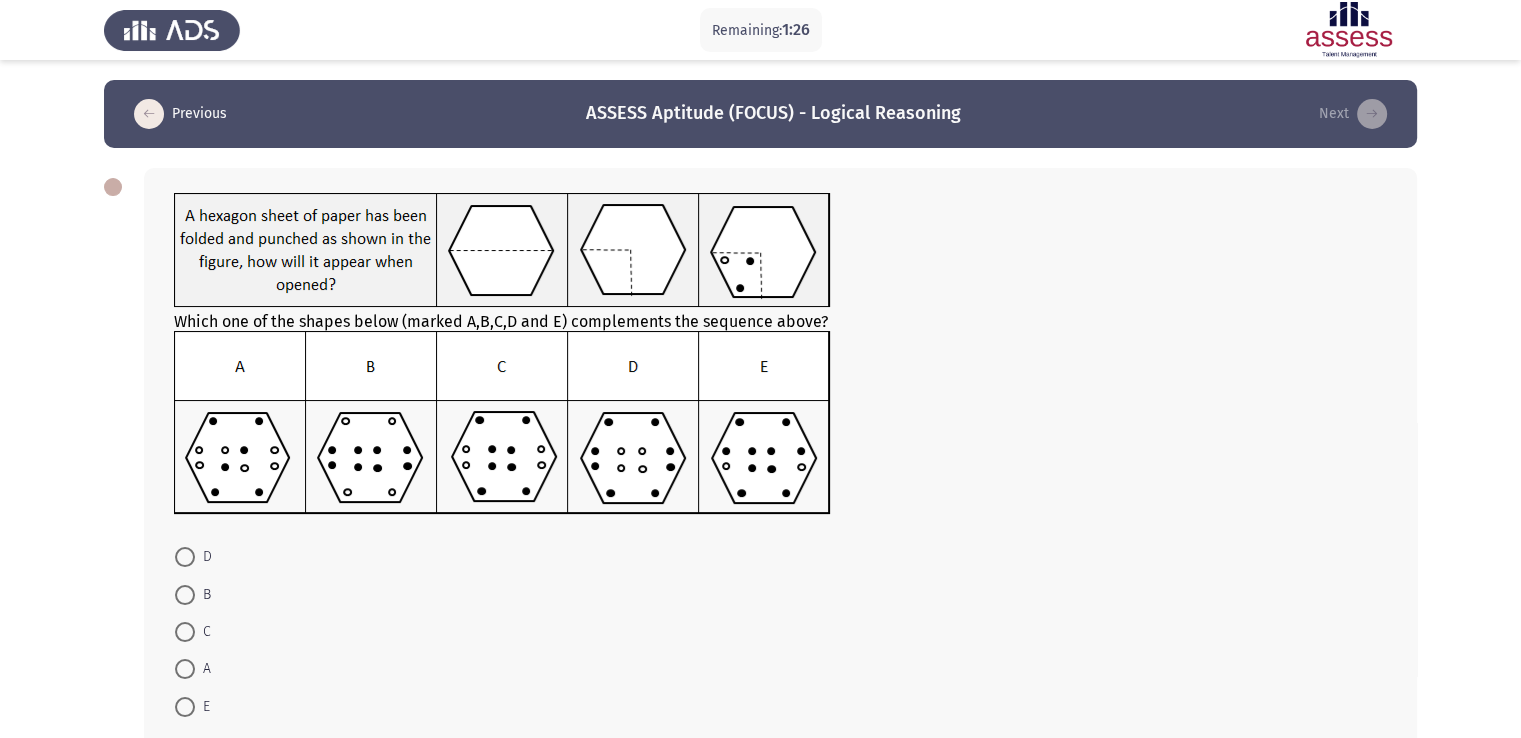 click 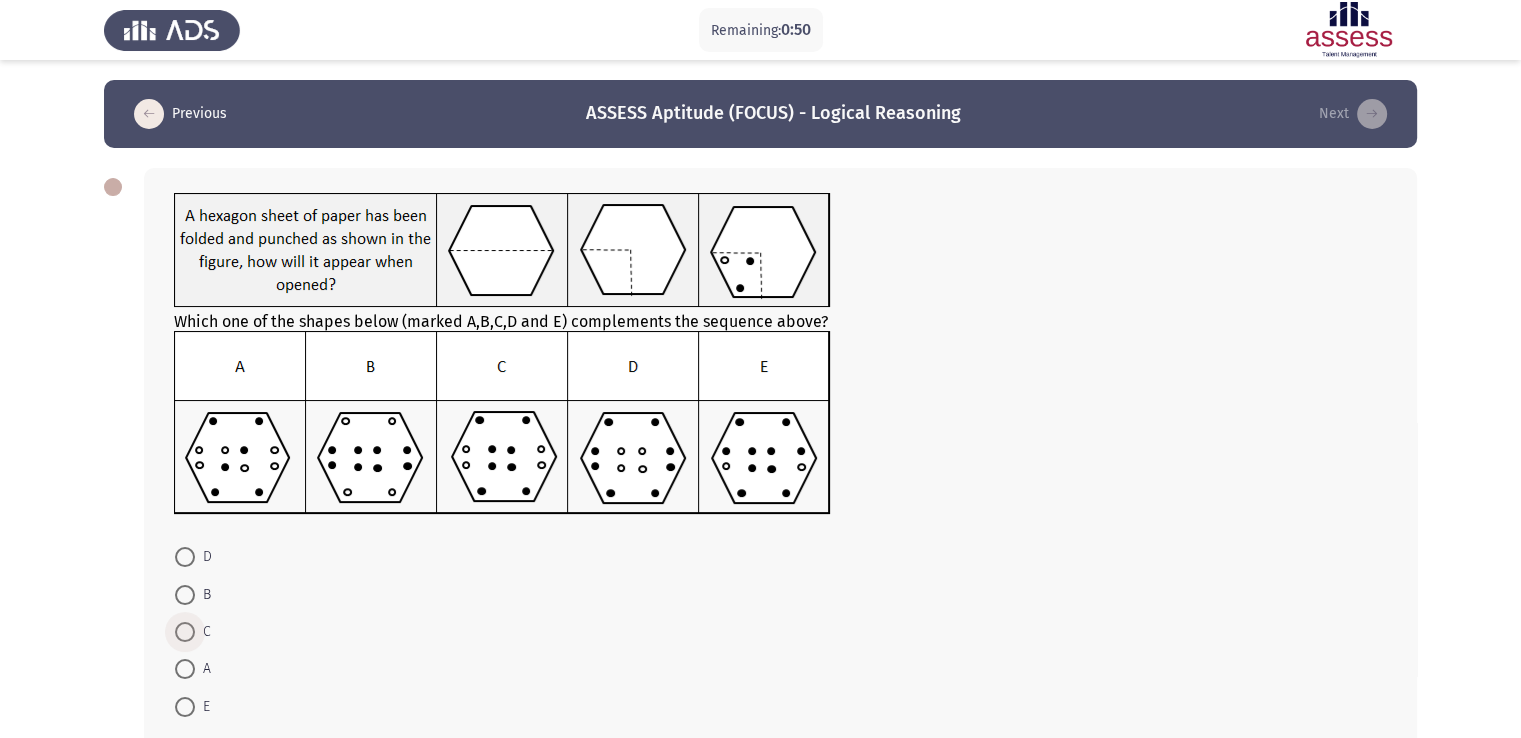 click at bounding box center [185, 632] 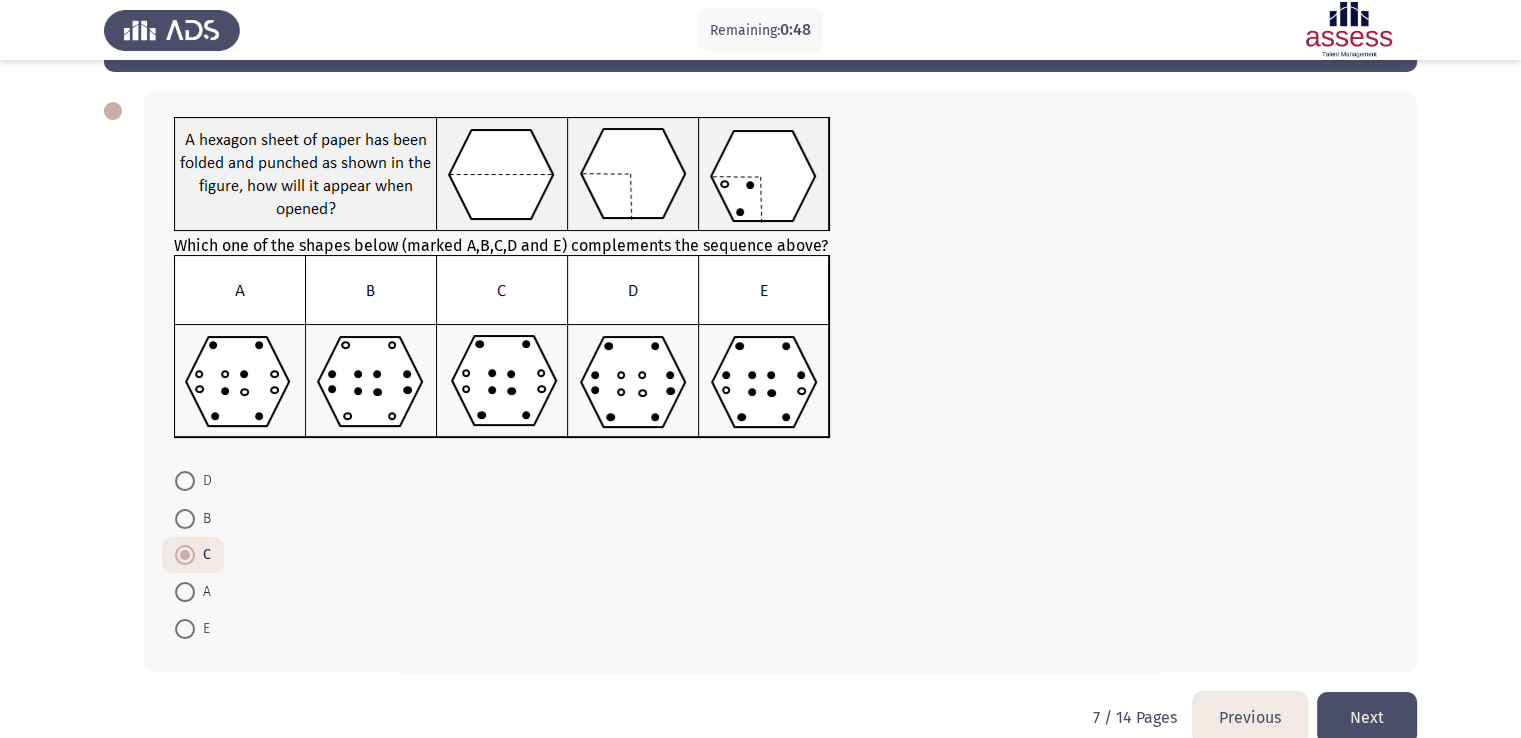 scroll, scrollTop: 87, scrollLeft: 0, axis: vertical 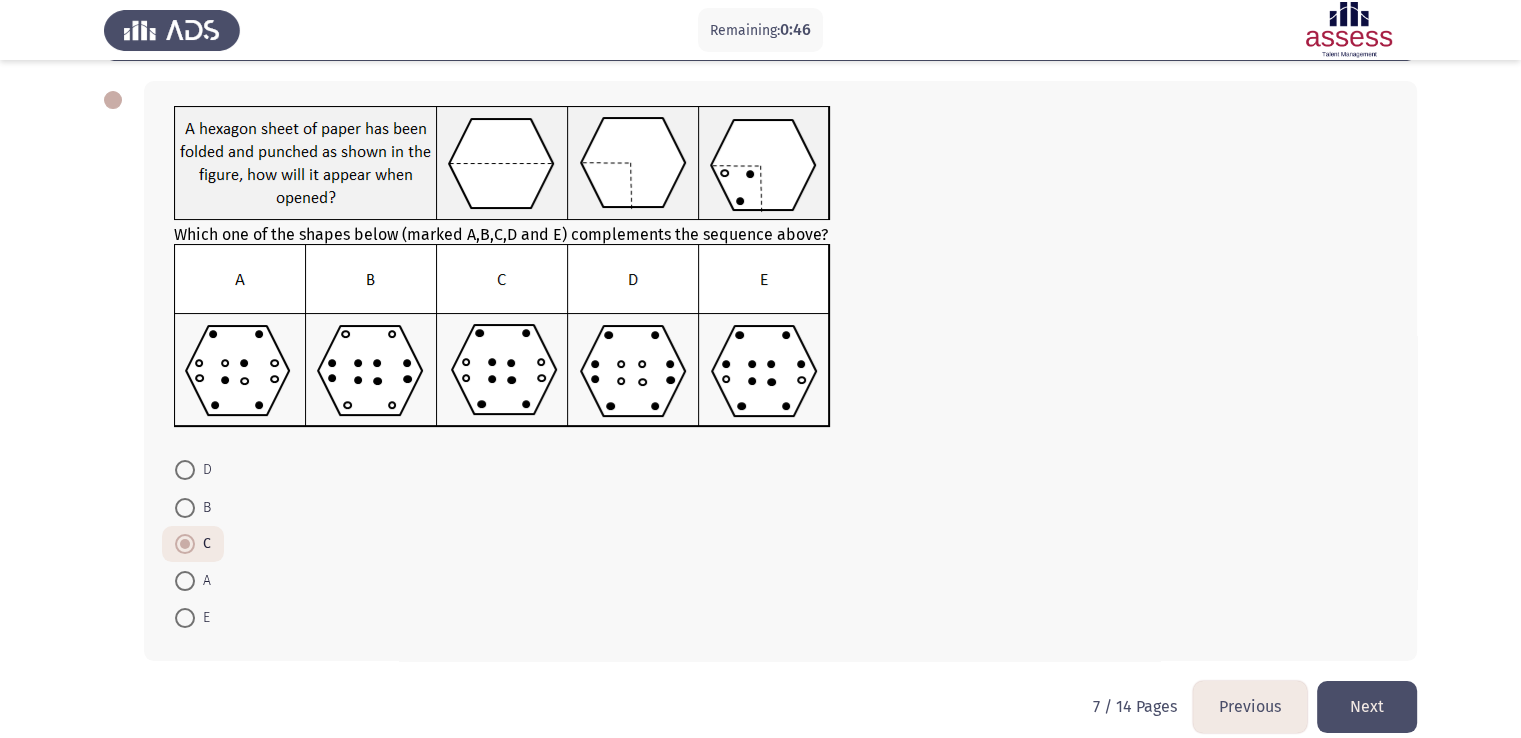 click on "Next" 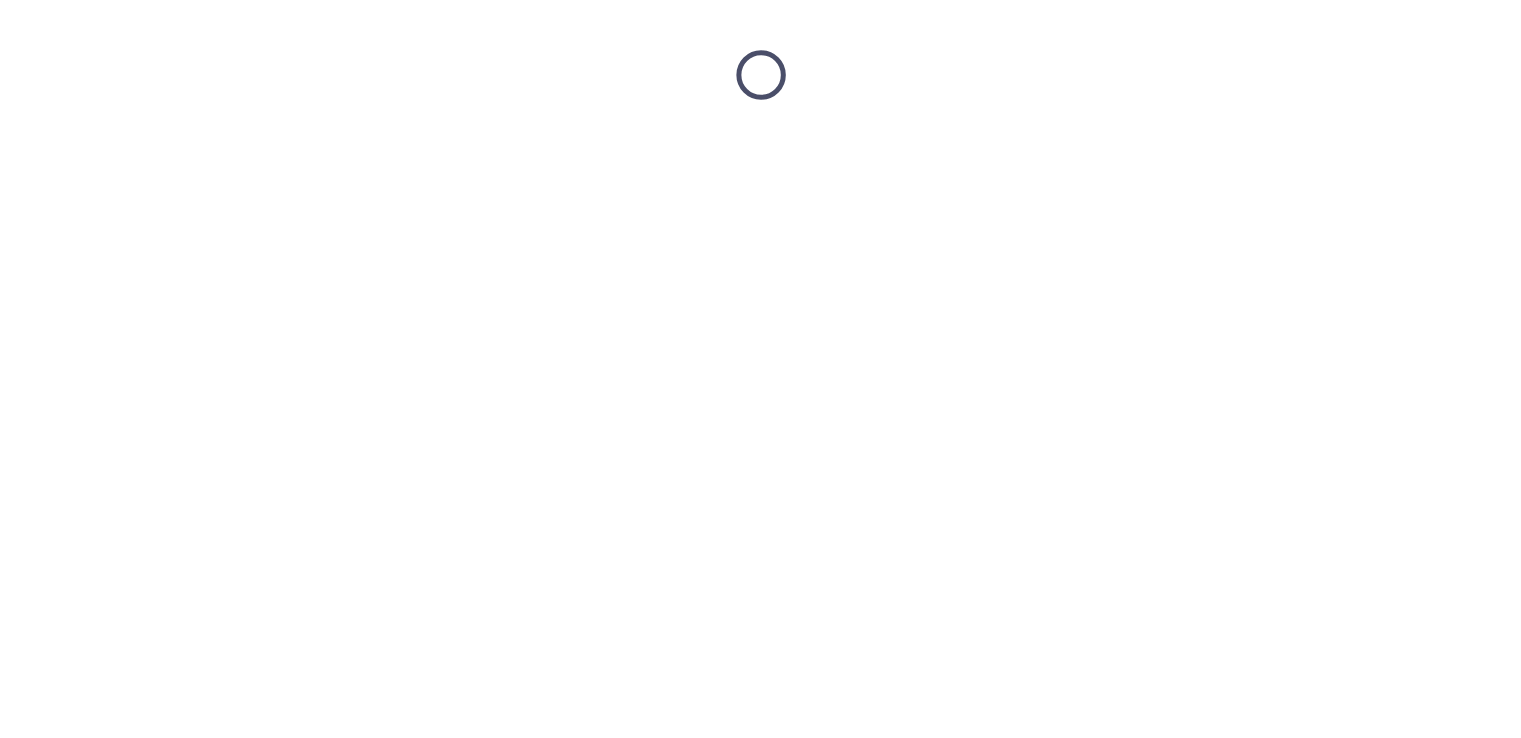 scroll, scrollTop: 0, scrollLeft: 0, axis: both 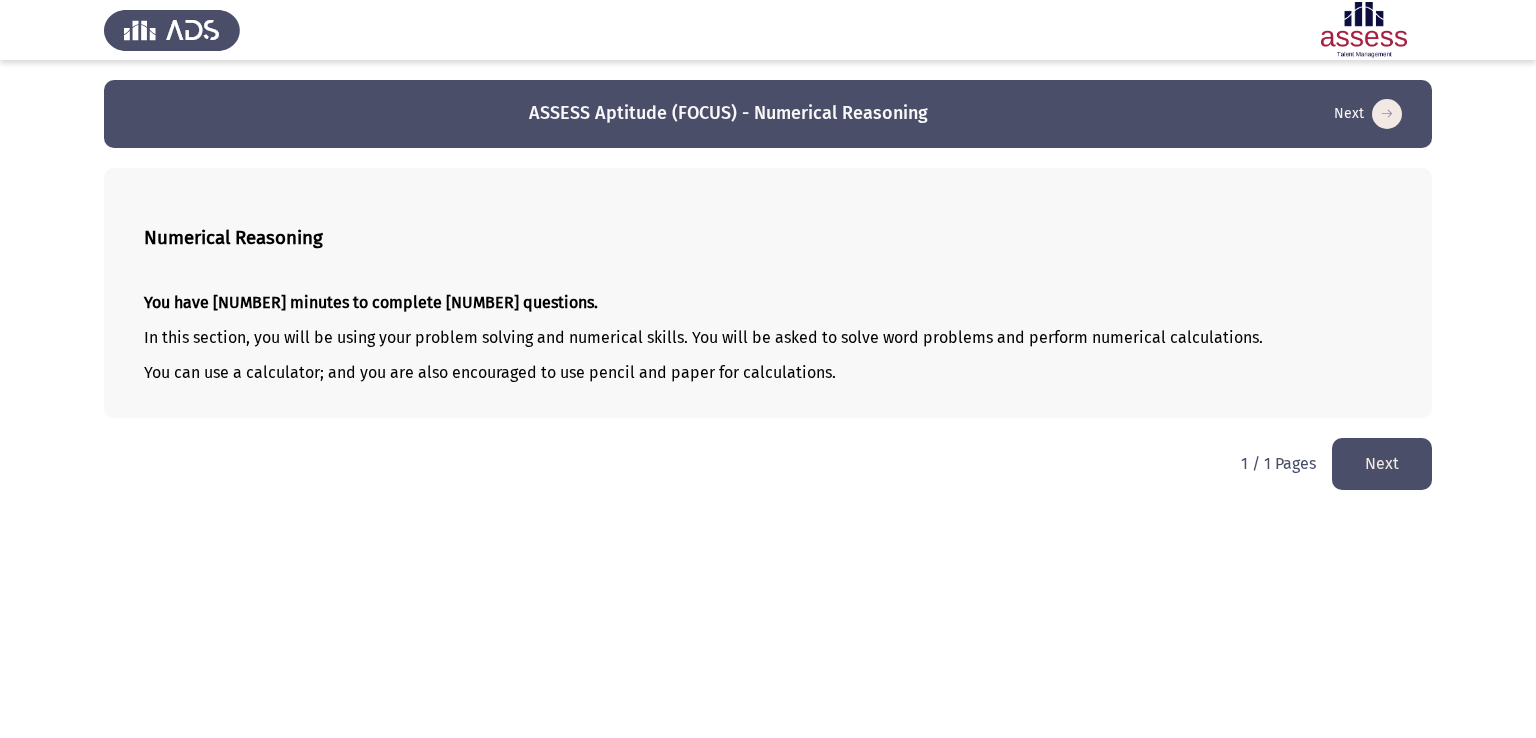 click on "Next" 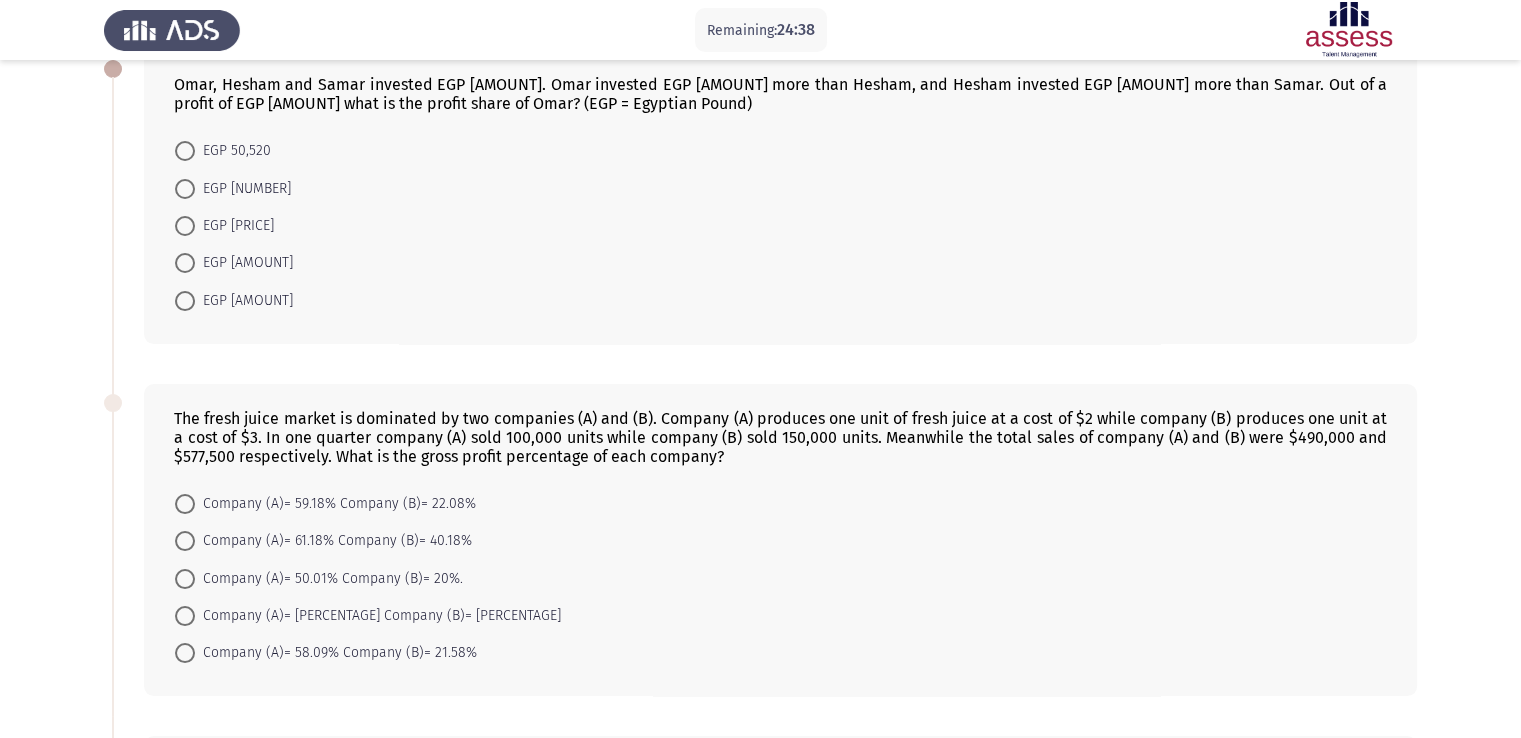 scroll, scrollTop: 114, scrollLeft: 0, axis: vertical 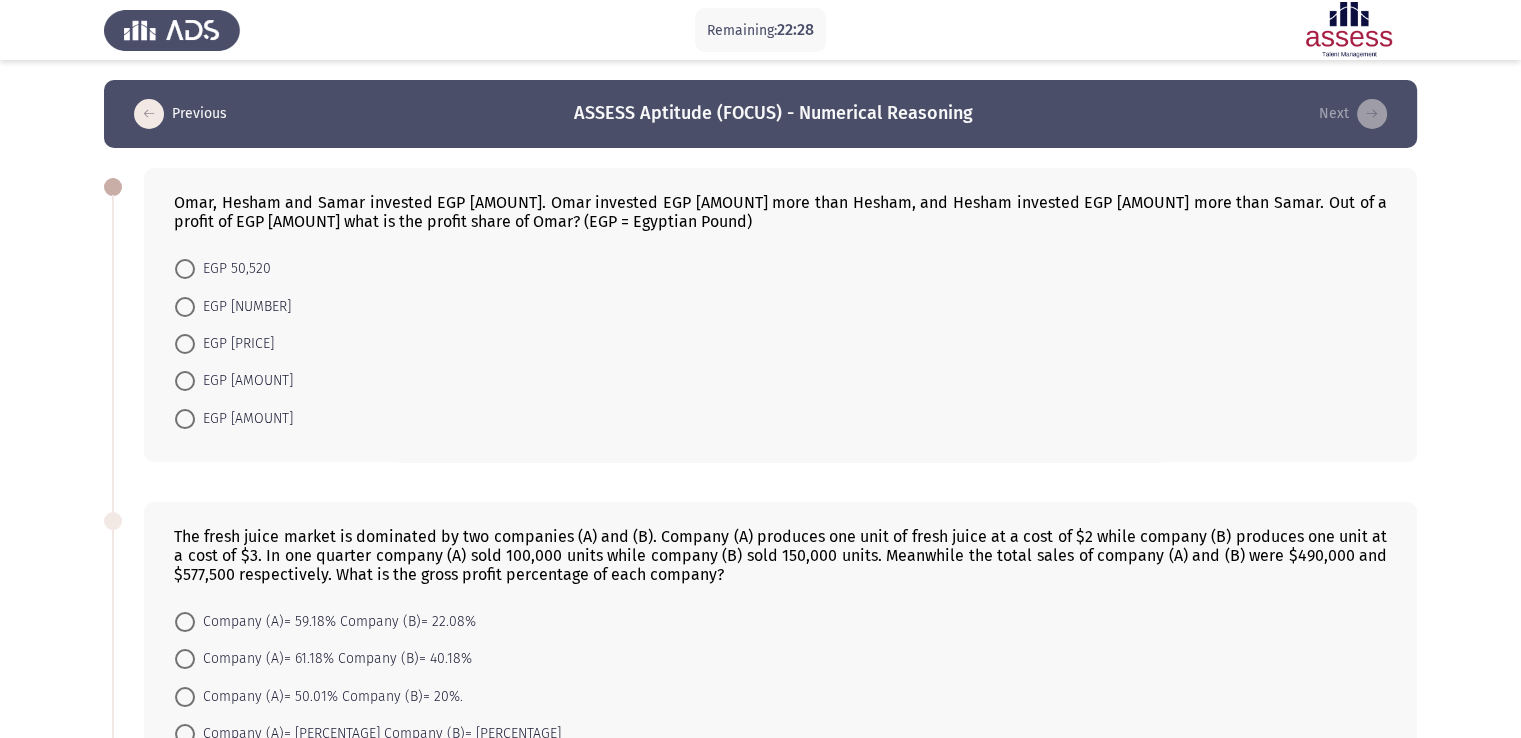 click at bounding box center [185, 307] 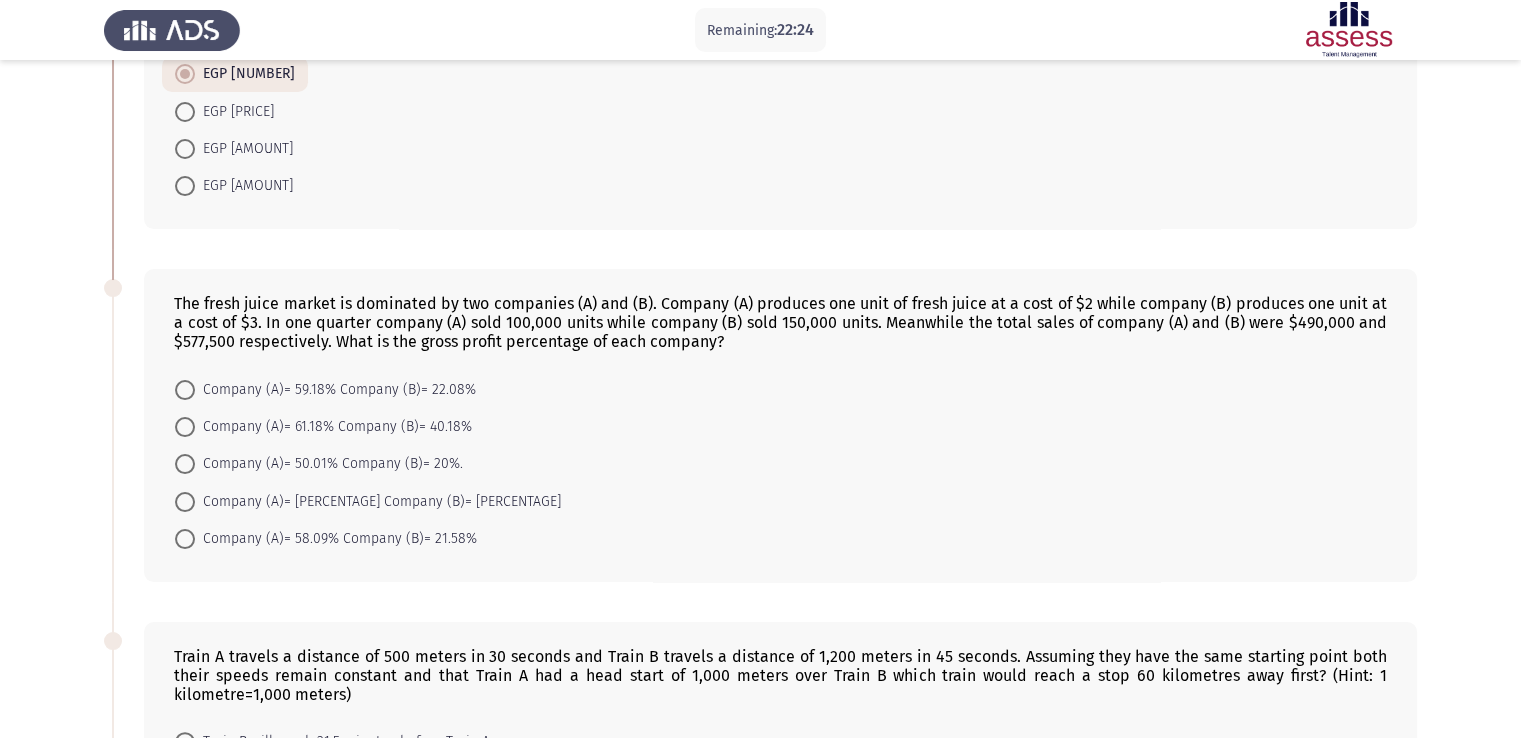 scroll, scrollTop: 253, scrollLeft: 0, axis: vertical 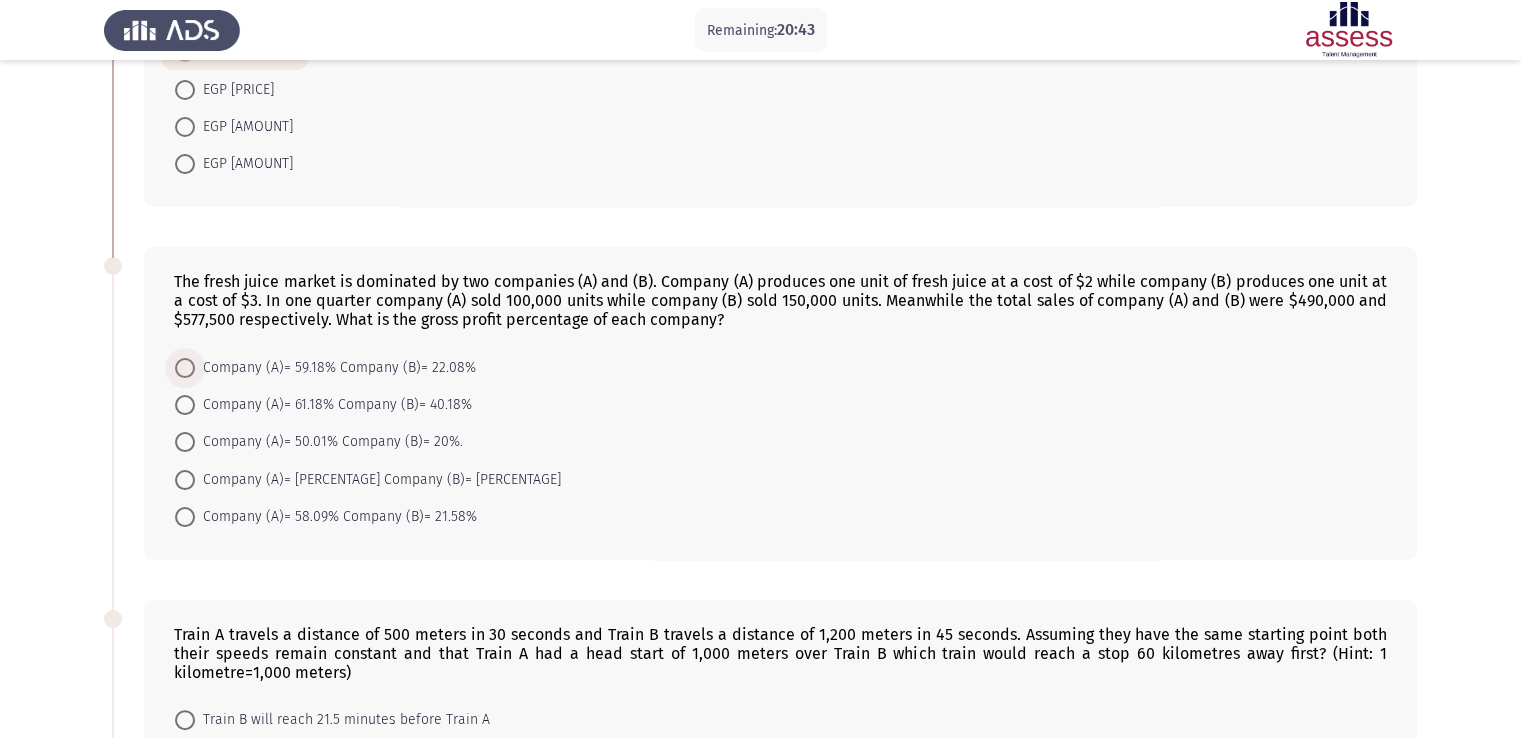 click at bounding box center (185, 368) 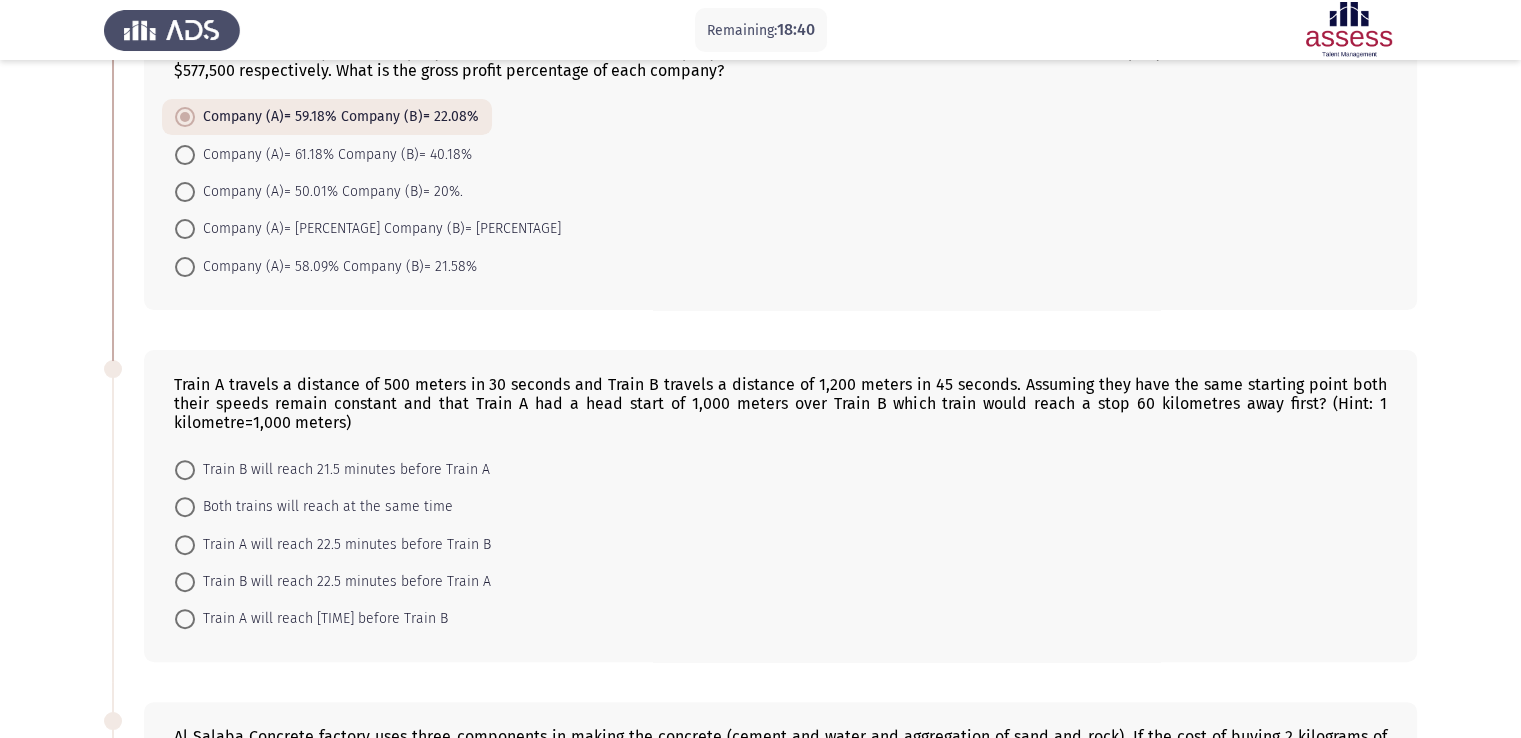 scroll, scrollTop: 509, scrollLeft: 0, axis: vertical 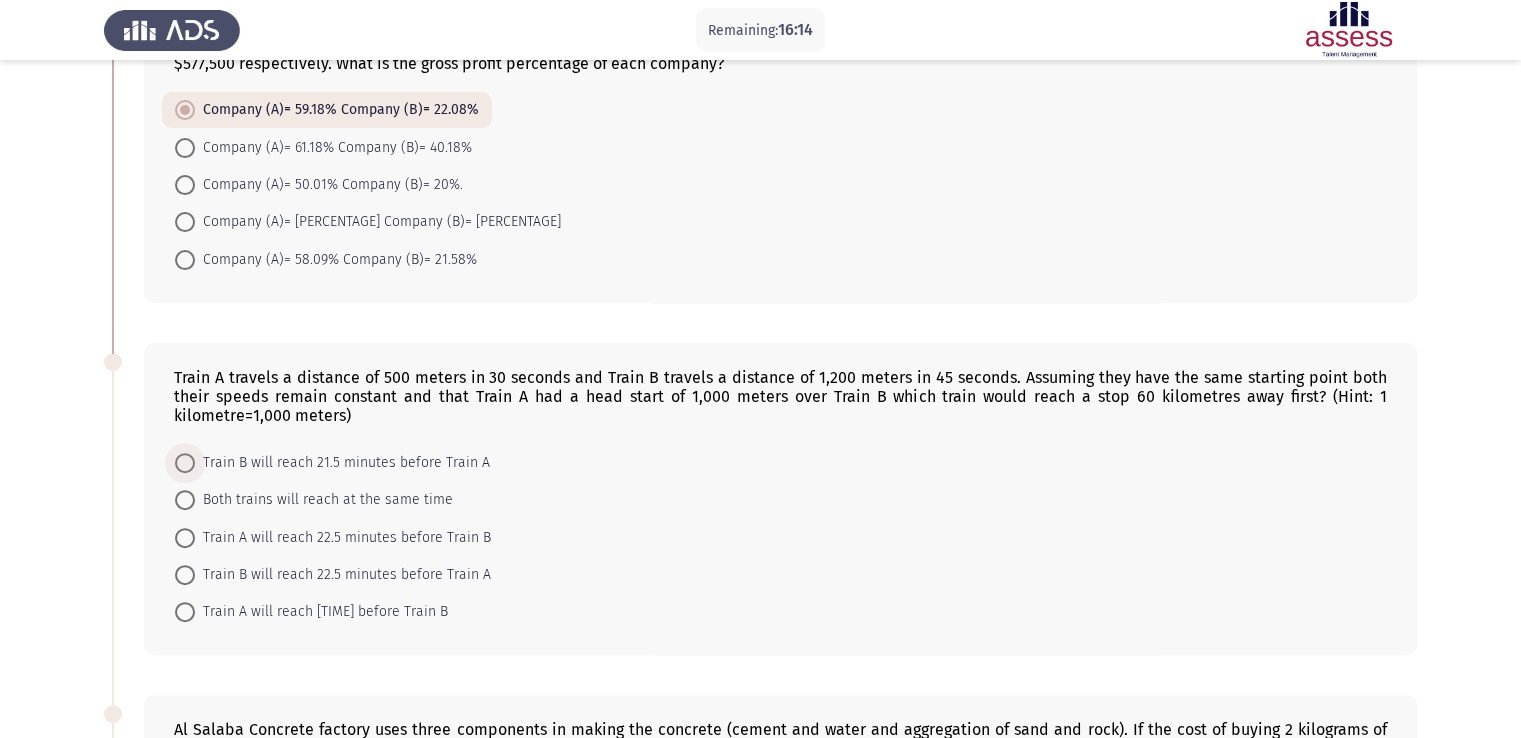 click on "Train B will reach 21.5 minutes before Train A" at bounding box center (342, 463) 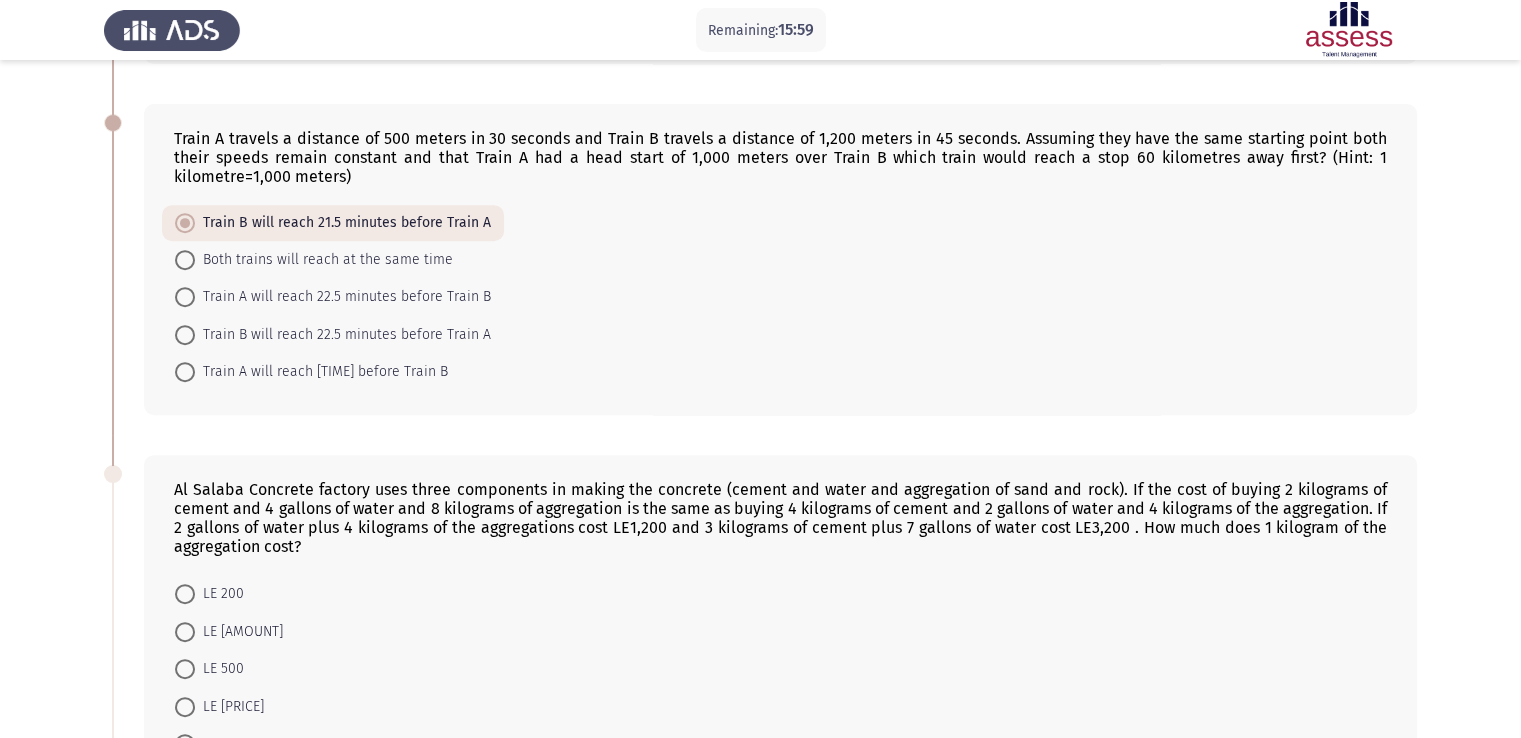 scroll, scrollTop: 749, scrollLeft: 0, axis: vertical 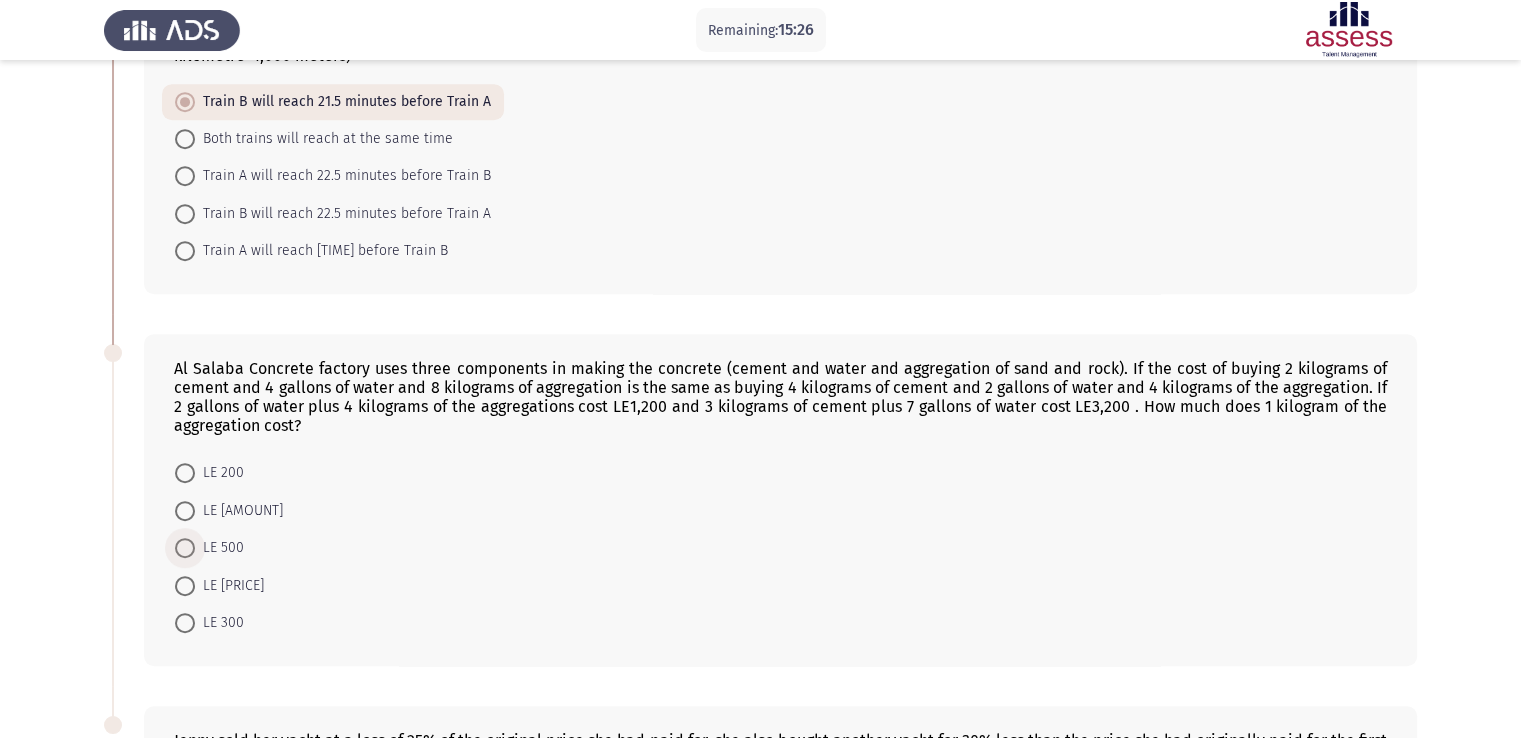 click at bounding box center (185, 548) 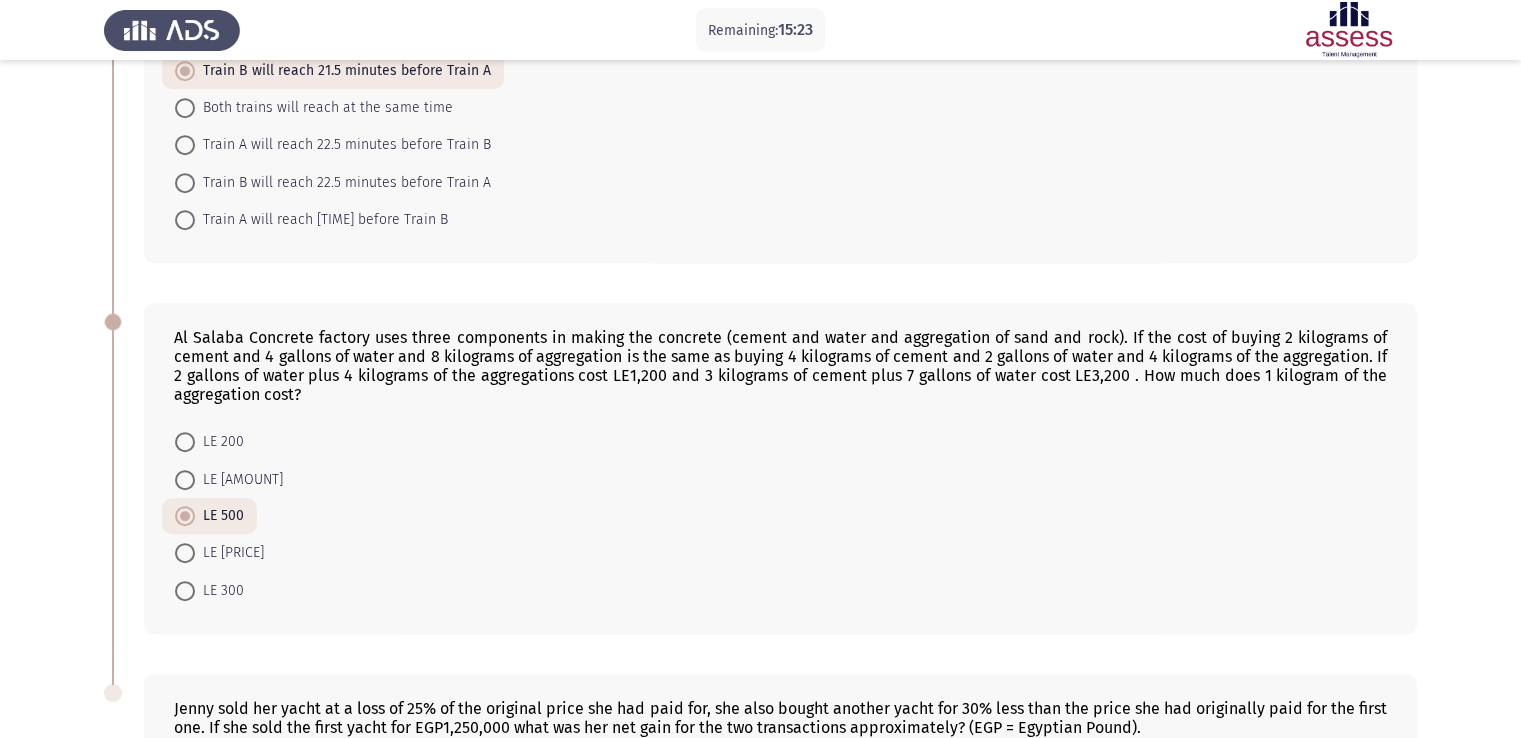 scroll, scrollTop: 909, scrollLeft: 0, axis: vertical 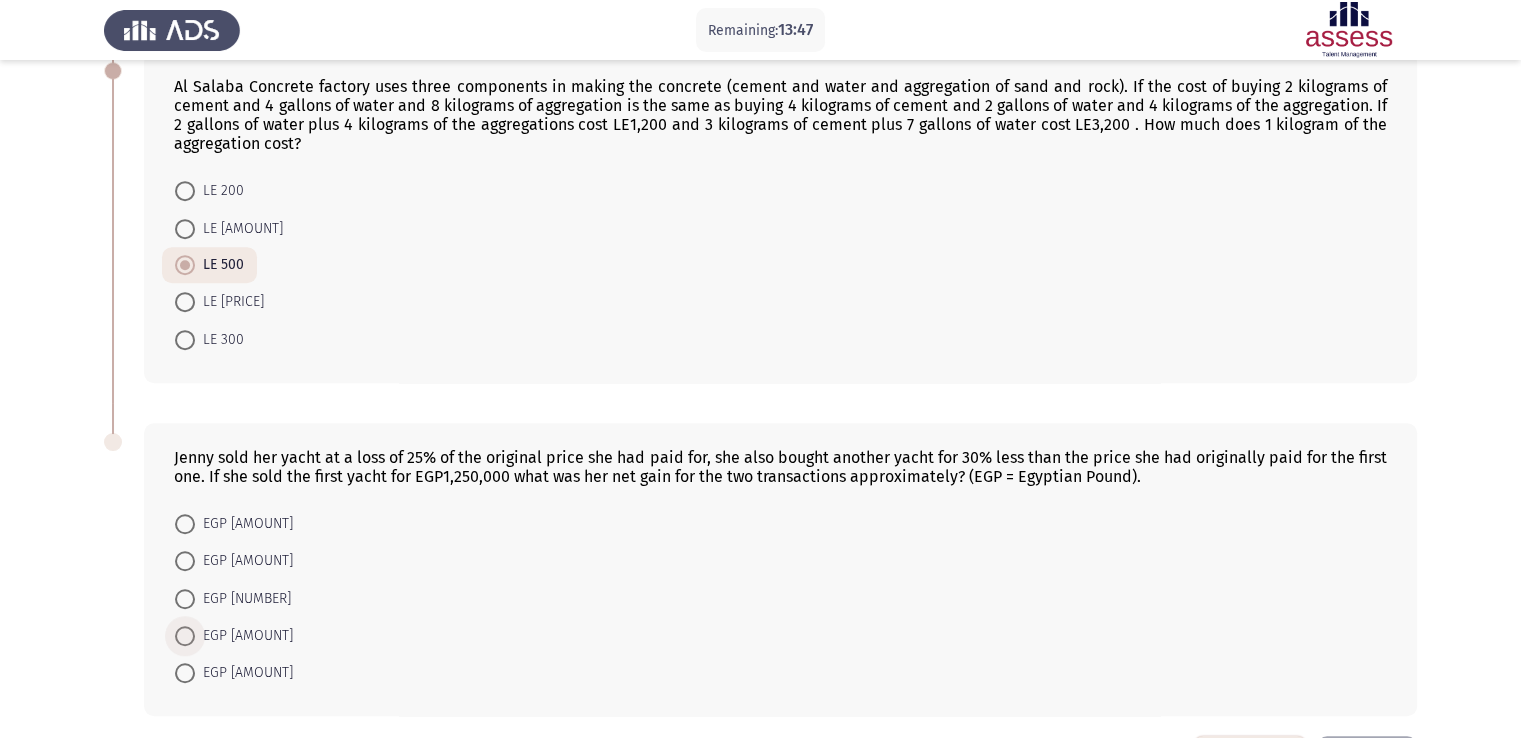 click at bounding box center [185, 636] 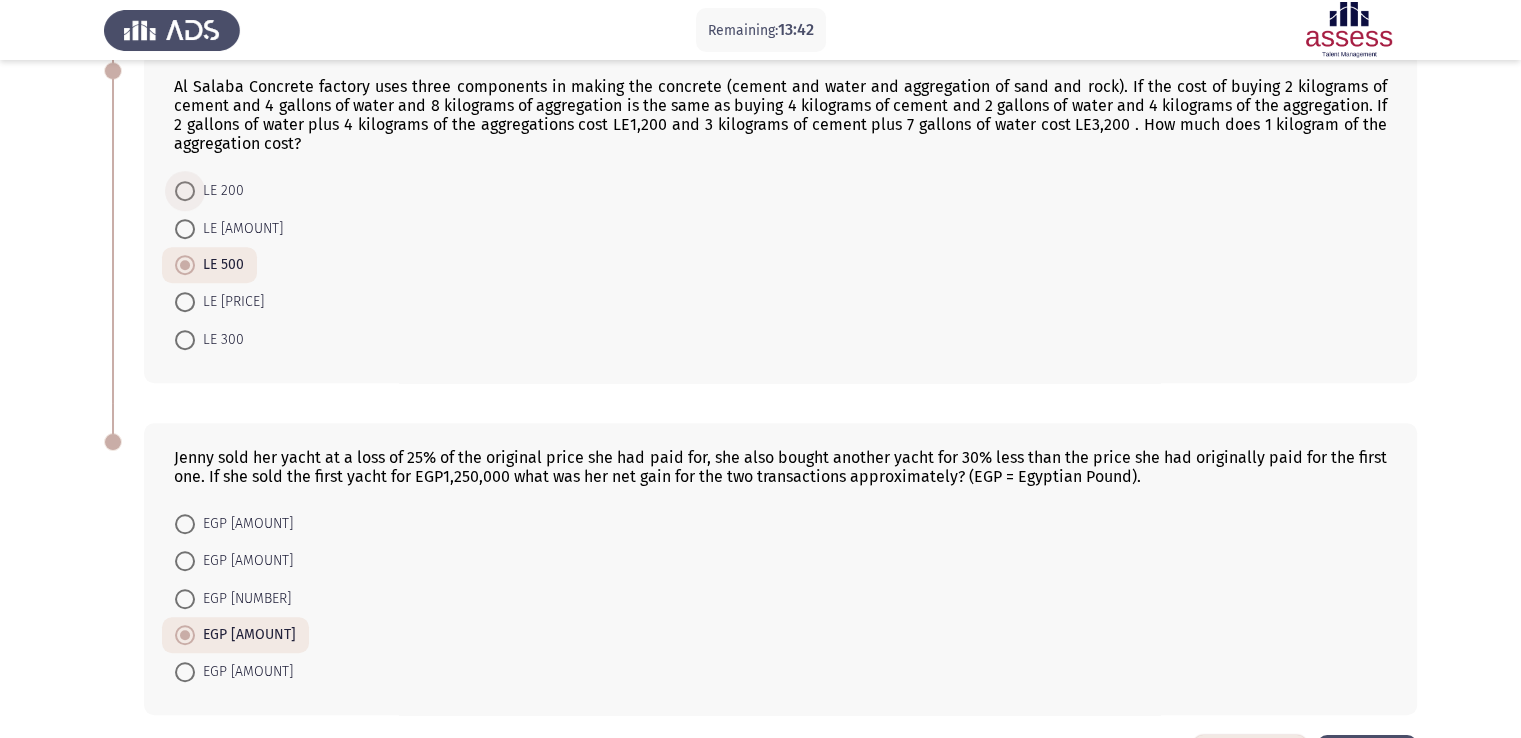 click at bounding box center (185, 191) 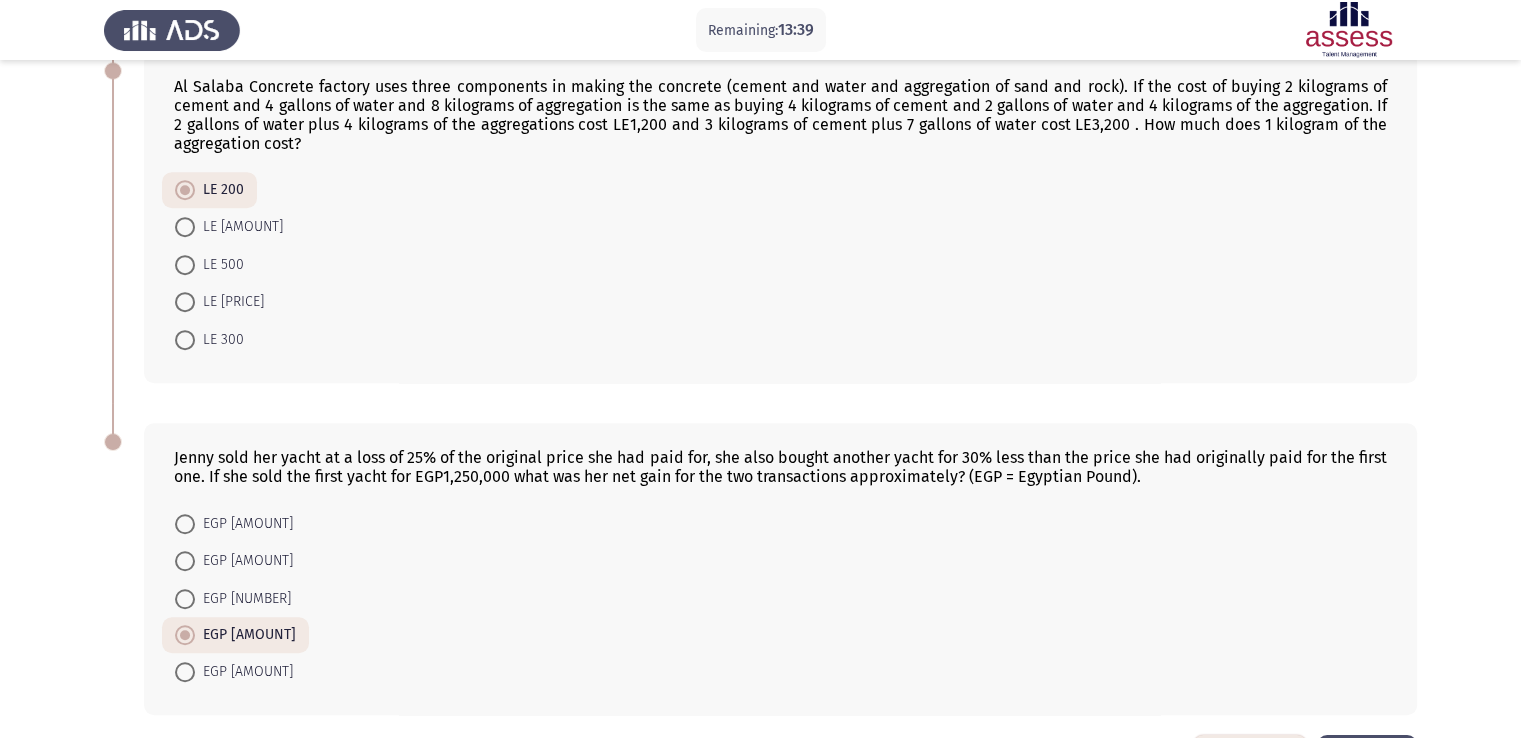 scroll, scrollTop: 1228, scrollLeft: 0, axis: vertical 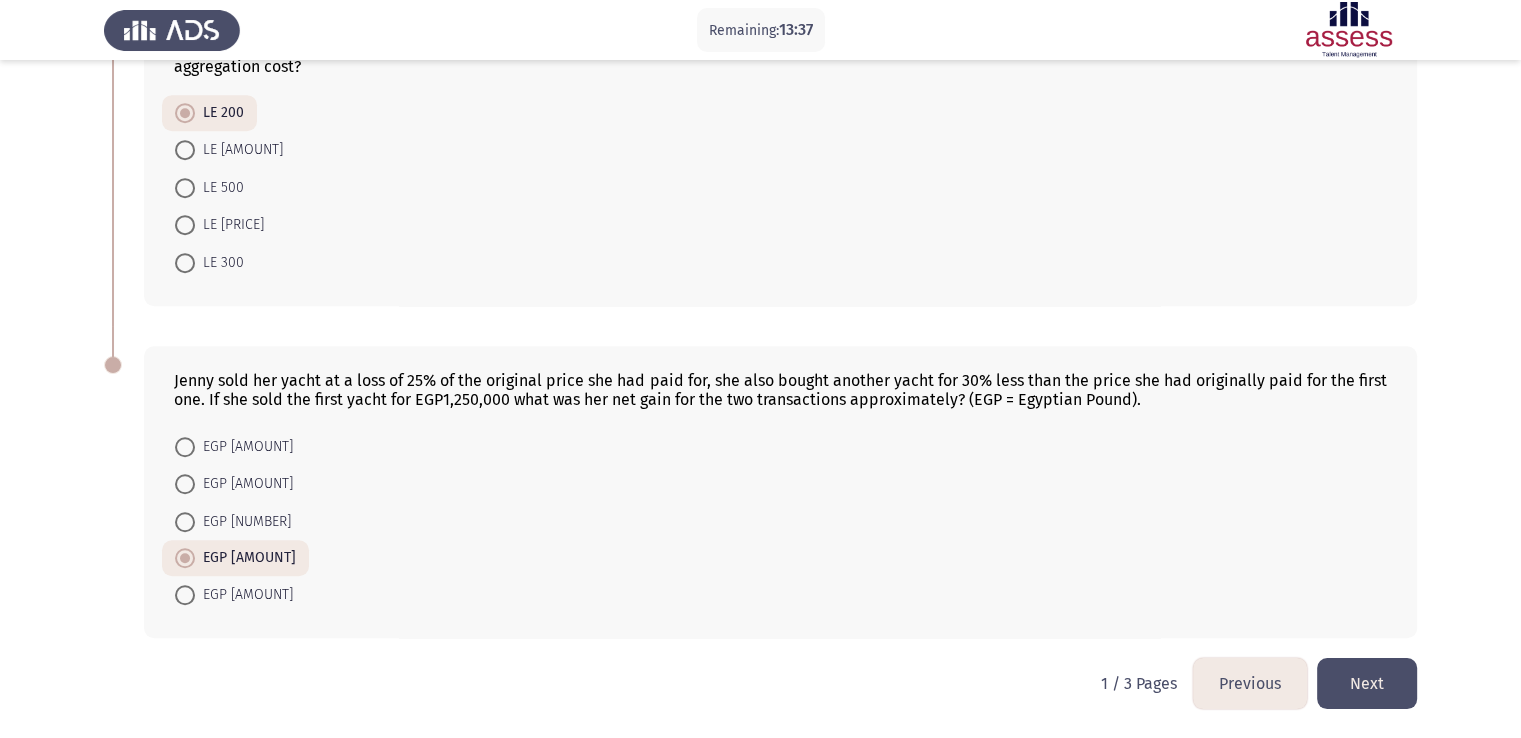 click on "Next" 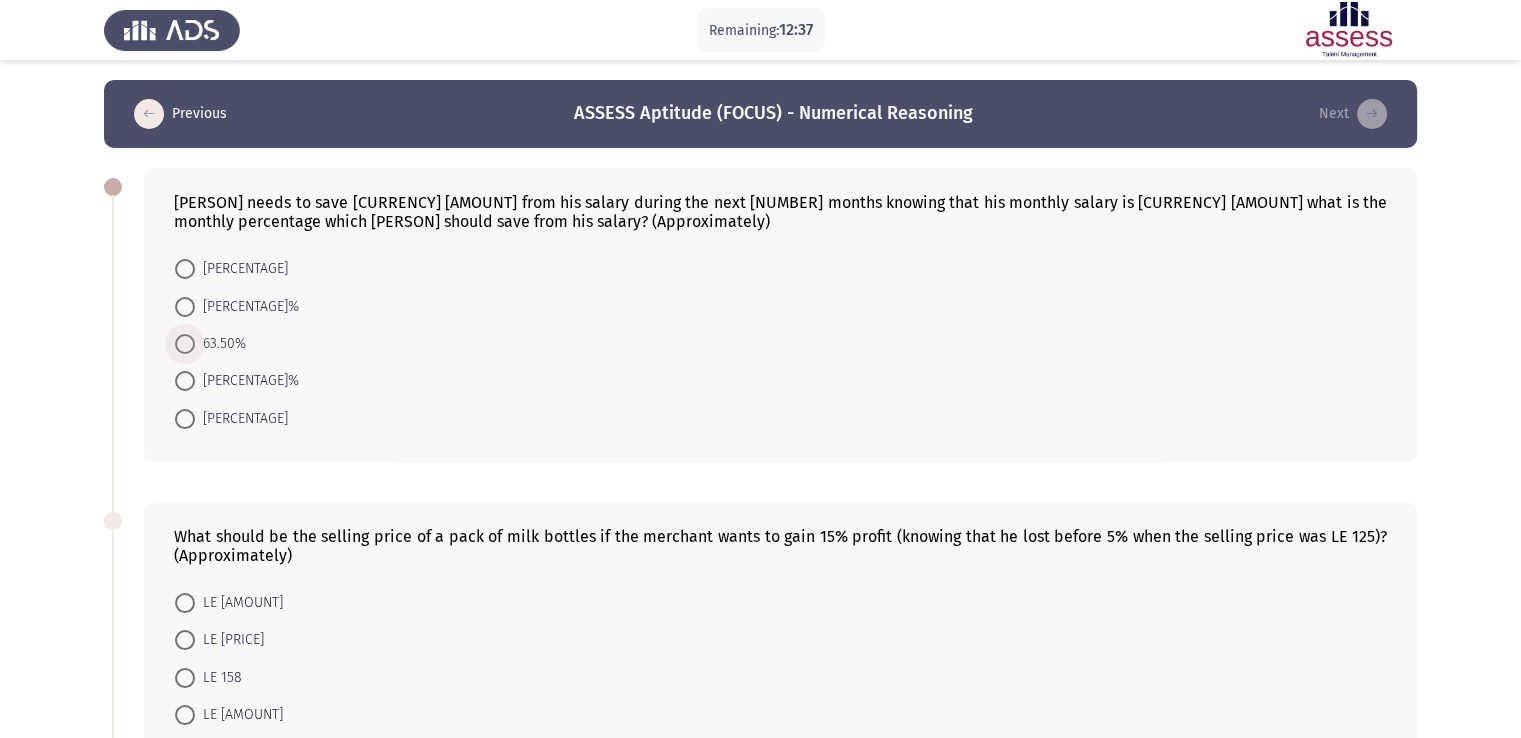 click on "63.50%" at bounding box center [220, 344] 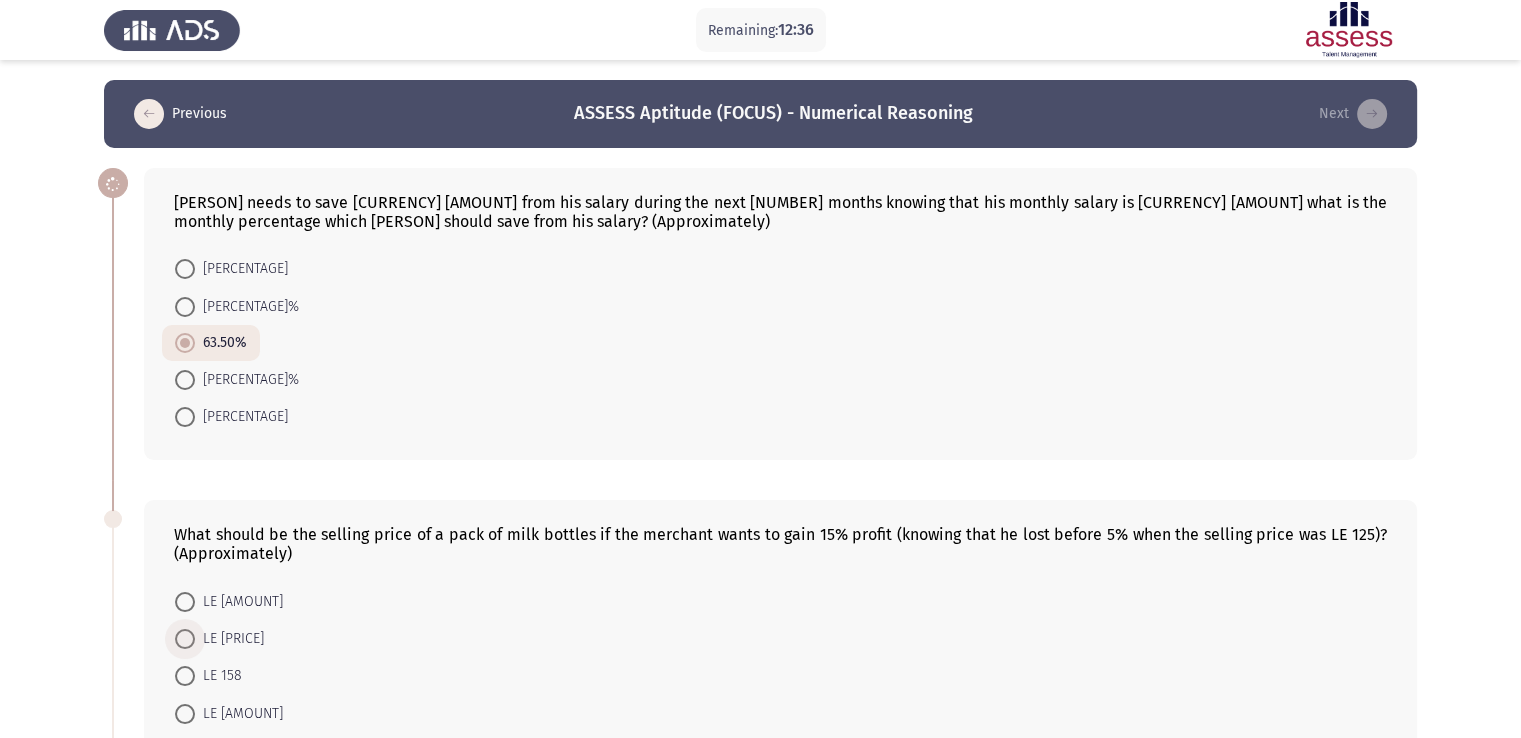 click at bounding box center [185, 639] 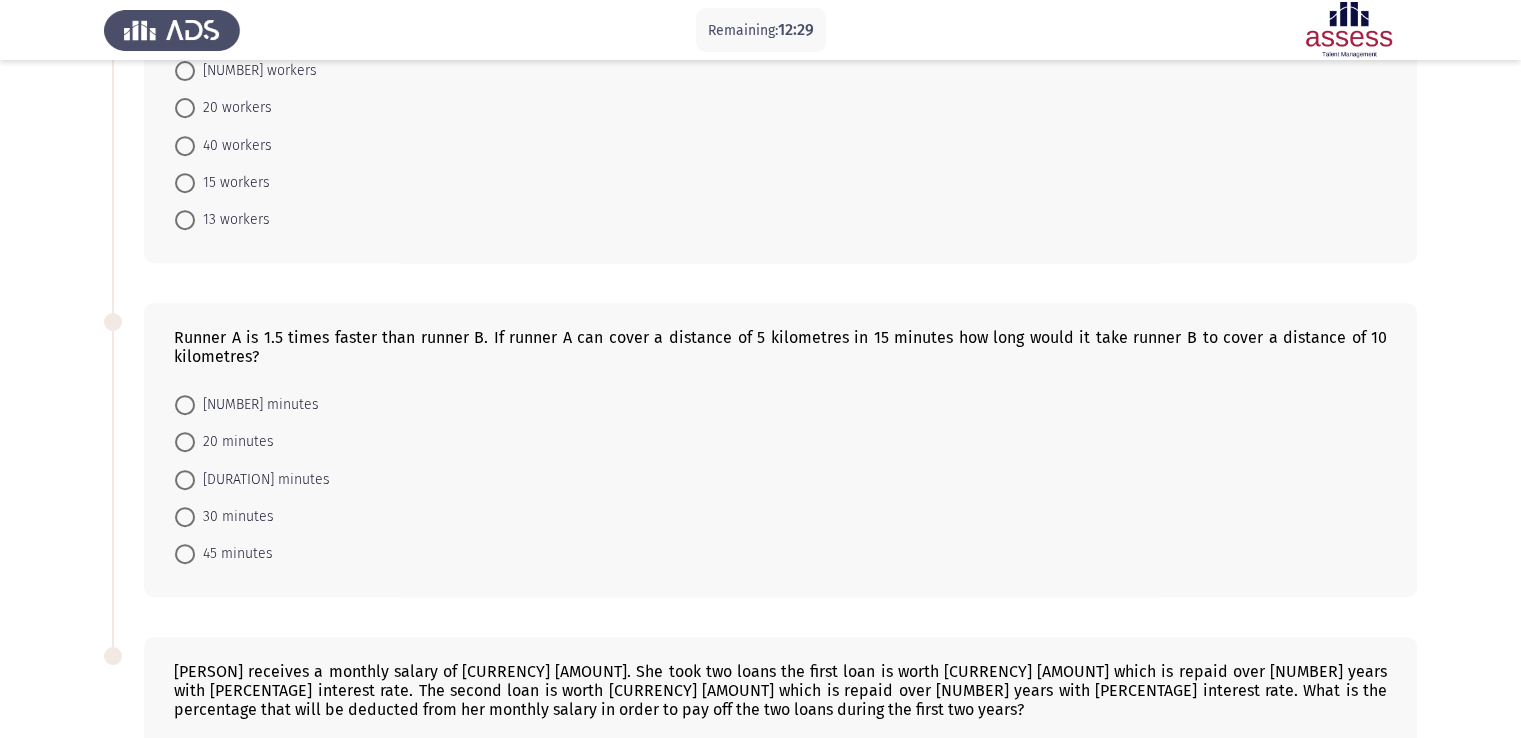 scroll, scrollTop: 881, scrollLeft: 0, axis: vertical 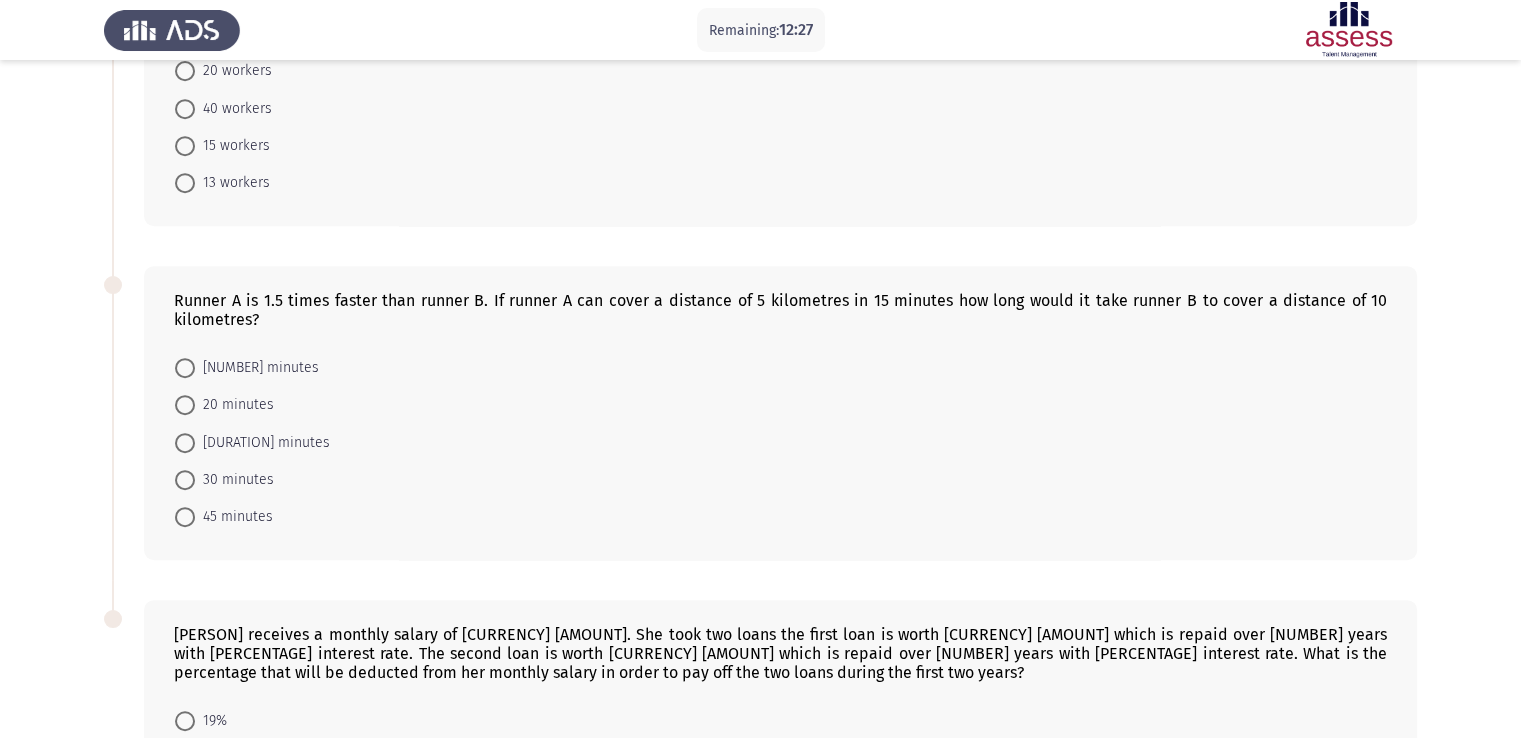 drag, startPoint x: 1503, startPoint y: 615, endPoint x: 1505, endPoint y: 597, distance: 18.110771 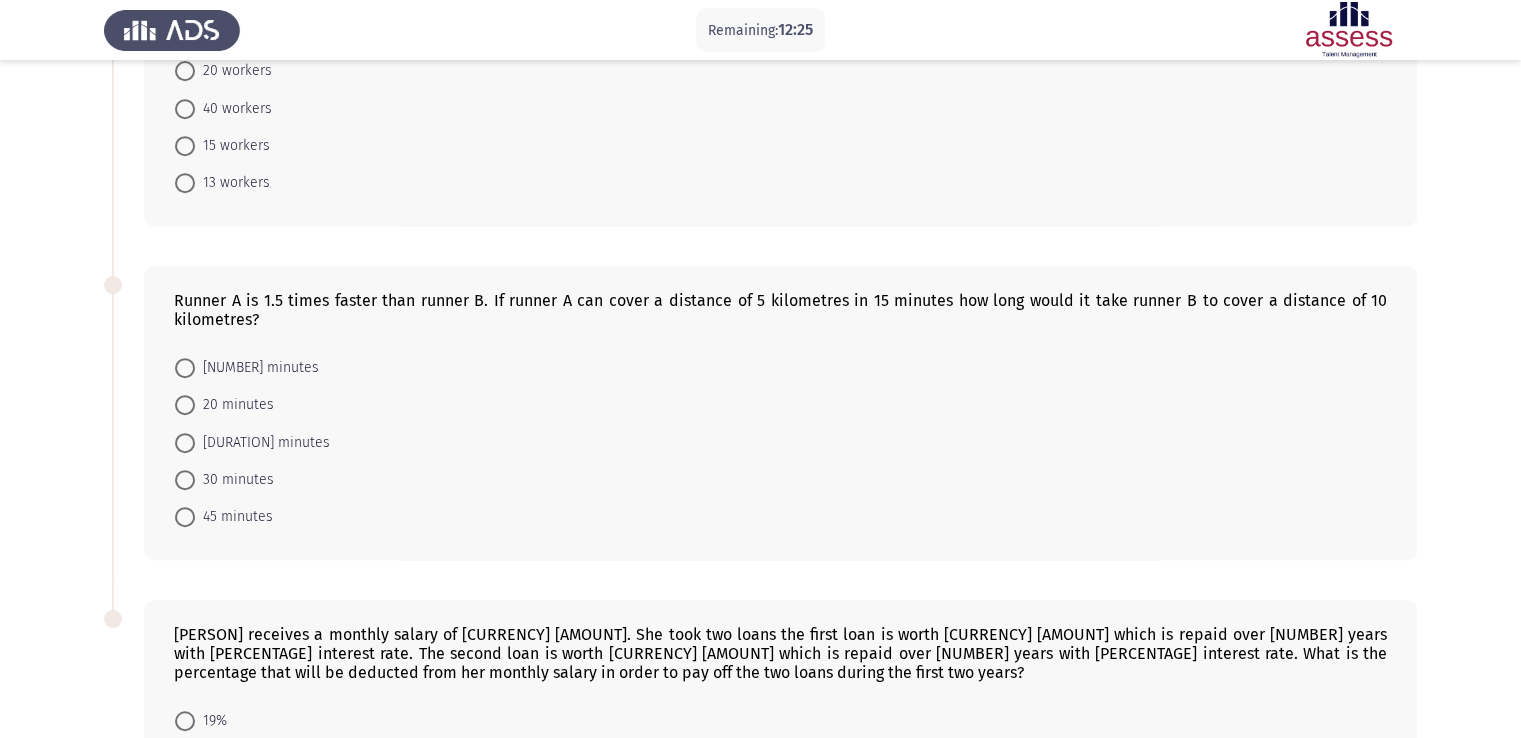 scroll, scrollTop: 864, scrollLeft: 0, axis: vertical 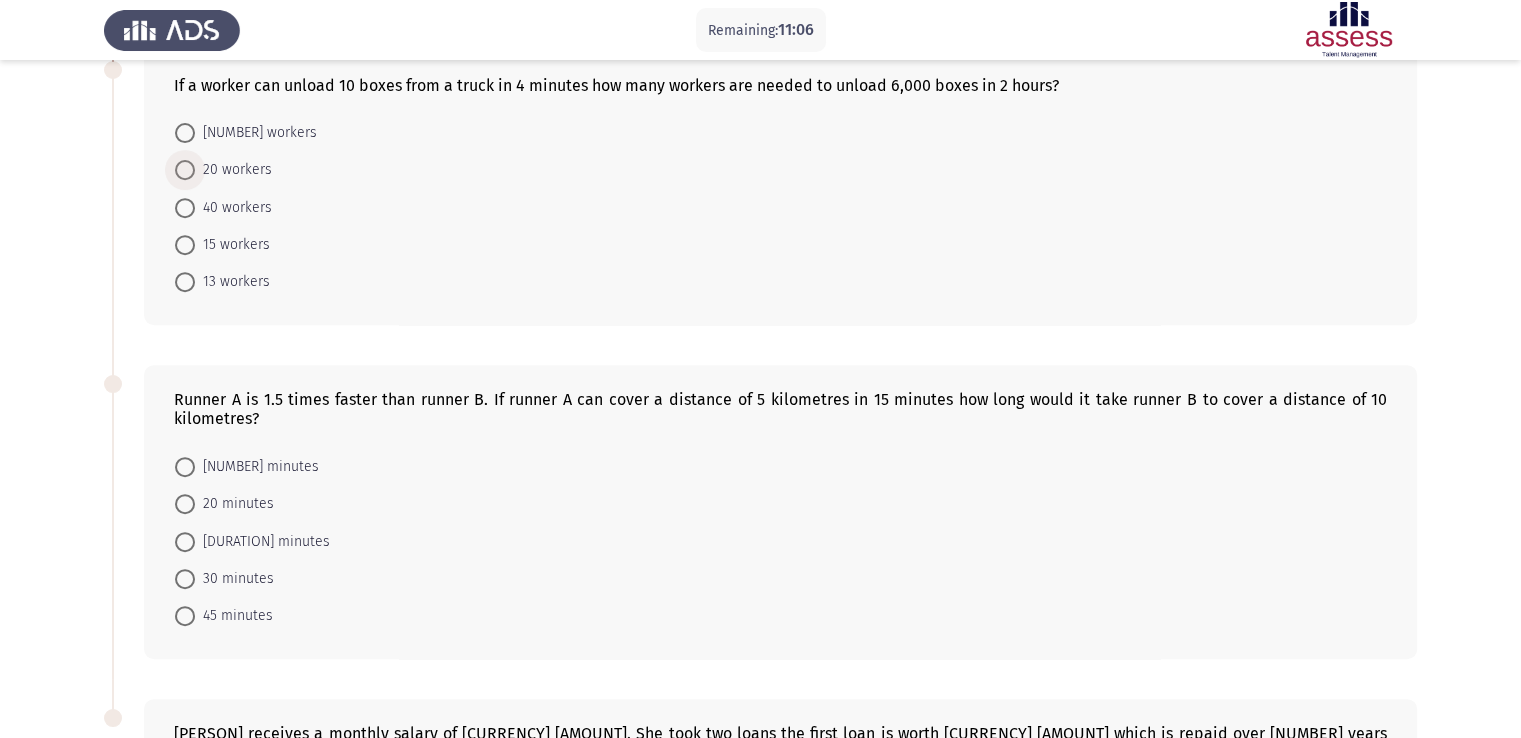 click at bounding box center [185, 170] 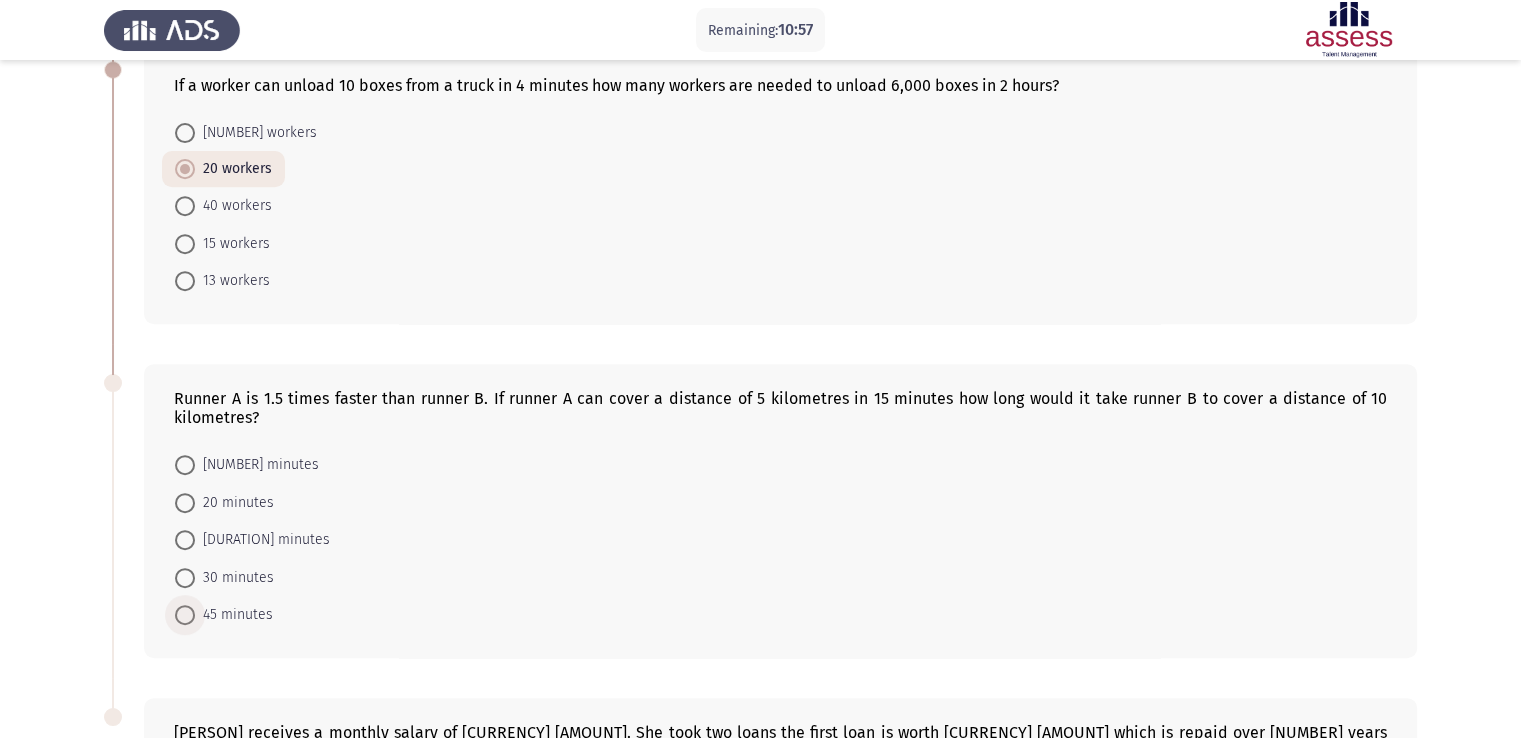click at bounding box center [185, 615] 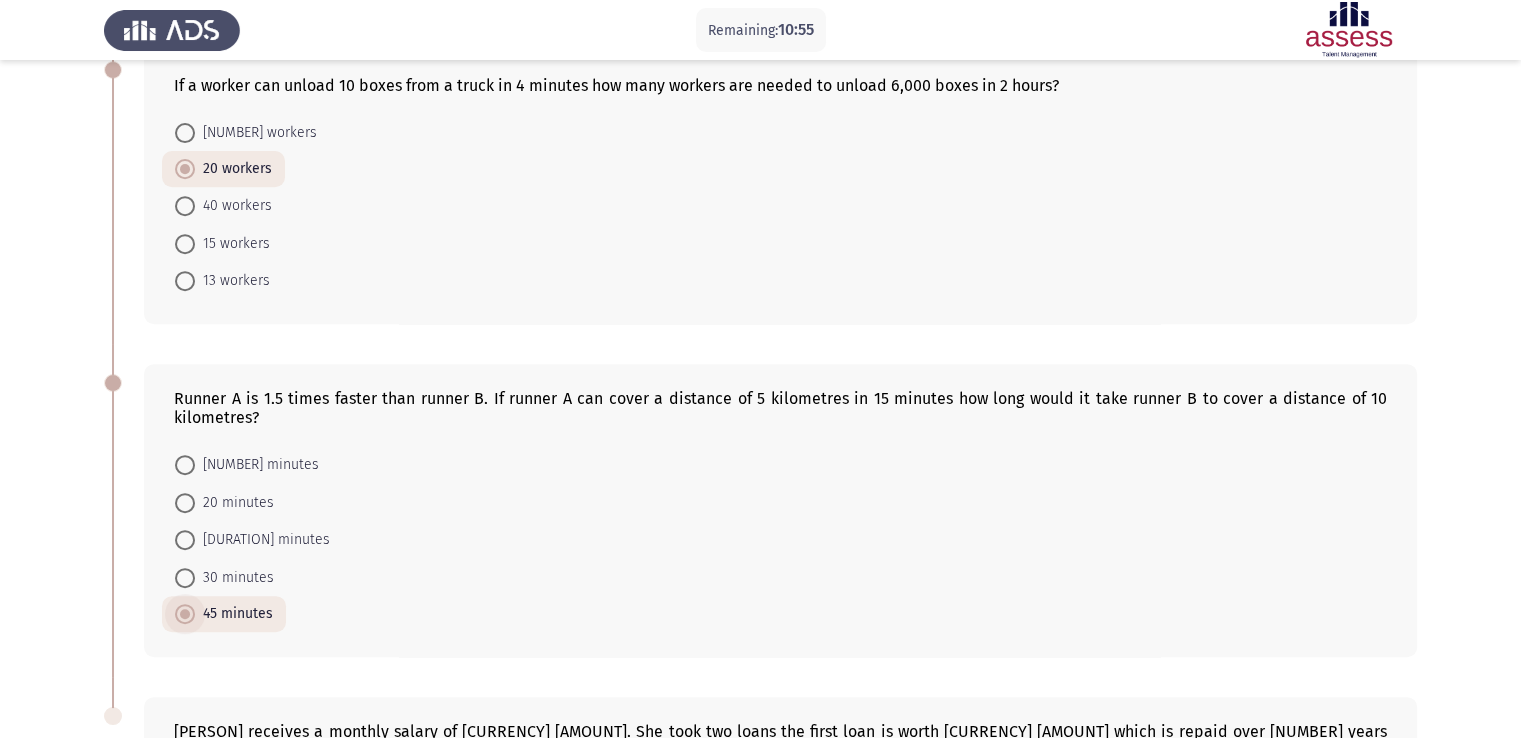 click at bounding box center [185, 614] 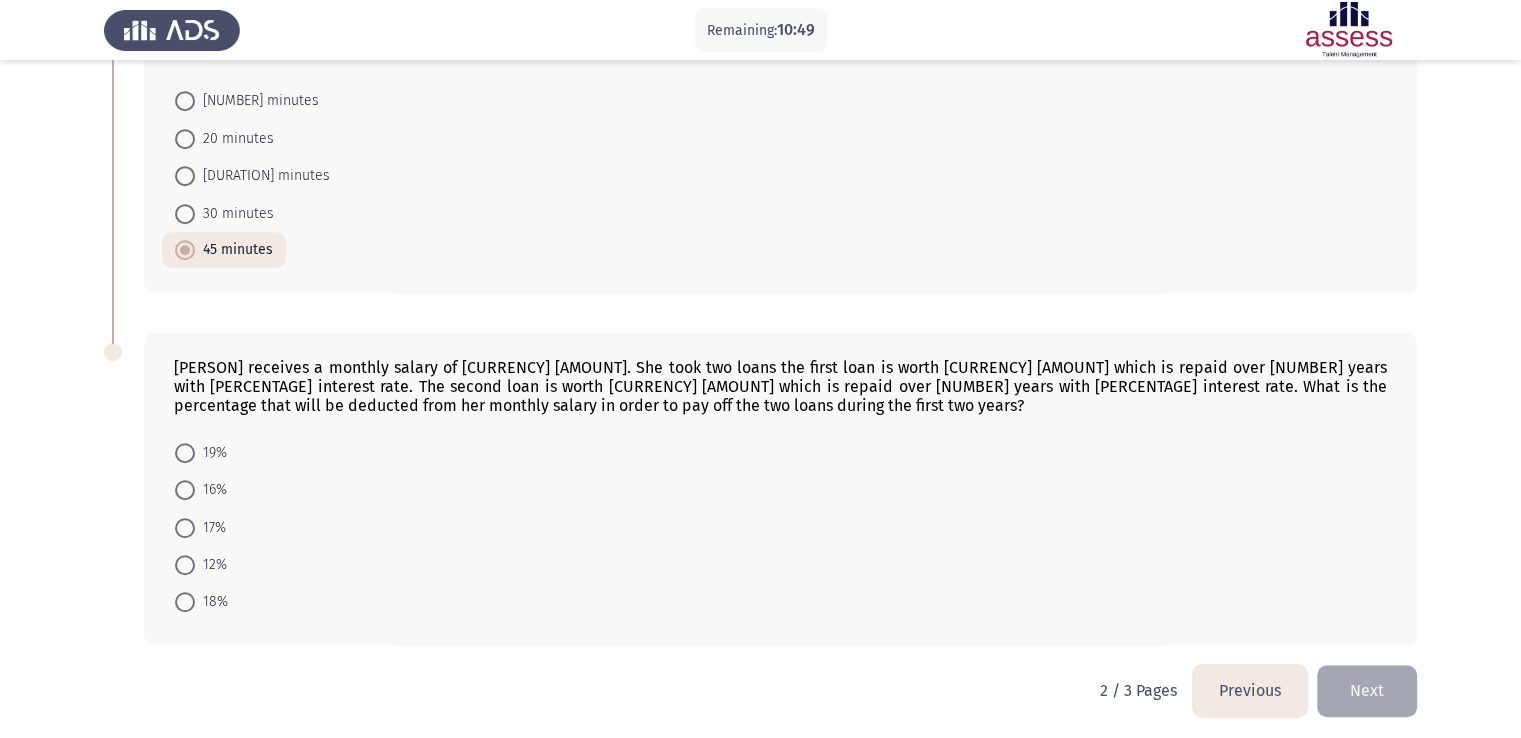 scroll, scrollTop: 1152, scrollLeft: 0, axis: vertical 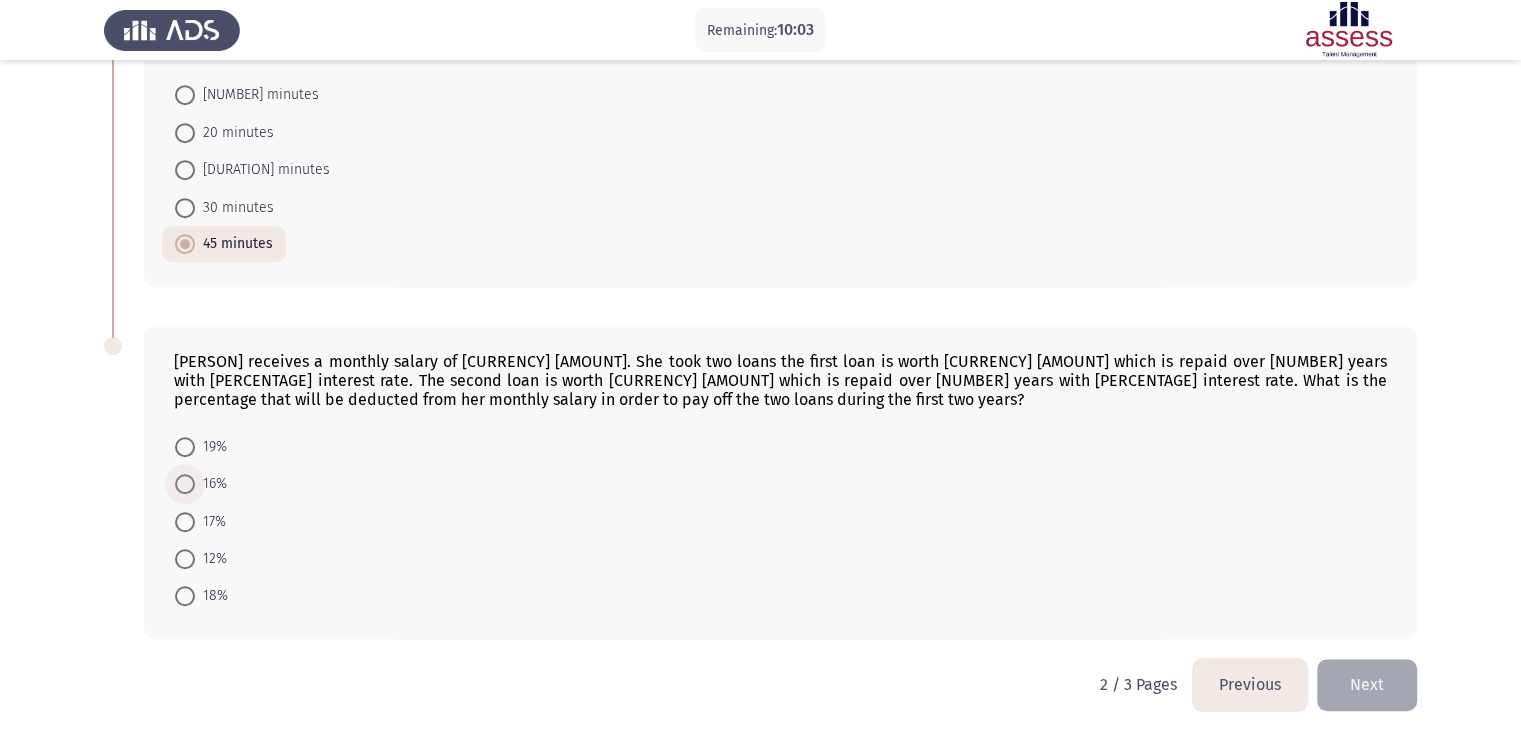 click at bounding box center [185, 484] 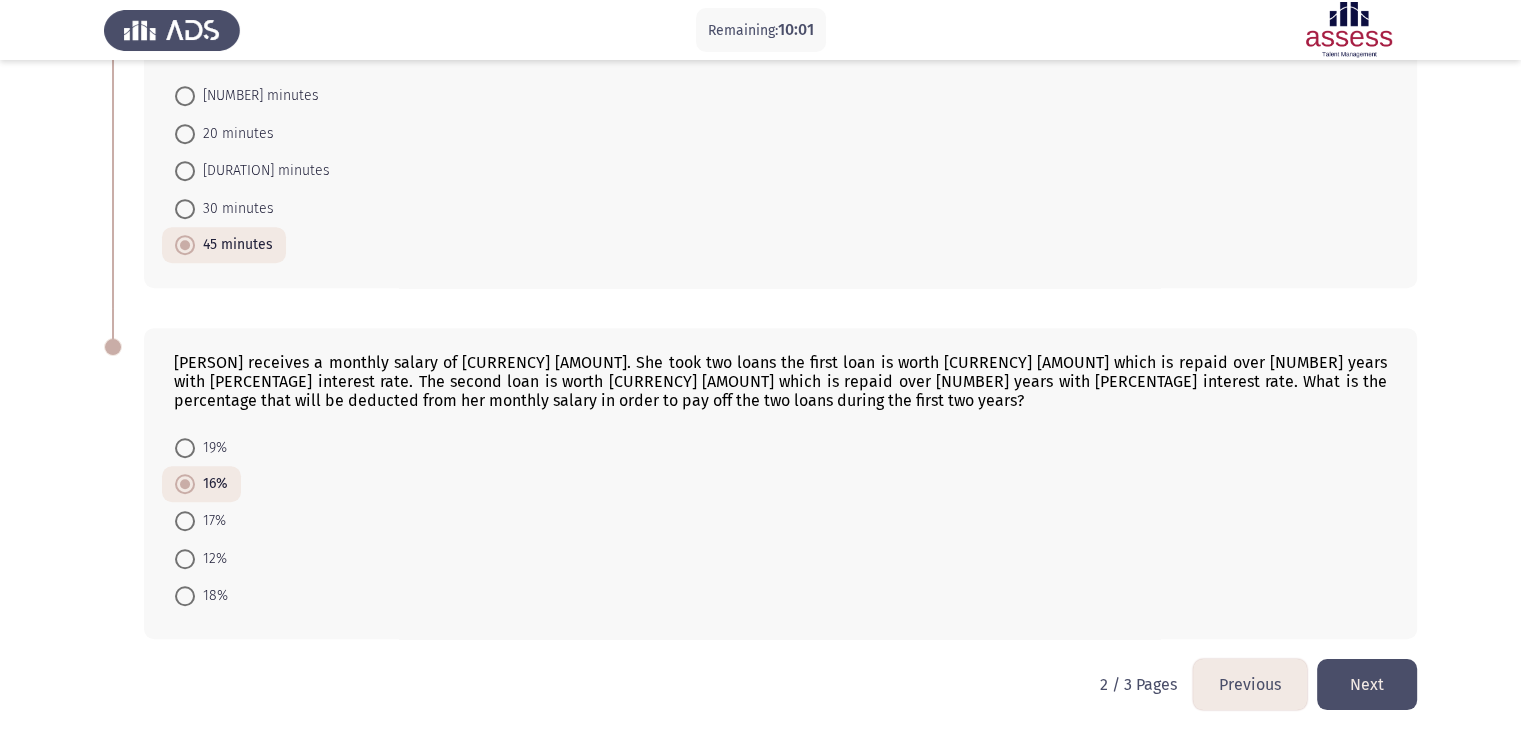 click on "Next" 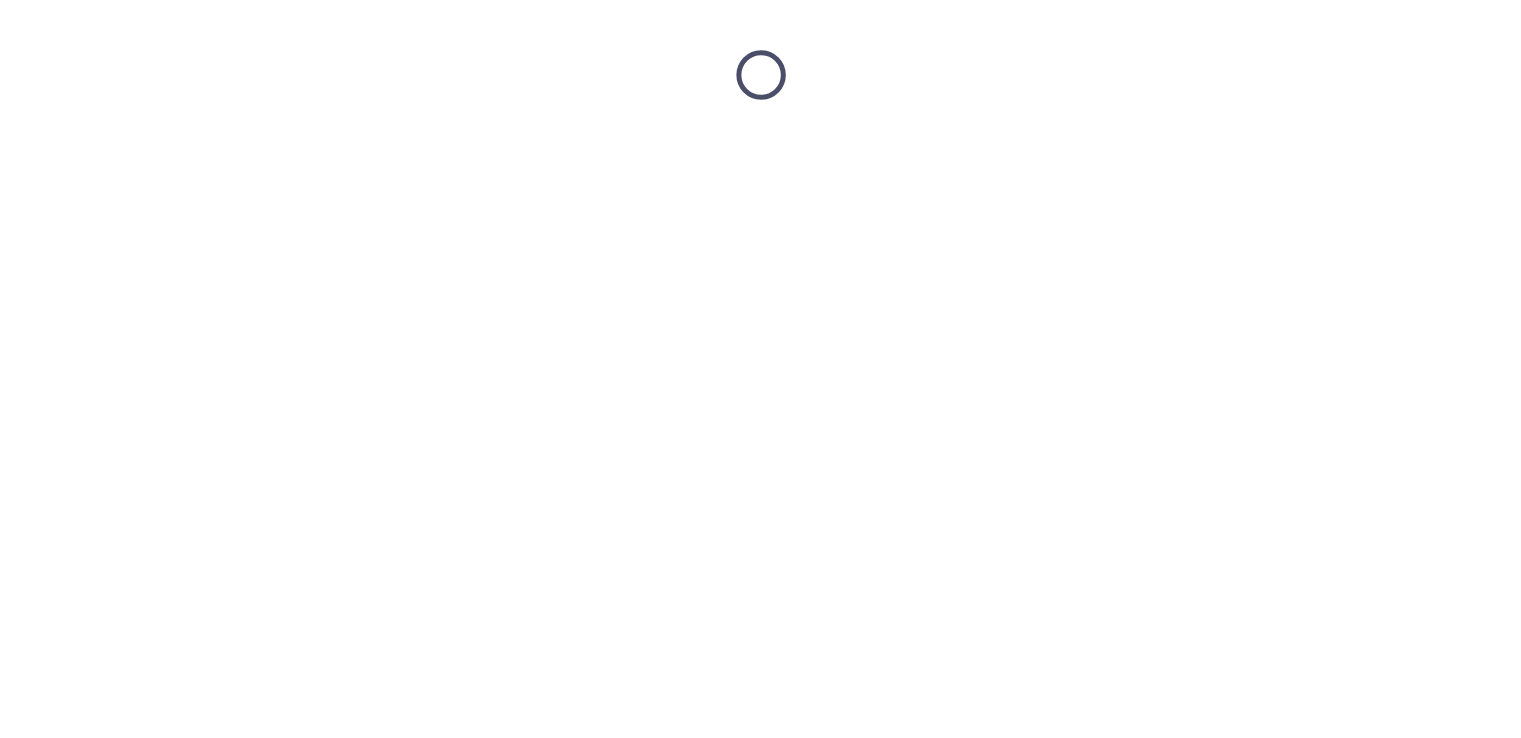 scroll, scrollTop: 0, scrollLeft: 0, axis: both 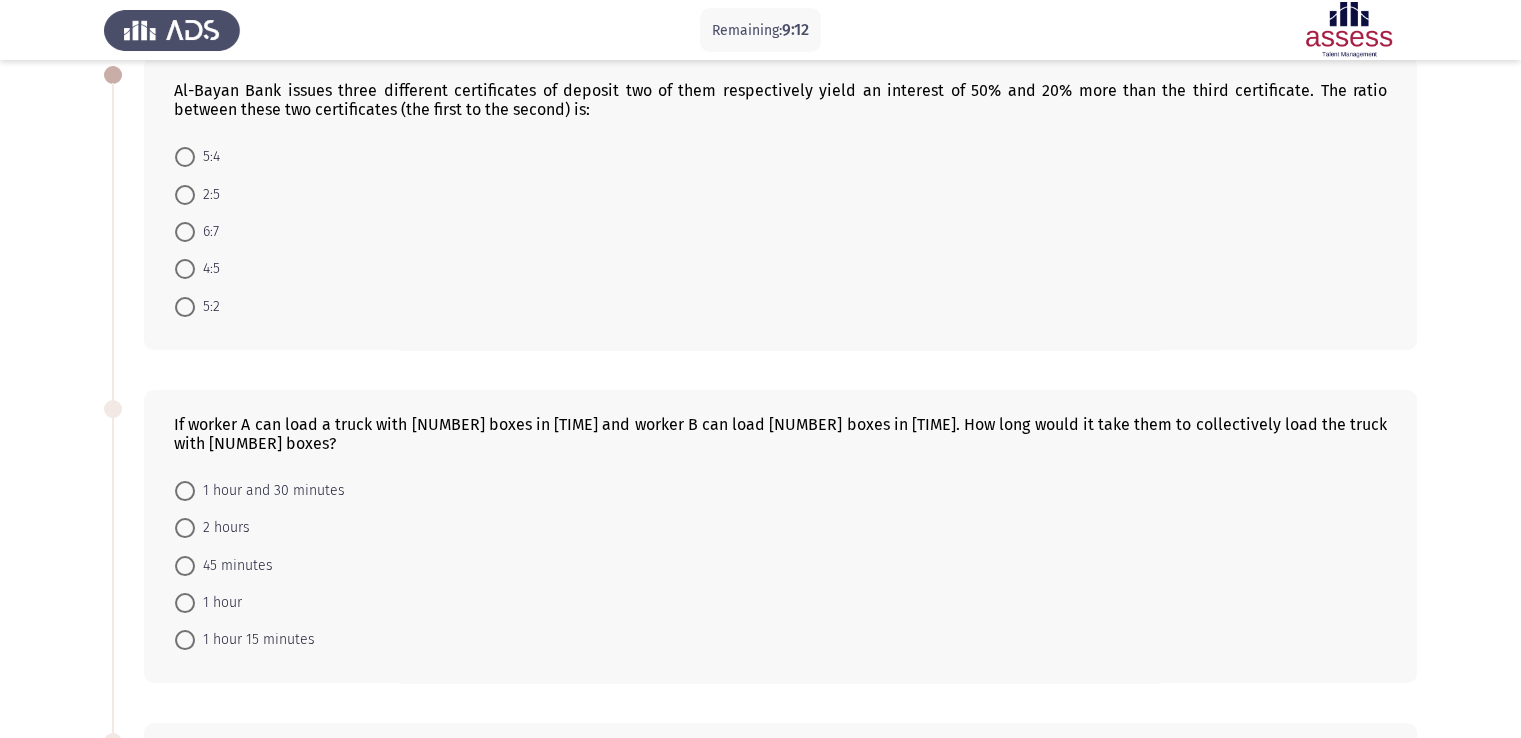 click at bounding box center [185, 157] 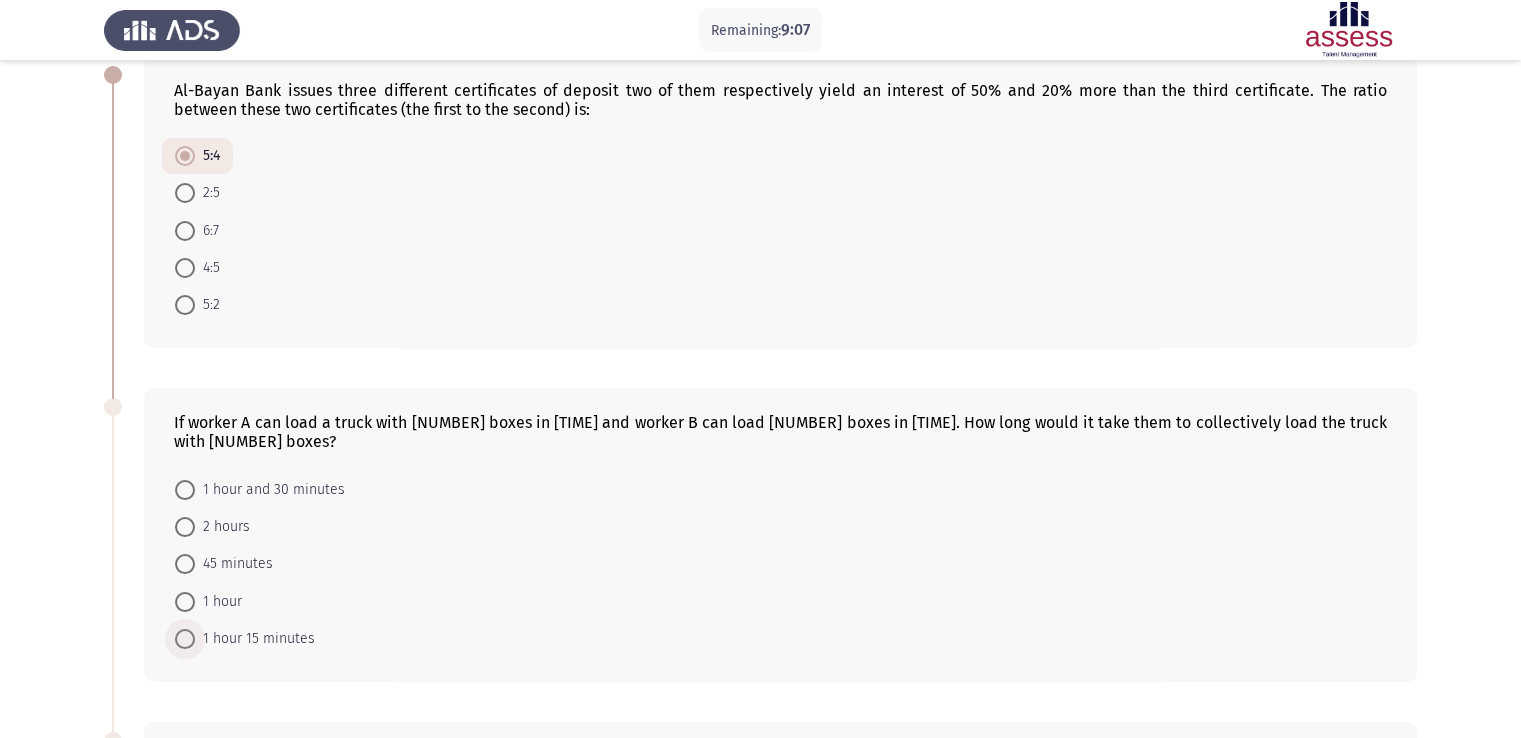 click at bounding box center [185, 639] 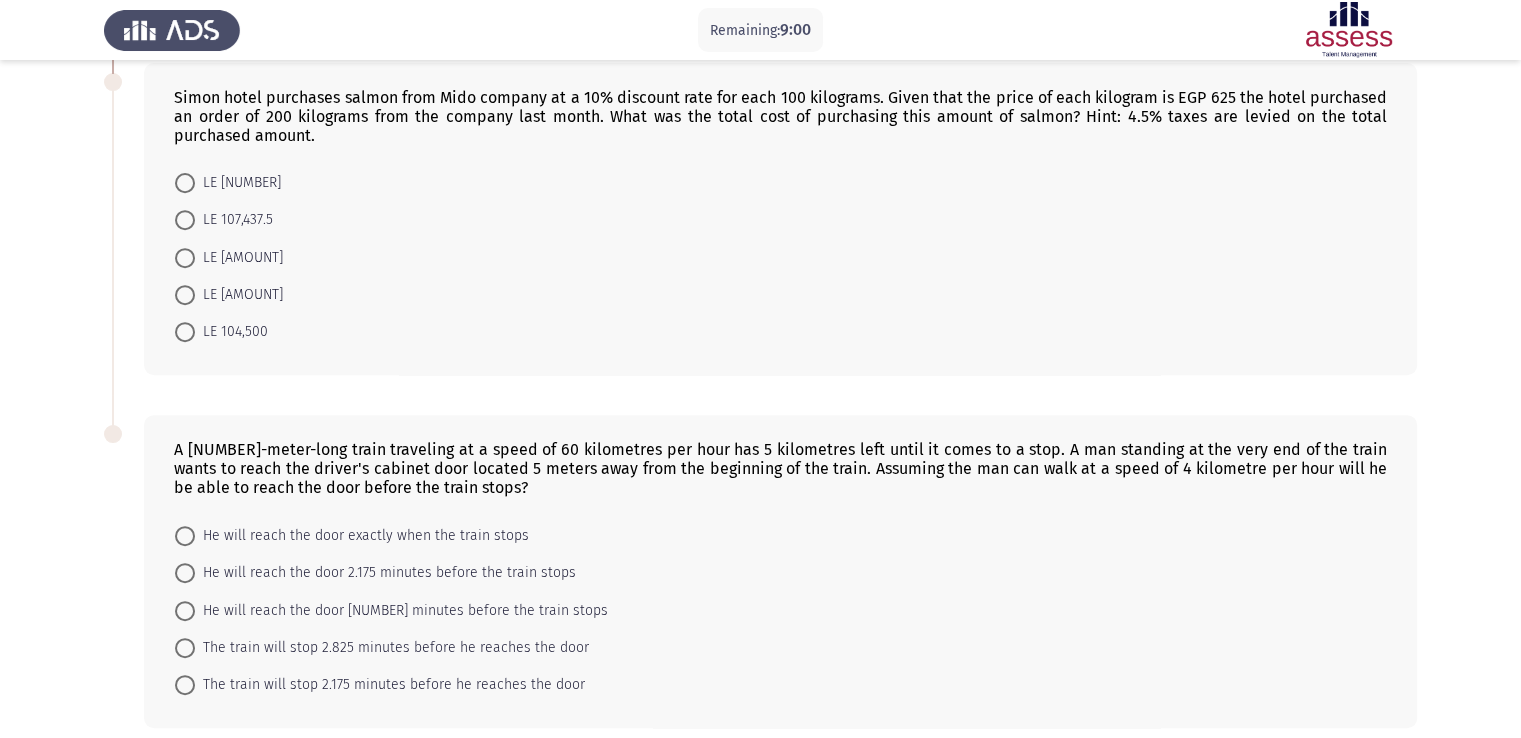 scroll, scrollTop: 764, scrollLeft: 0, axis: vertical 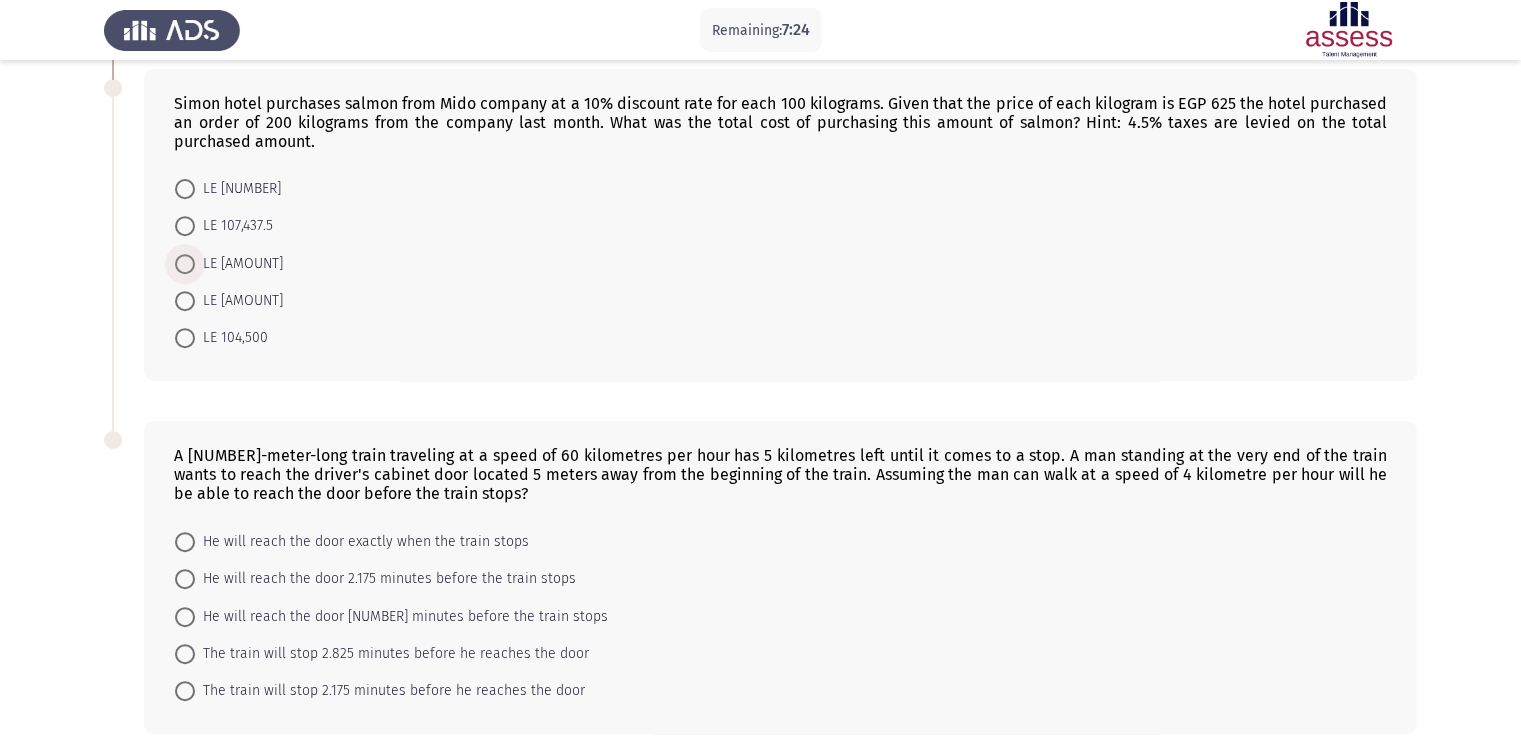 click at bounding box center (185, 264) 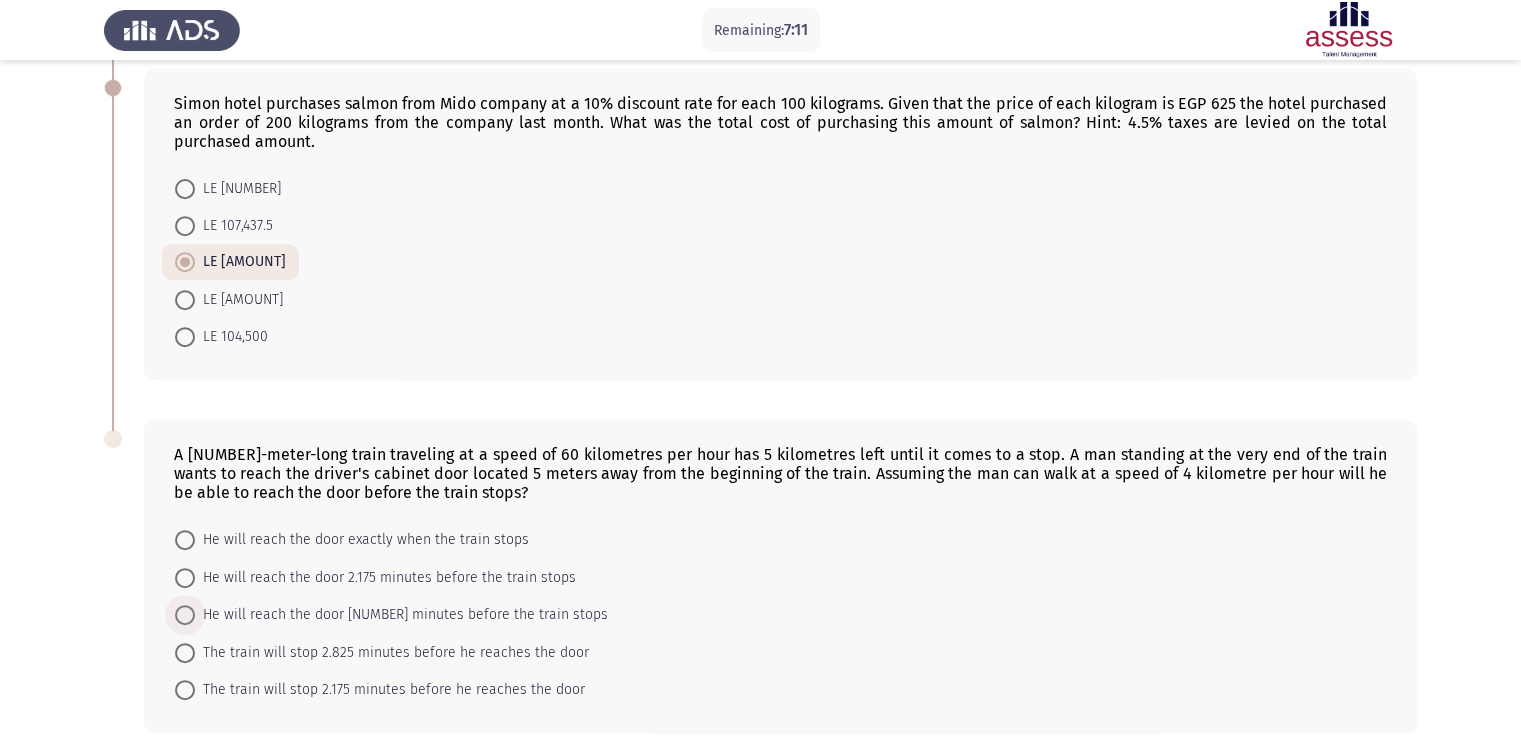 click at bounding box center (185, 615) 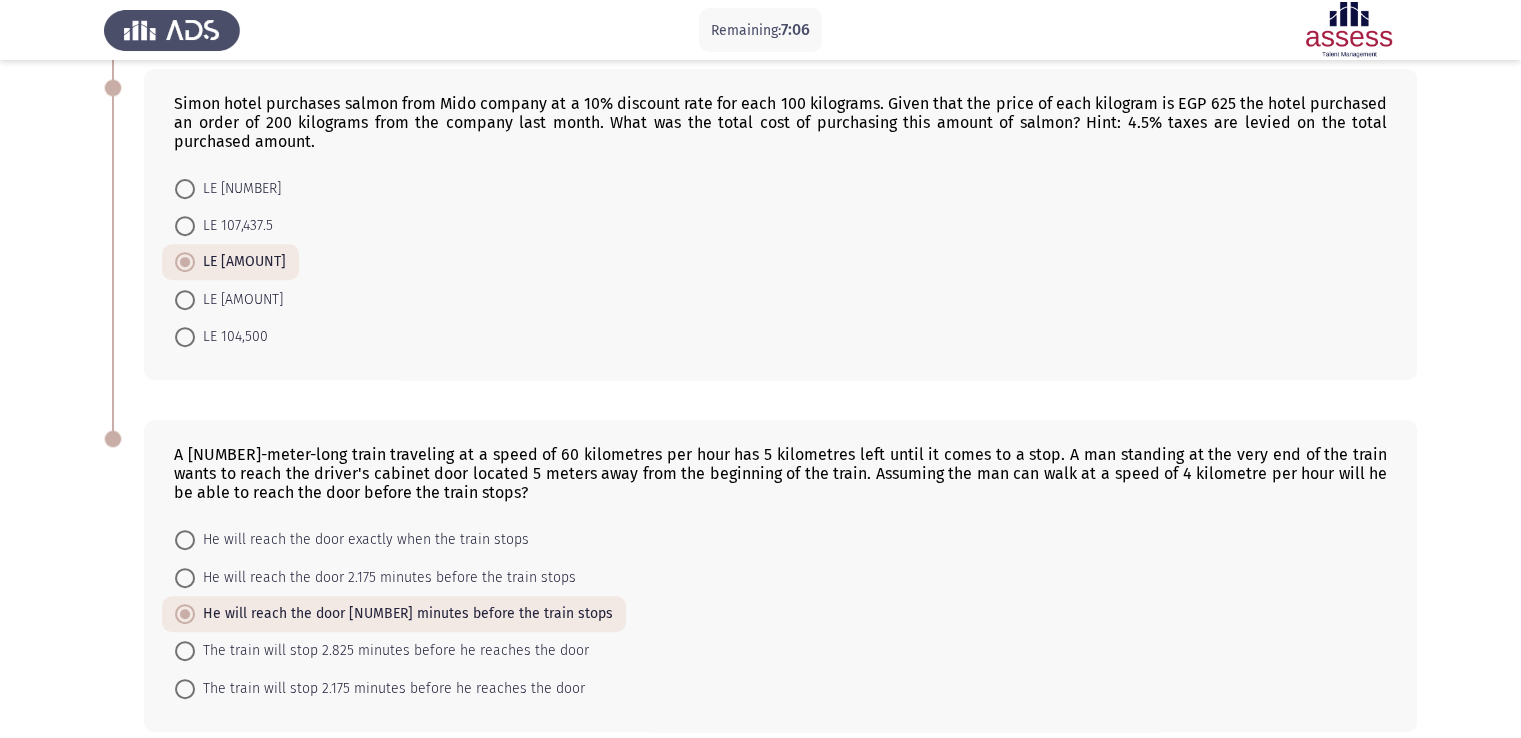 scroll, scrollTop: 771, scrollLeft: 0, axis: vertical 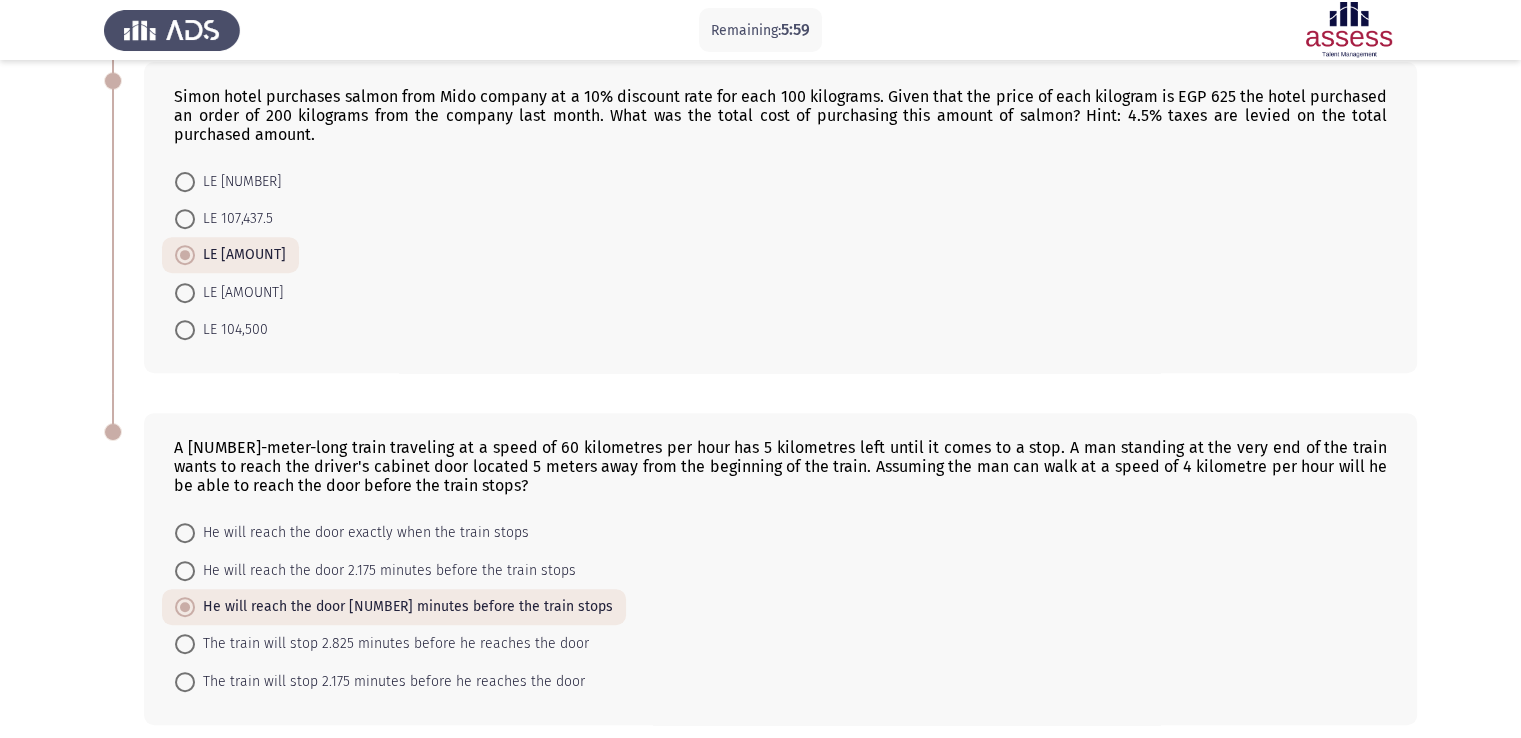 click on "A [NUMBER]-meter-long train traveling at a speed of 60 kilometres per hour has 5 kilometres left until it comes to a stop. A man standing at the very end of the train wants to reach the driver's cabinet door located 5 meters away from the beginning of the train. Assuming the man can walk at a speed of 4 kilometre per hour will he be able to reach the door before the train stops?" 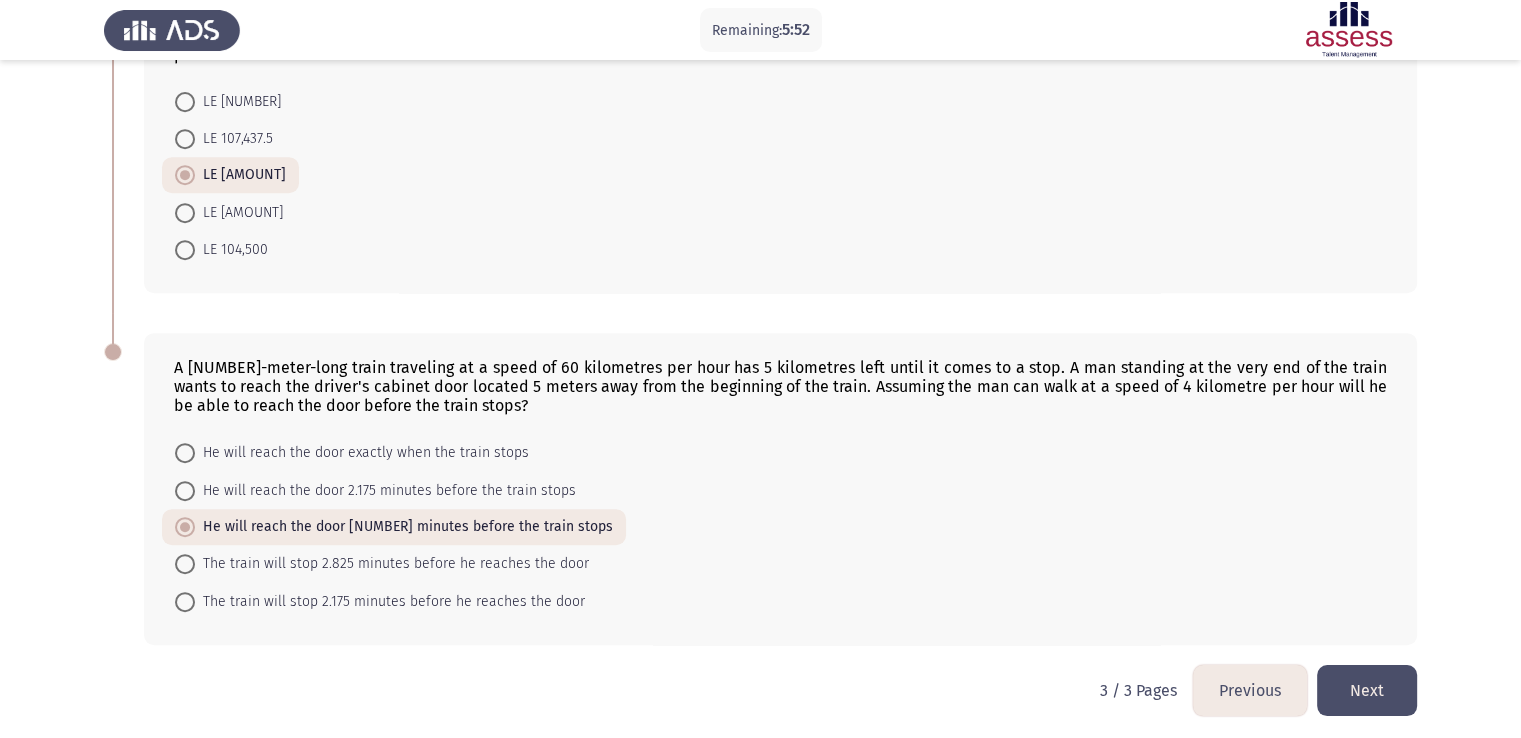 scroll, scrollTop: 857, scrollLeft: 0, axis: vertical 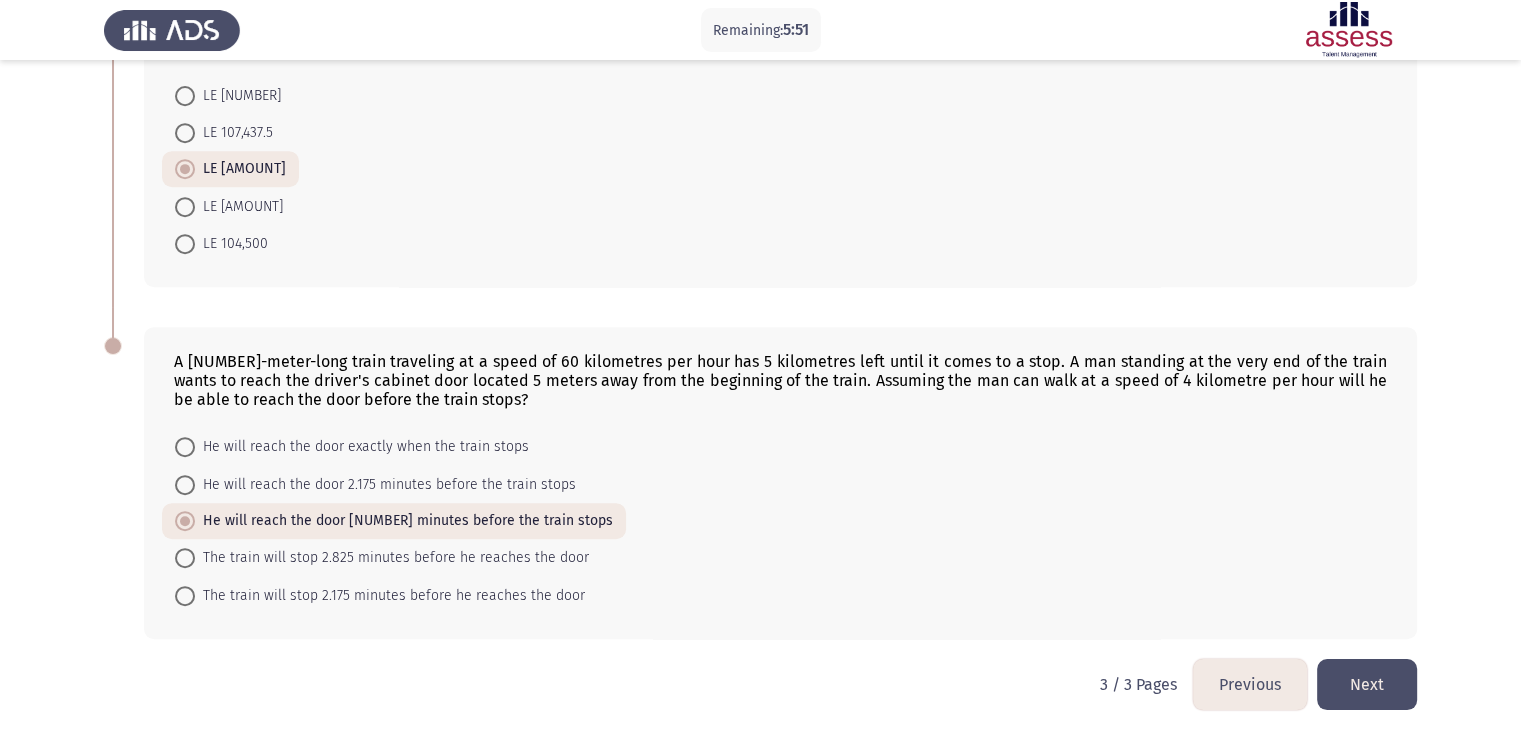 click on "Next" 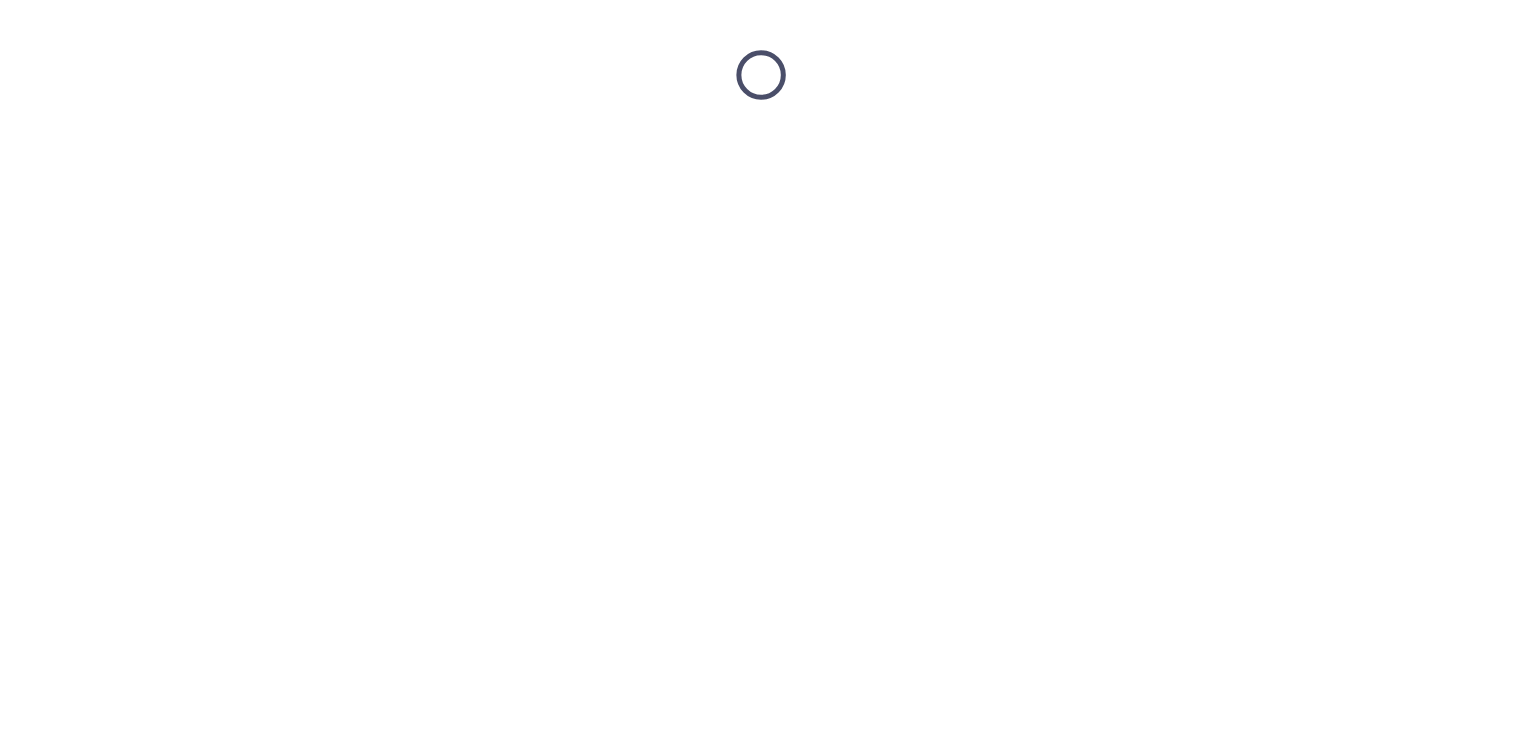 scroll, scrollTop: 0, scrollLeft: 0, axis: both 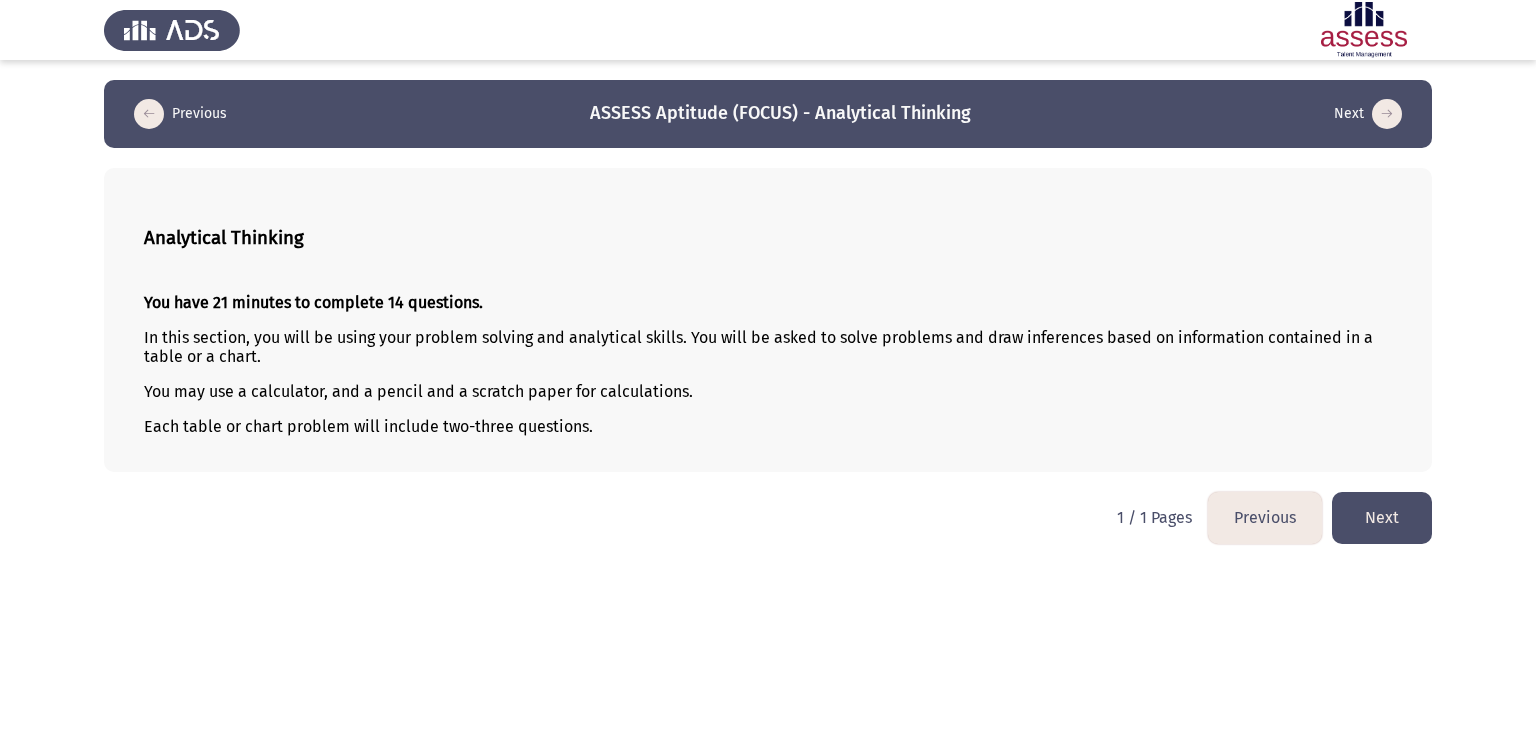 click on "Next" 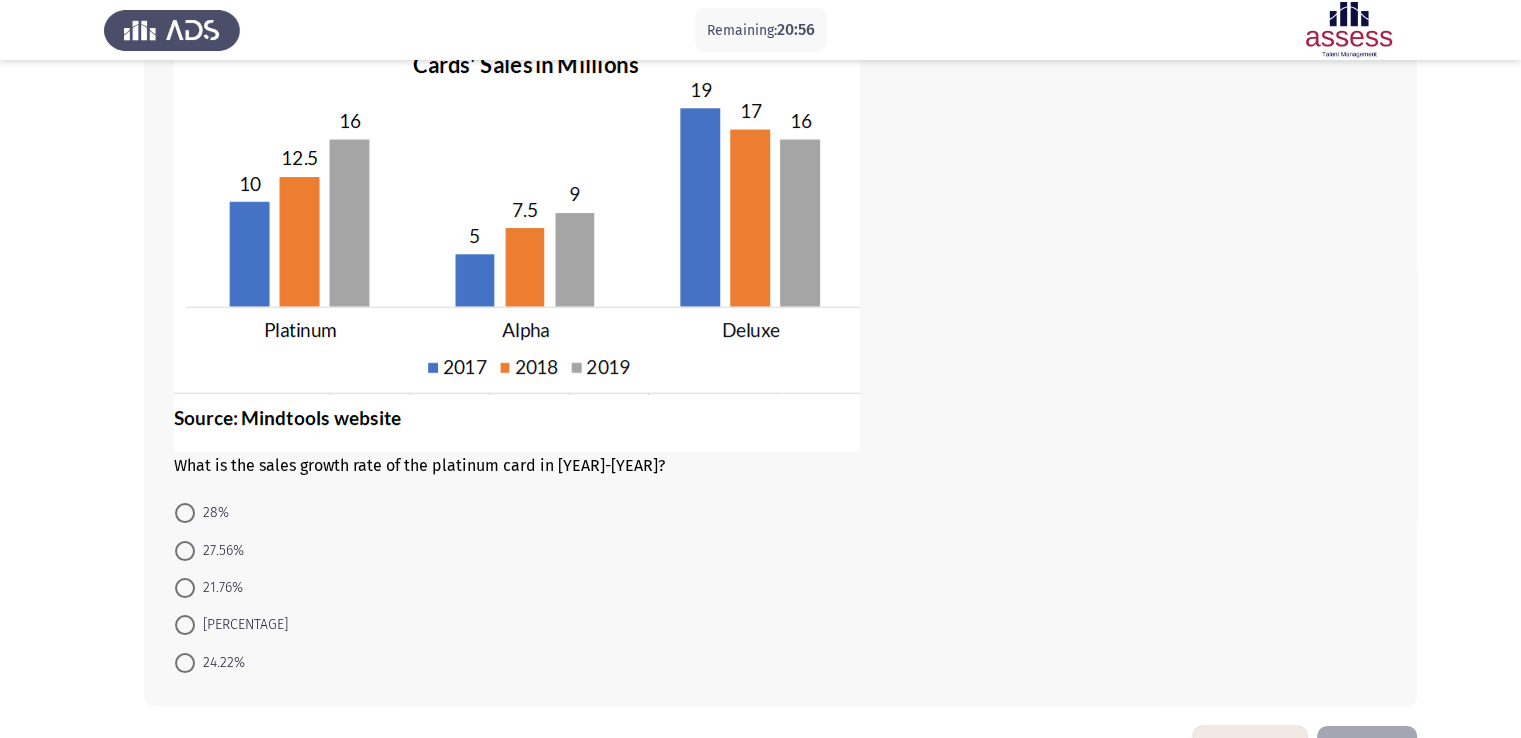 scroll, scrollTop: 158, scrollLeft: 0, axis: vertical 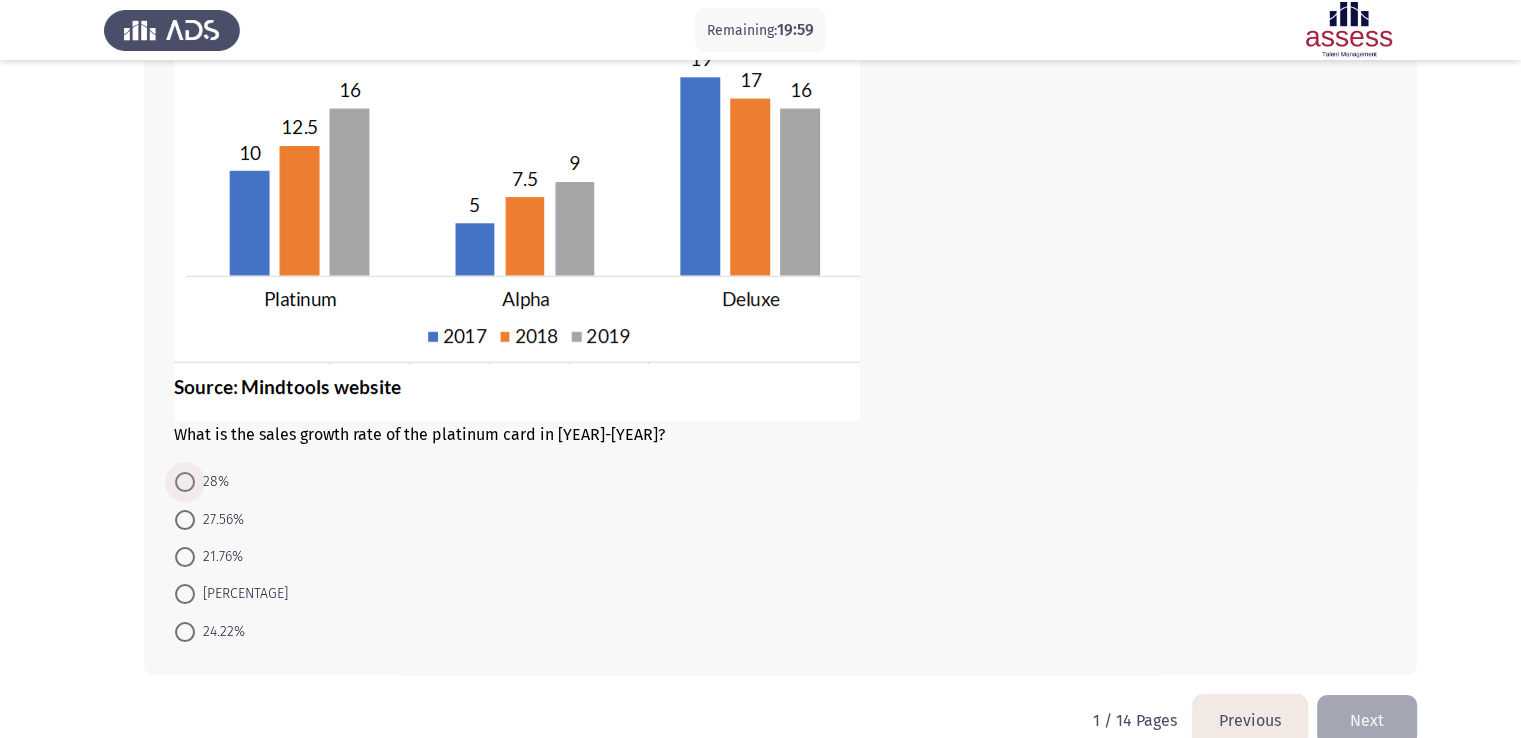 click at bounding box center [185, 482] 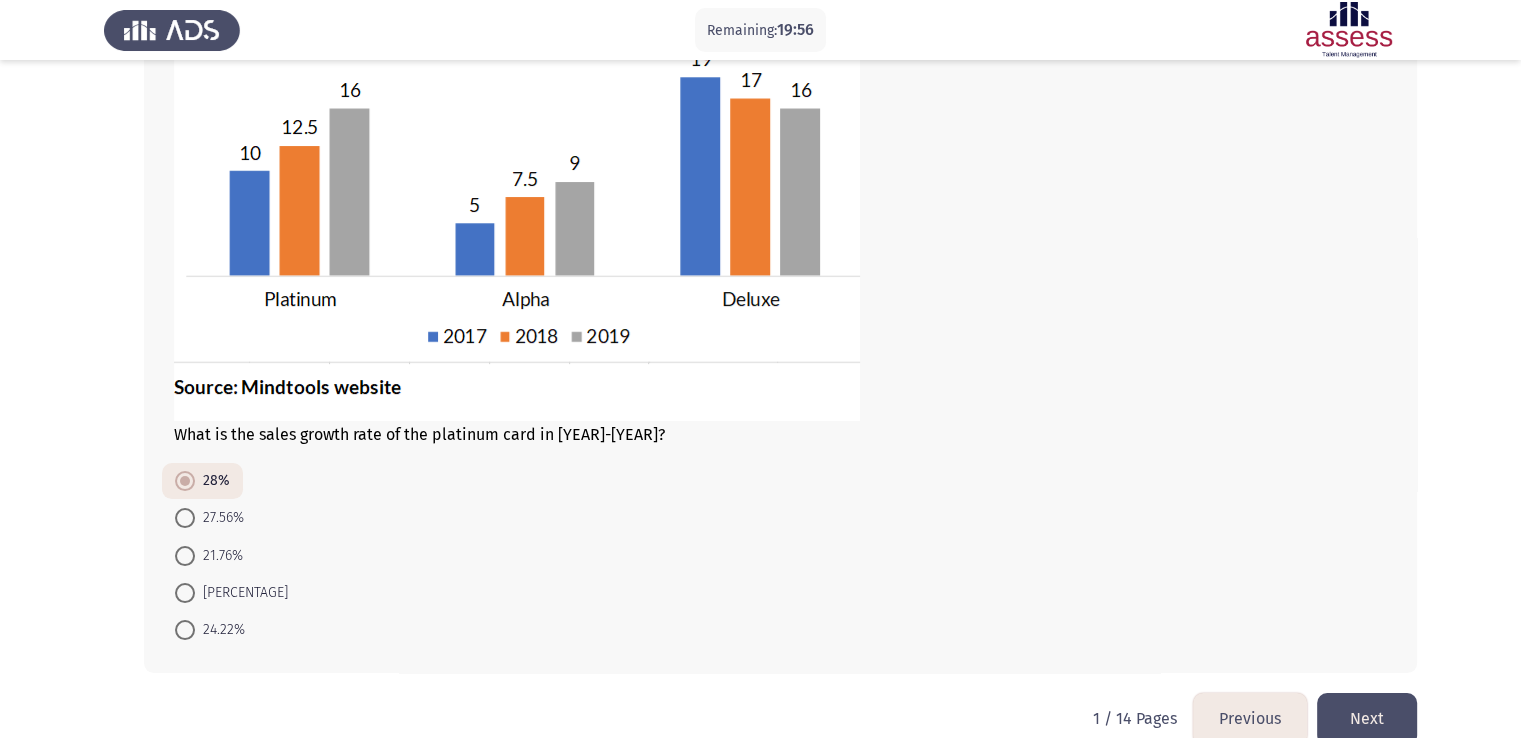click on "Next" 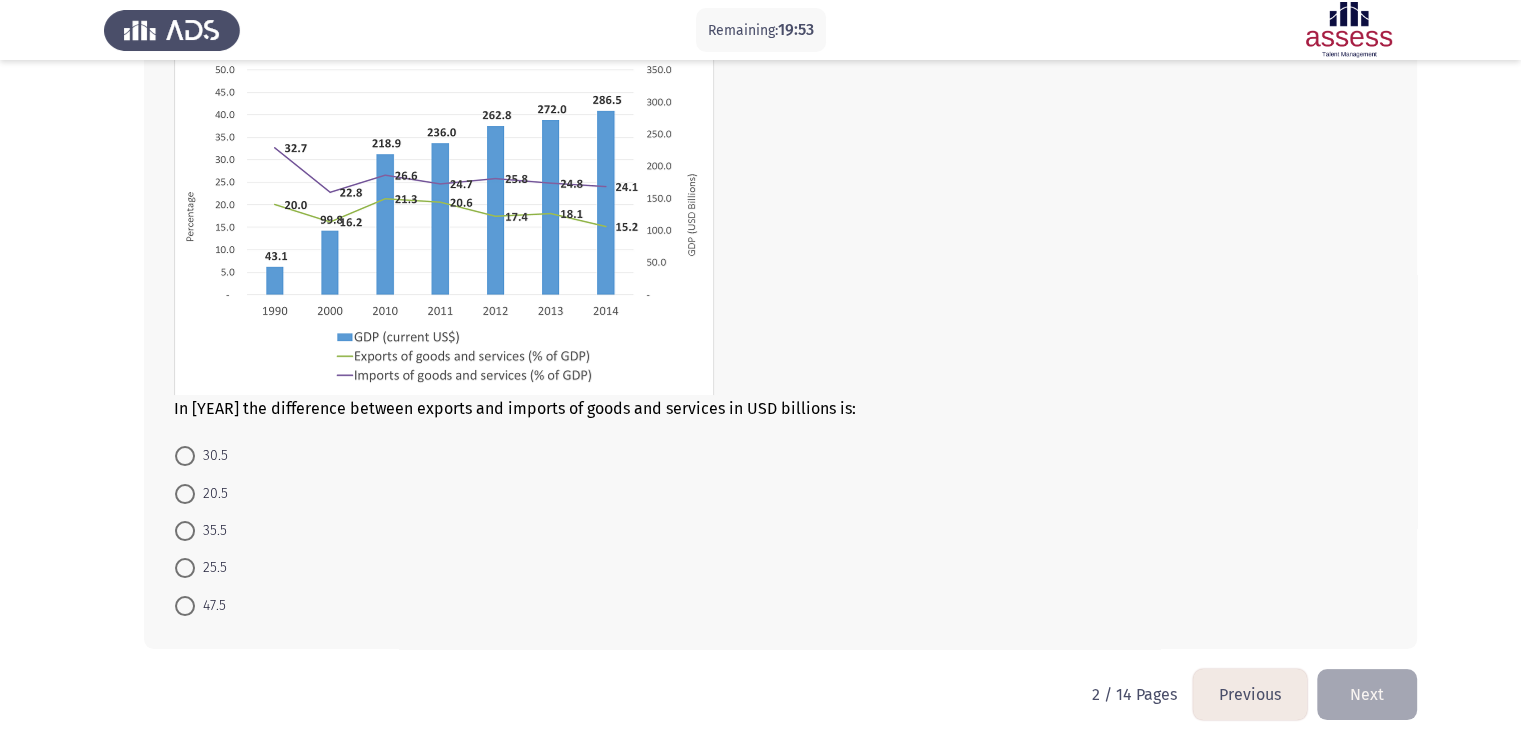 scroll, scrollTop: 149, scrollLeft: 0, axis: vertical 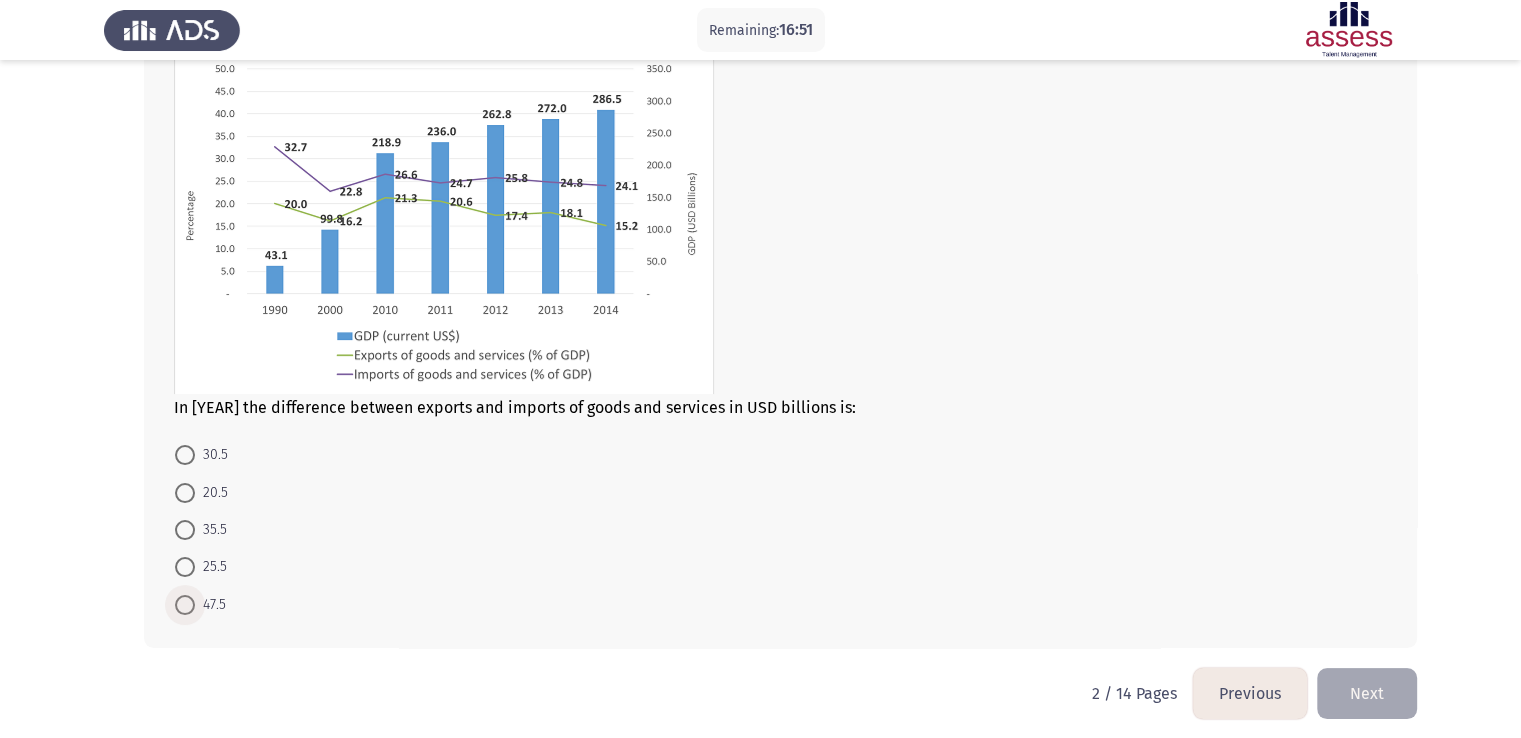 click at bounding box center [185, 605] 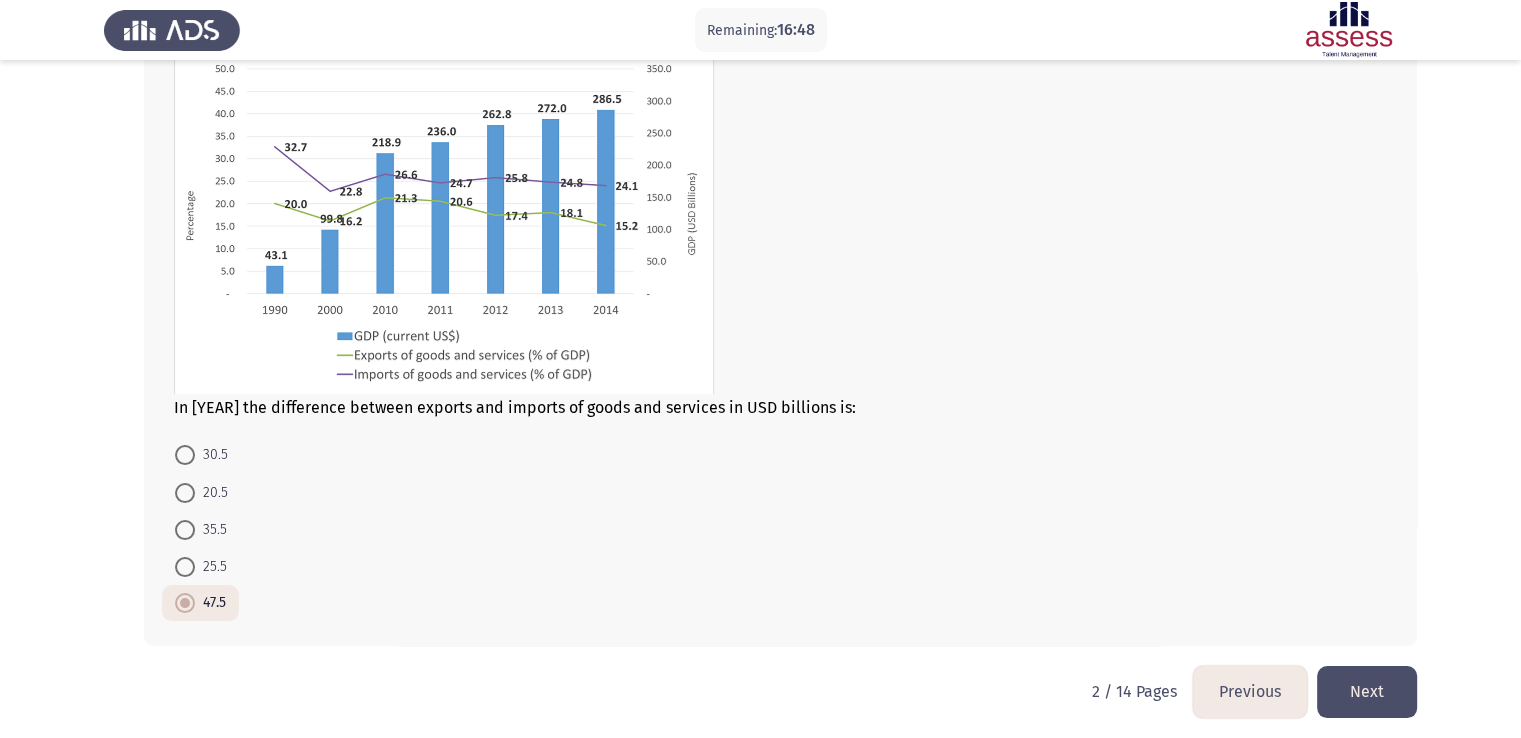 click on "Next" 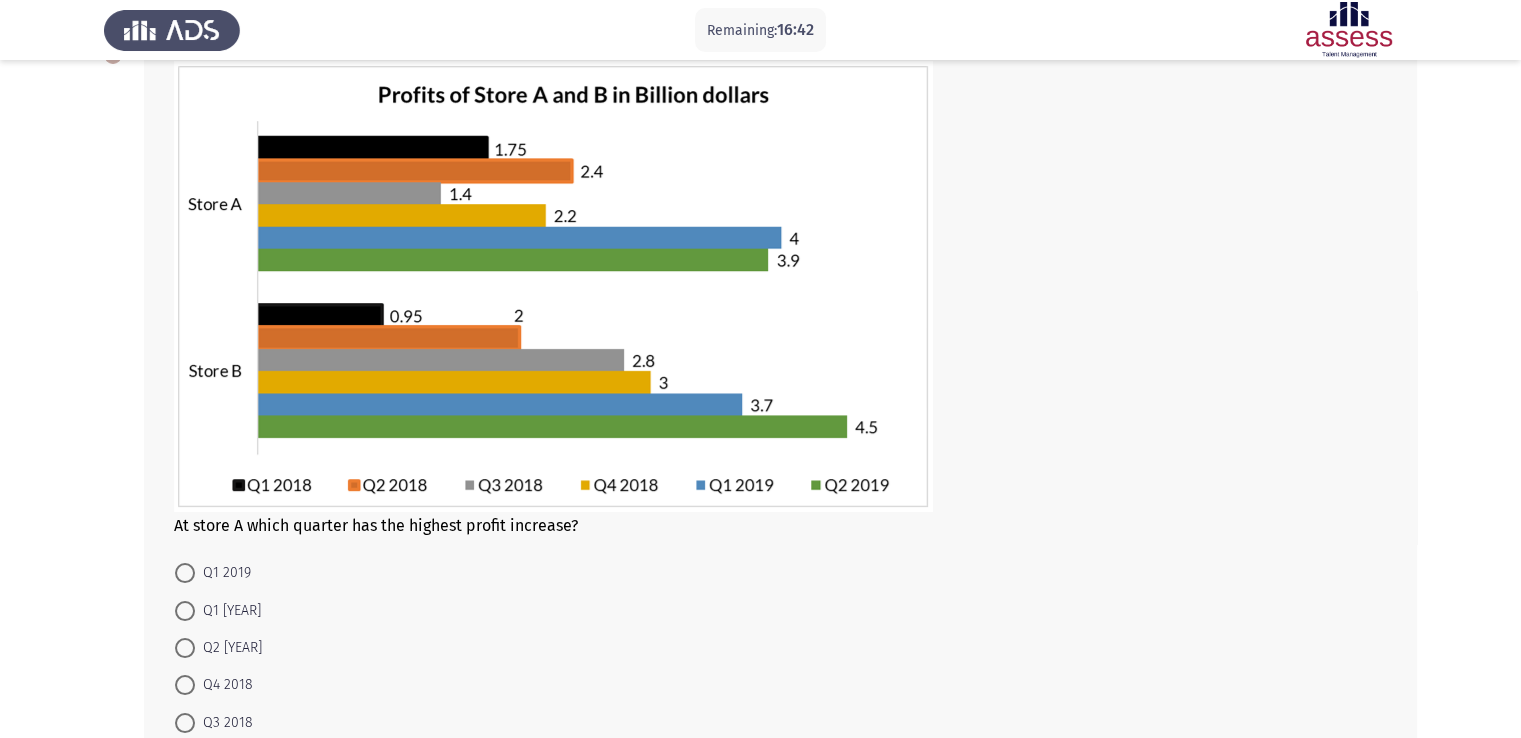 scroll, scrollTop: 136, scrollLeft: 0, axis: vertical 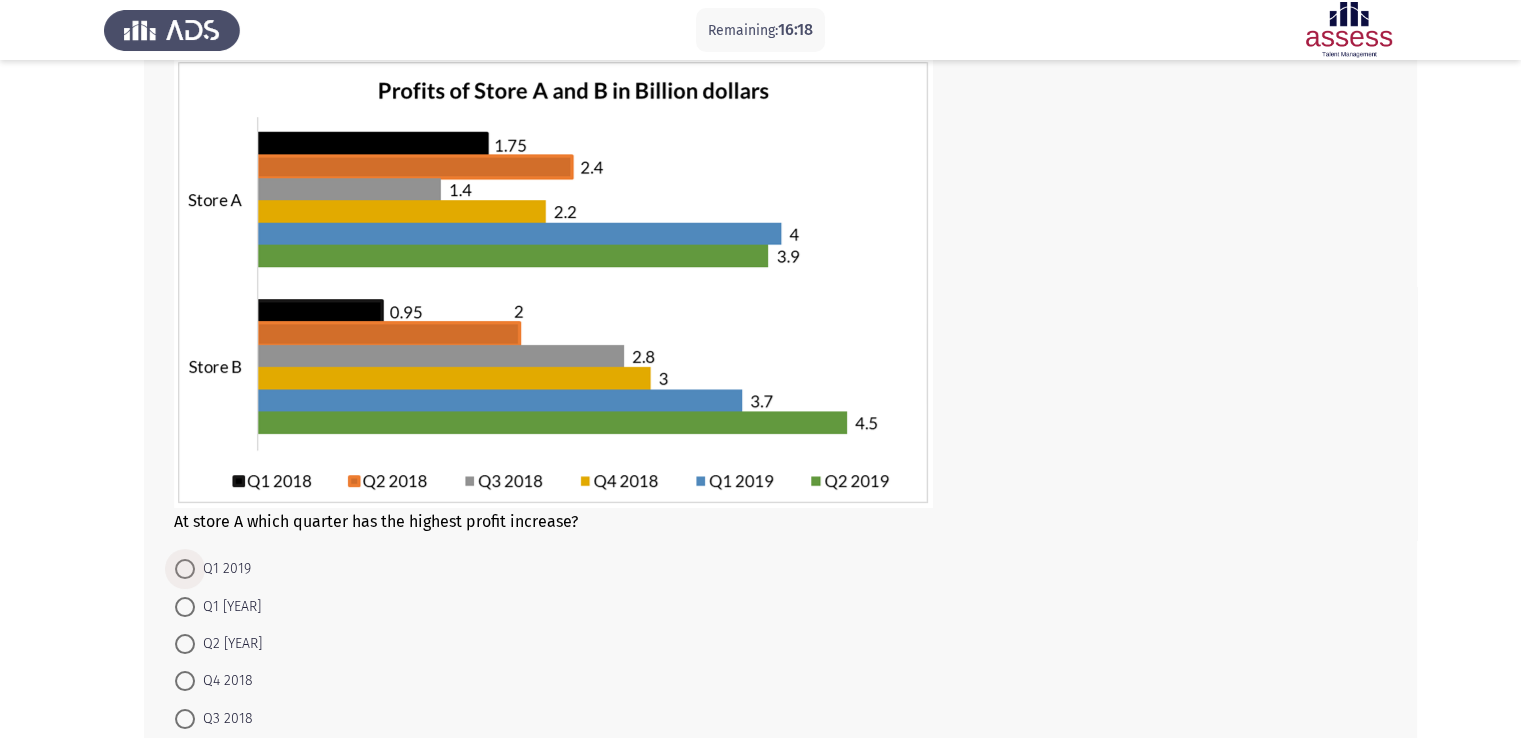 click at bounding box center [185, 569] 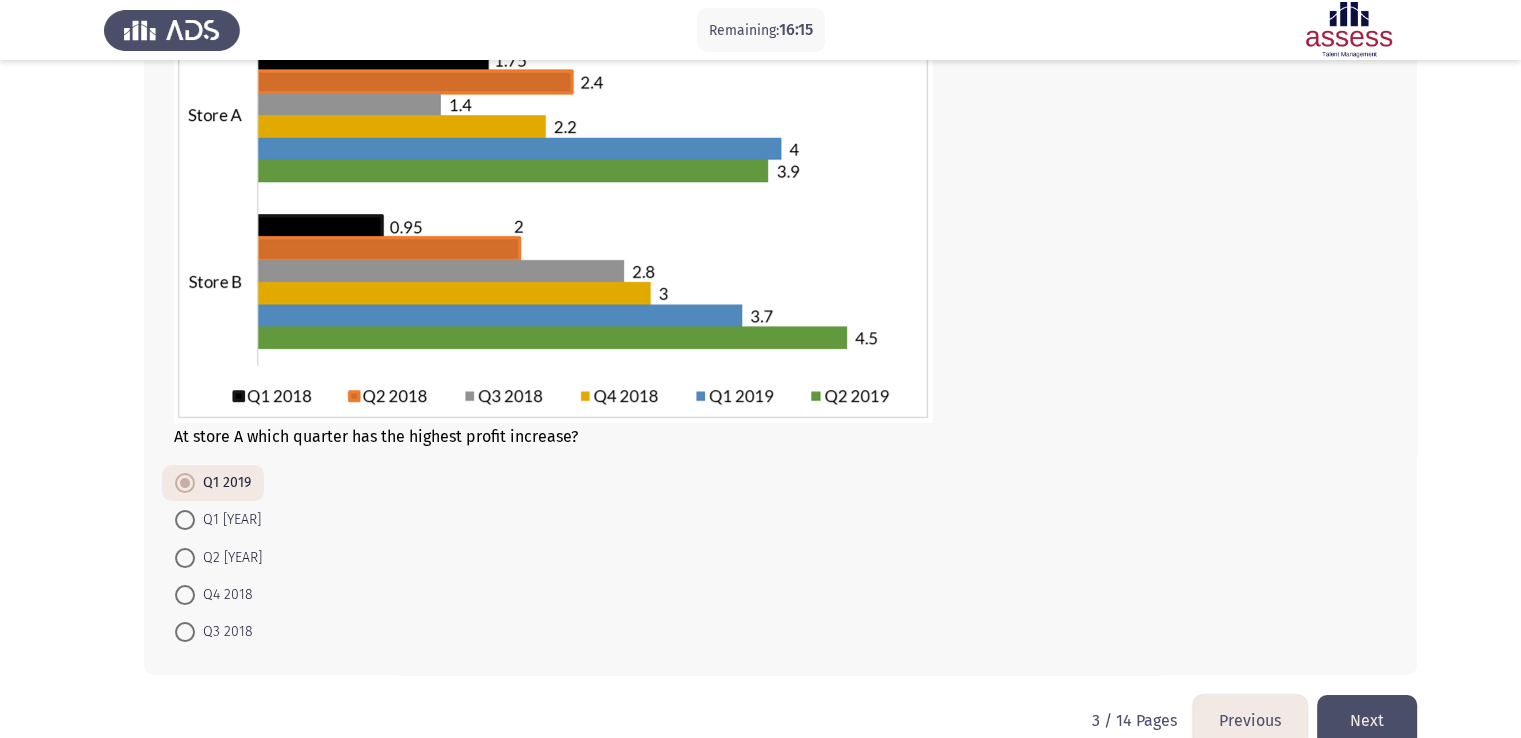 scroll, scrollTop: 222, scrollLeft: 0, axis: vertical 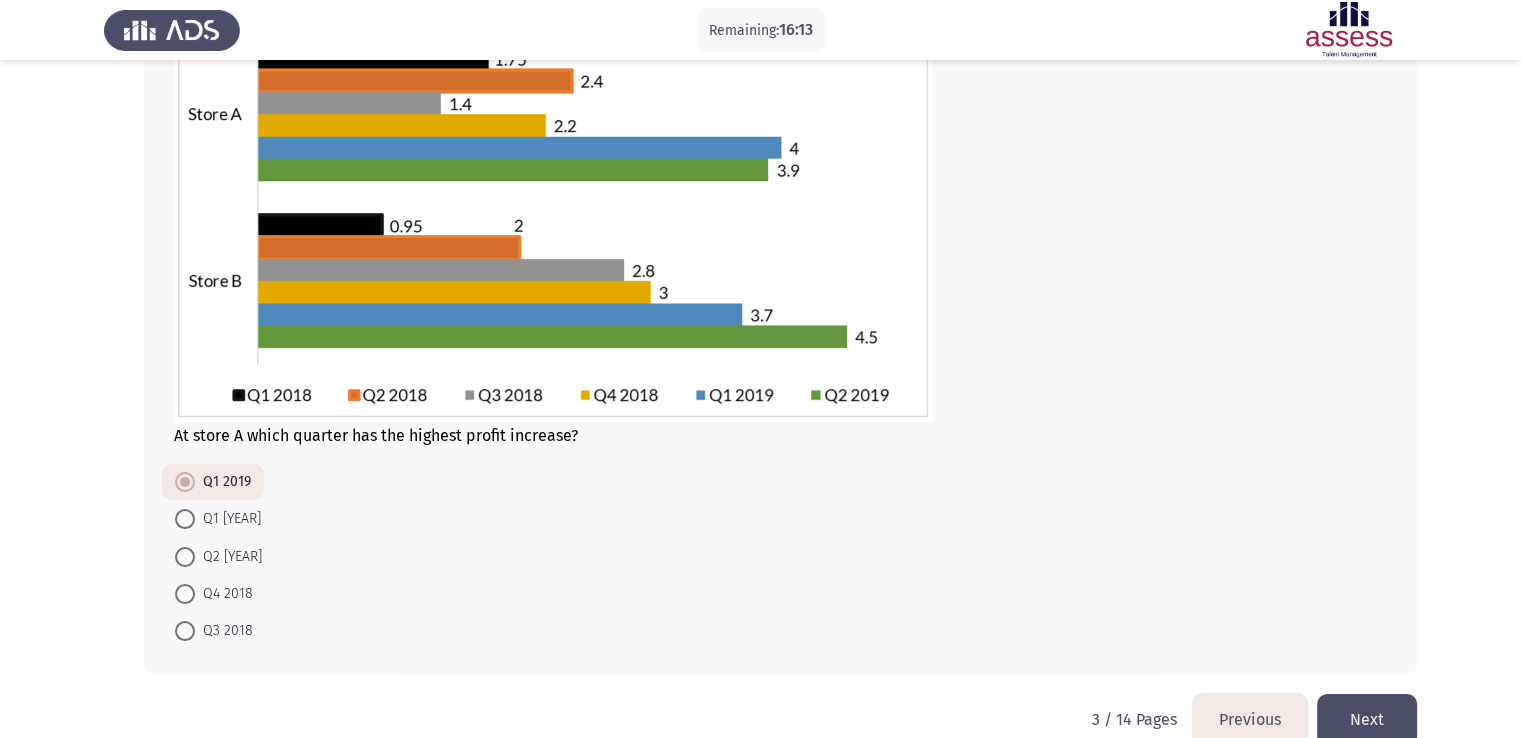 click on "Next" 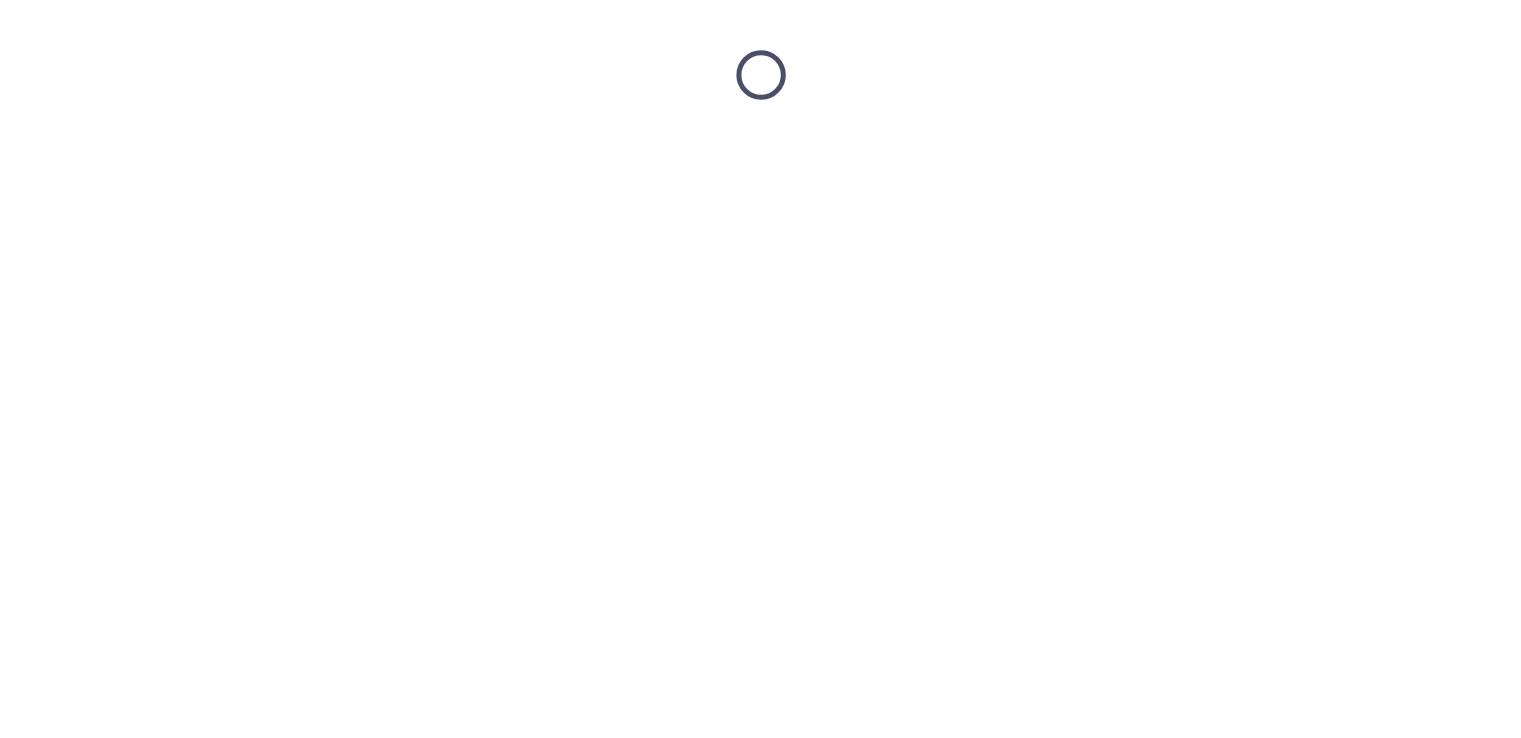 scroll, scrollTop: 0, scrollLeft: 0, axis: both 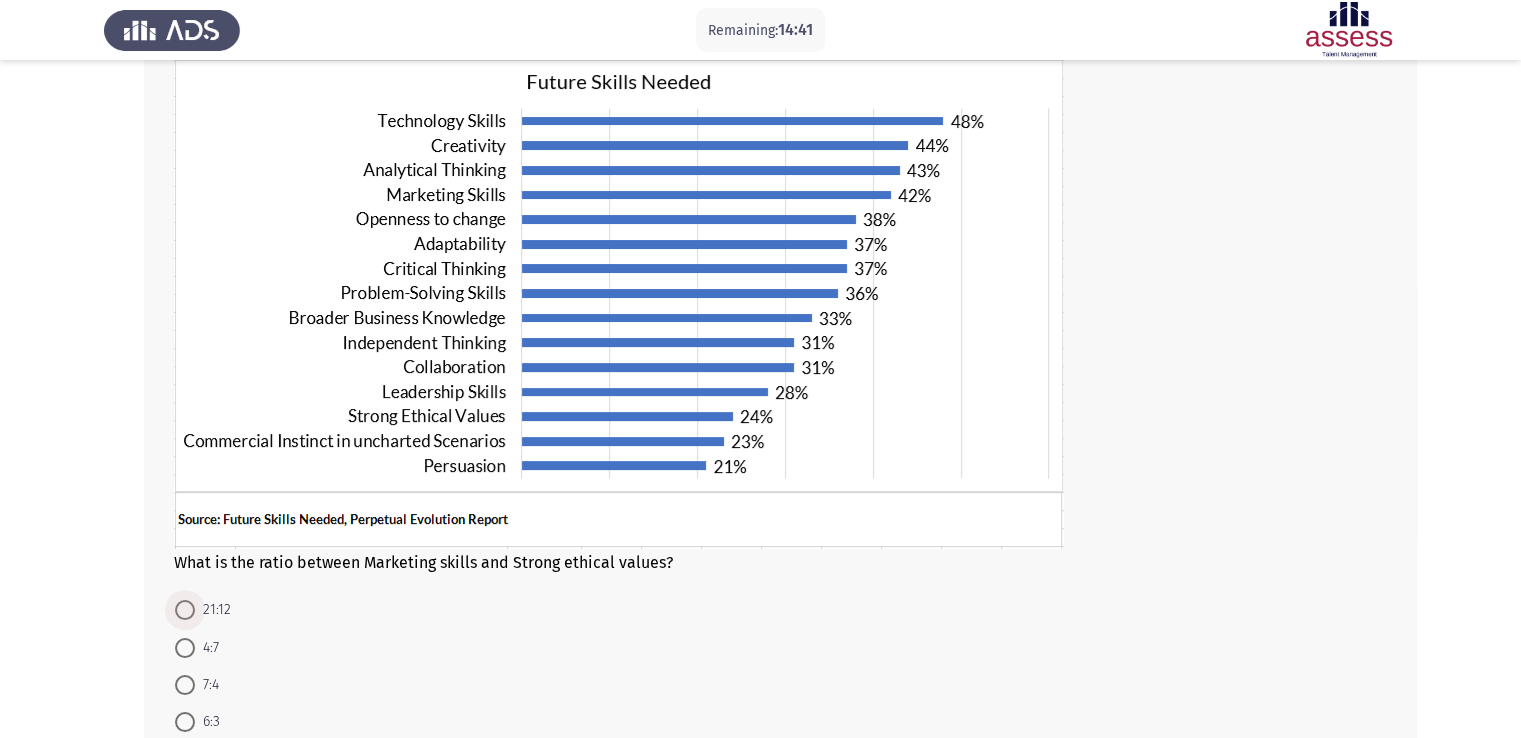 click at bounding box center (185, 610) 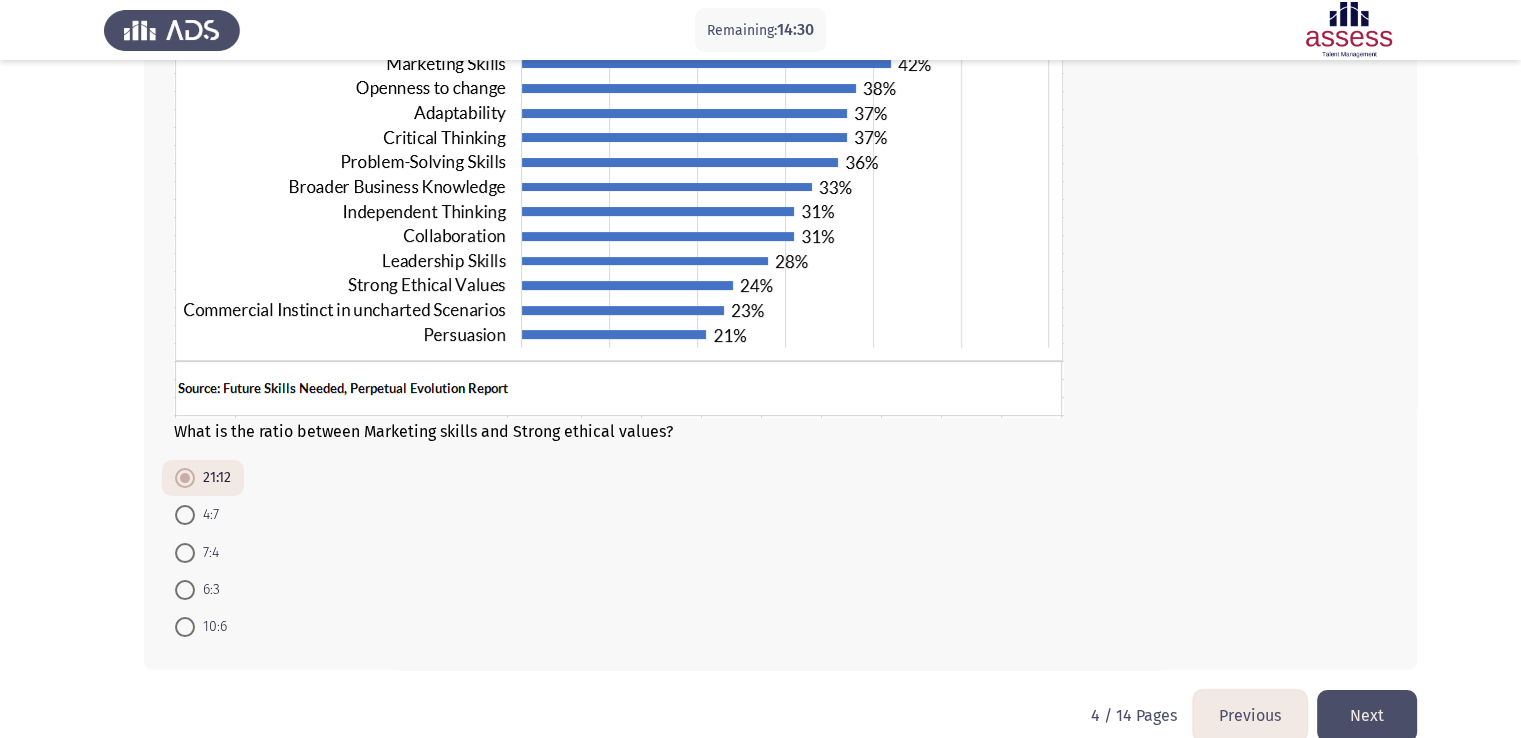 scroll, scrollTop: 288, scrollLeft: 0, axis: vertical 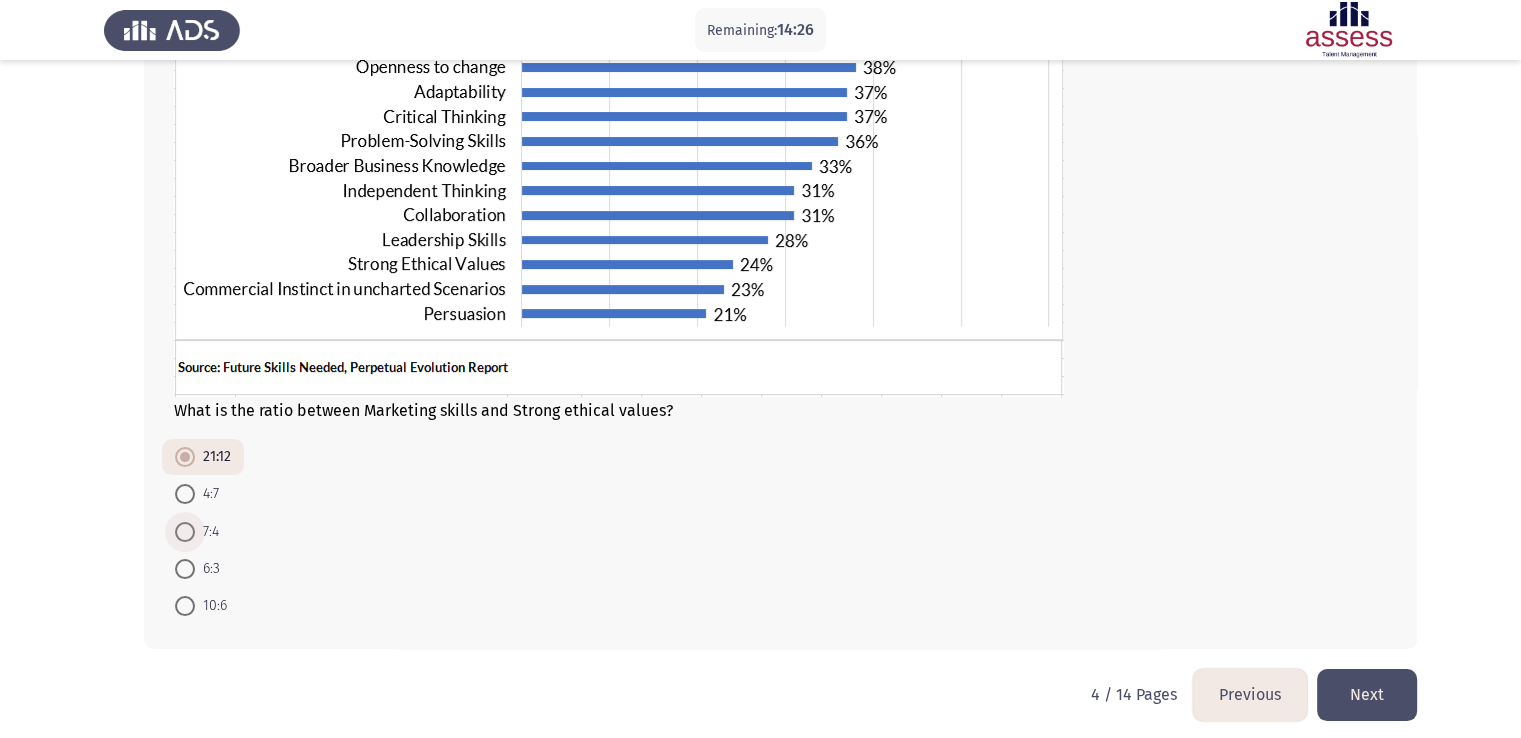 click at bounding box center (185, 532) 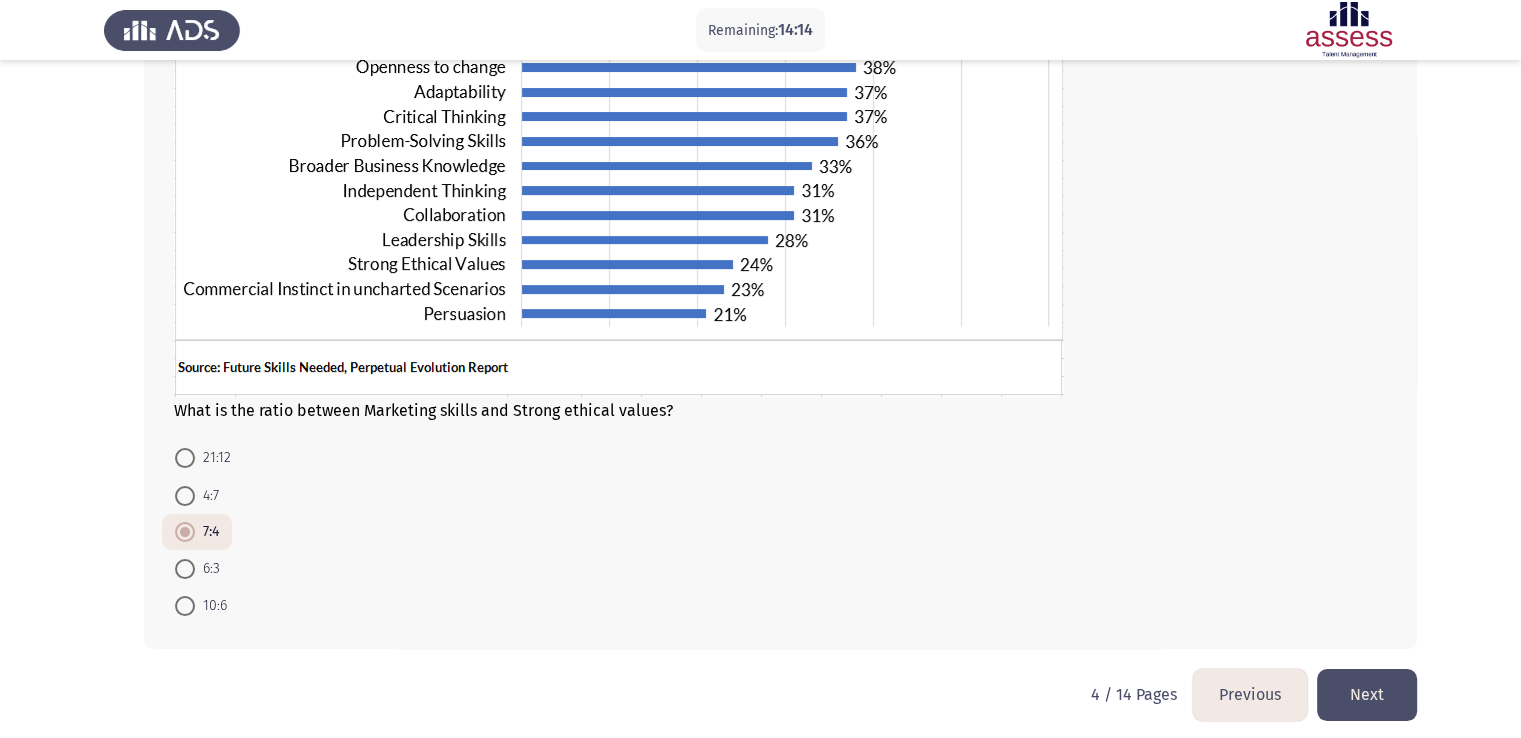 click on "Next" 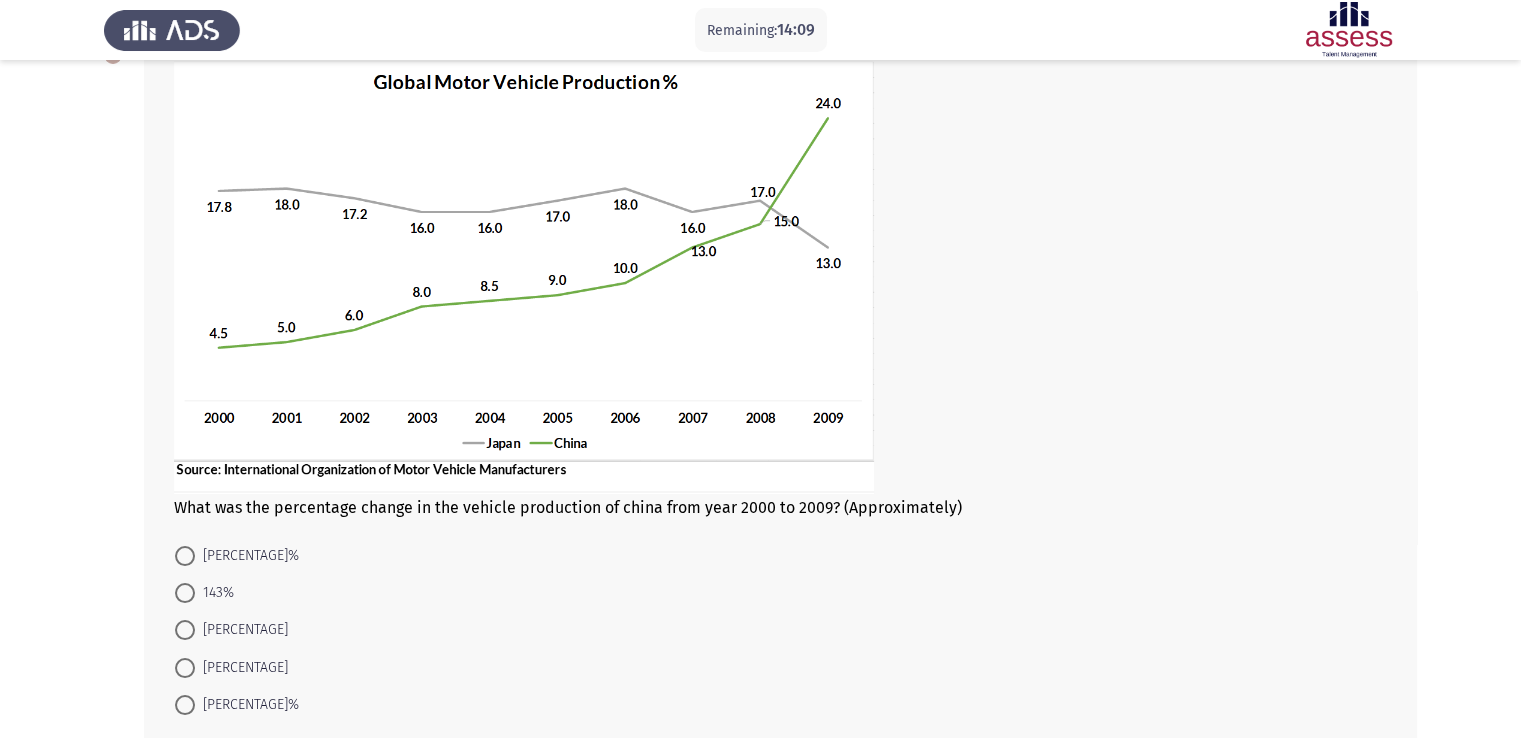 scroll, scrollTop: 133, scrollLeft: 0, axis: vertical 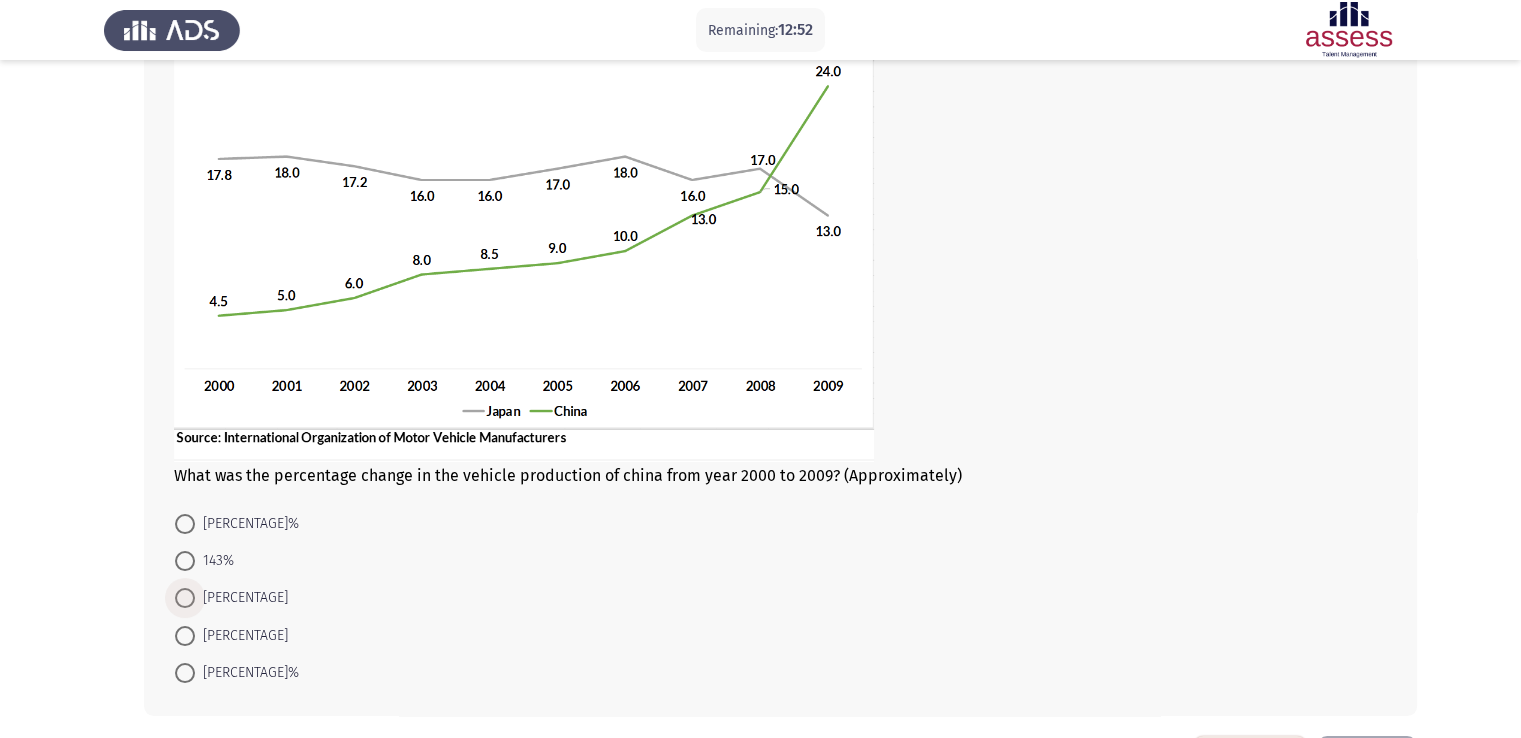click on "[PERCENTAGE]" at bounding box center (241, 598) 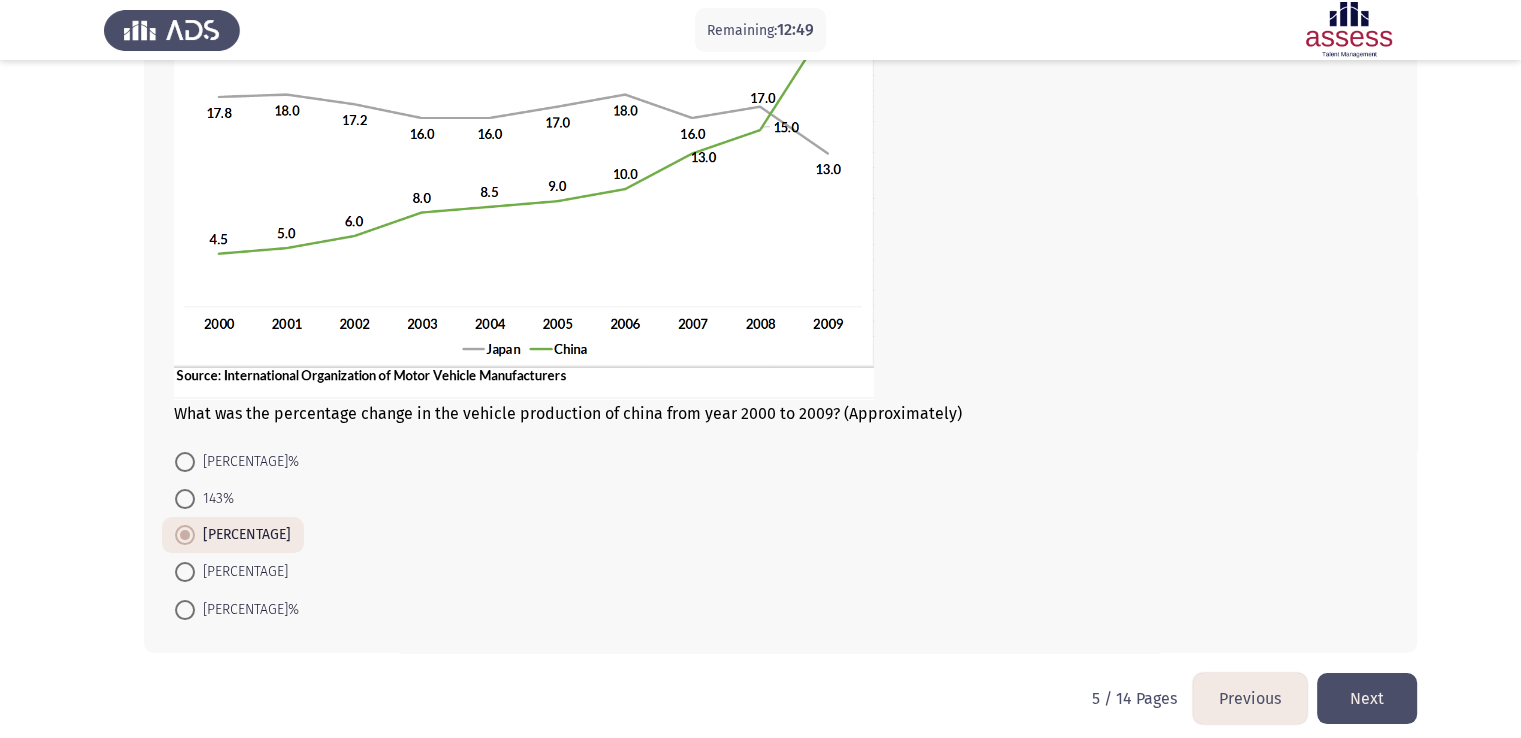 scroll, scrollTop: 240, scrollLeft: 0, axis: vertical 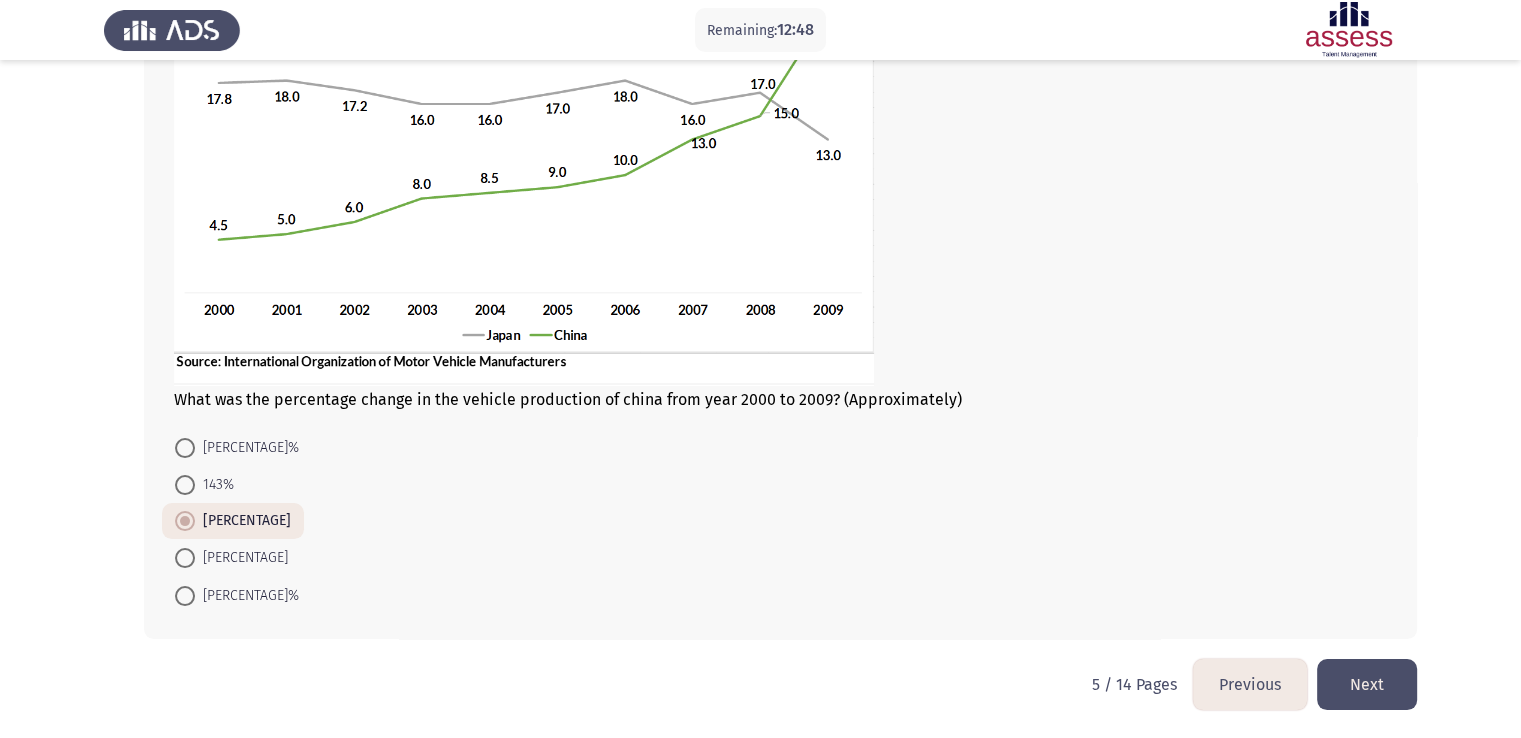 click on "Next" 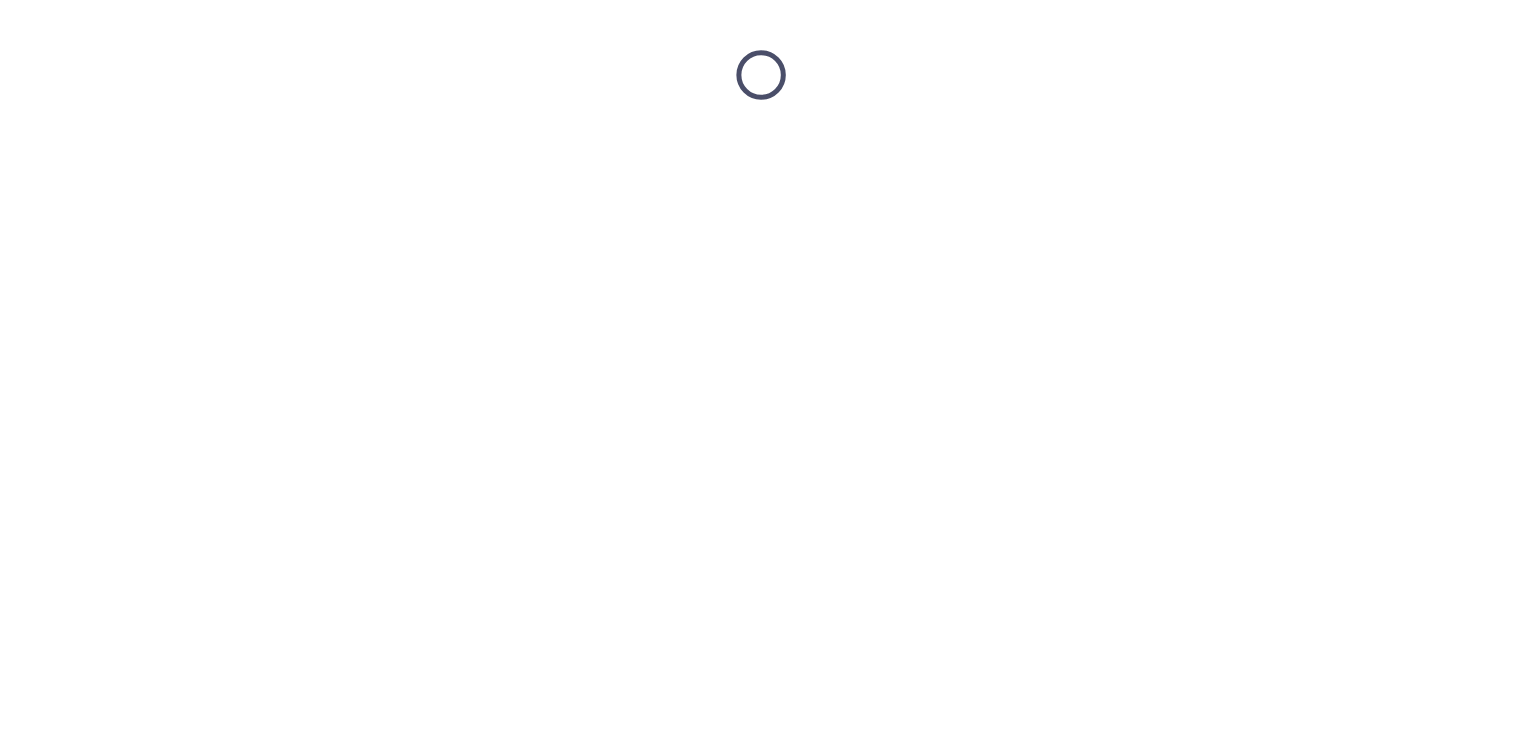 scroll, scrollTop: 0, scrollLeft: 0, axis: both 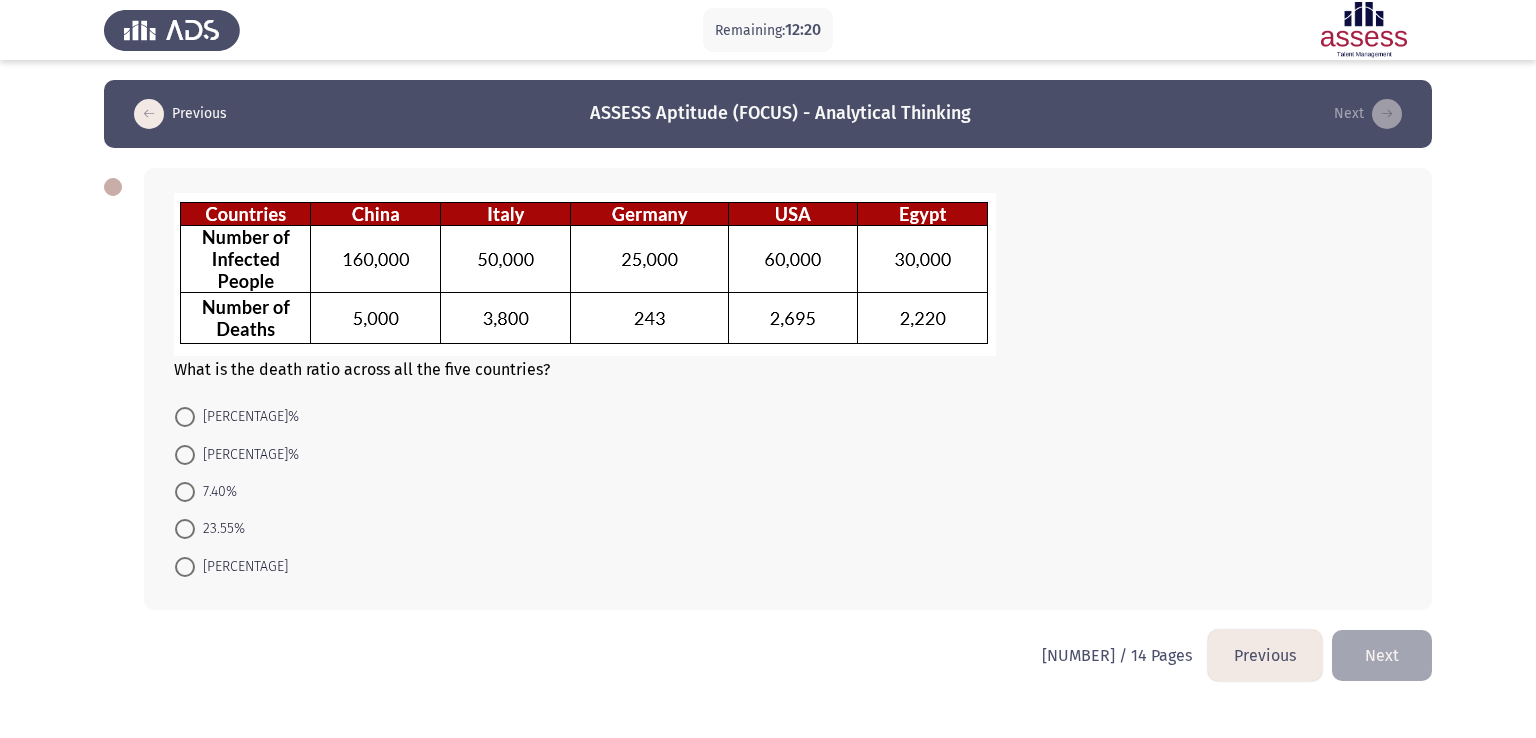 click on "What is the death ratio across all the five countries?" 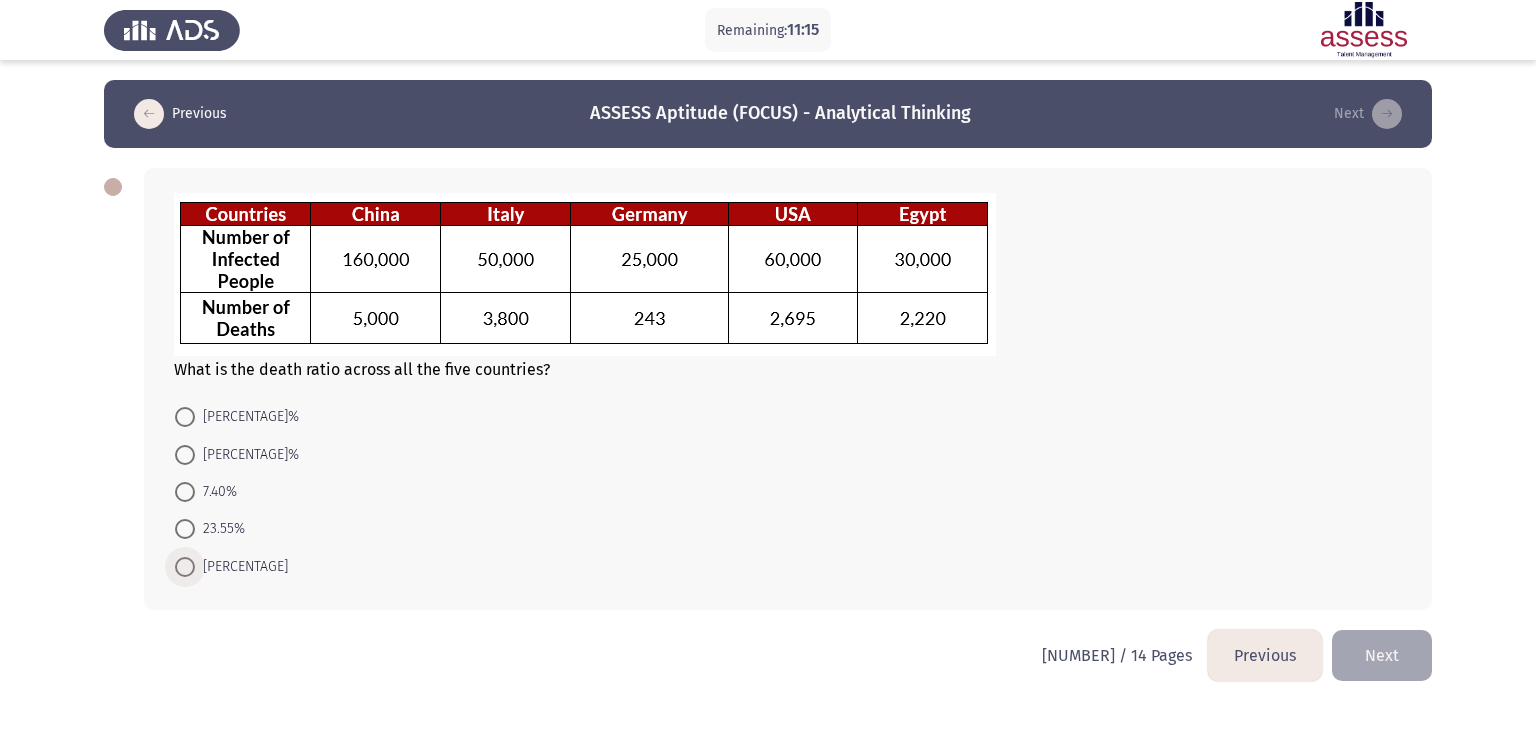 click at bounding box center [185, 567] 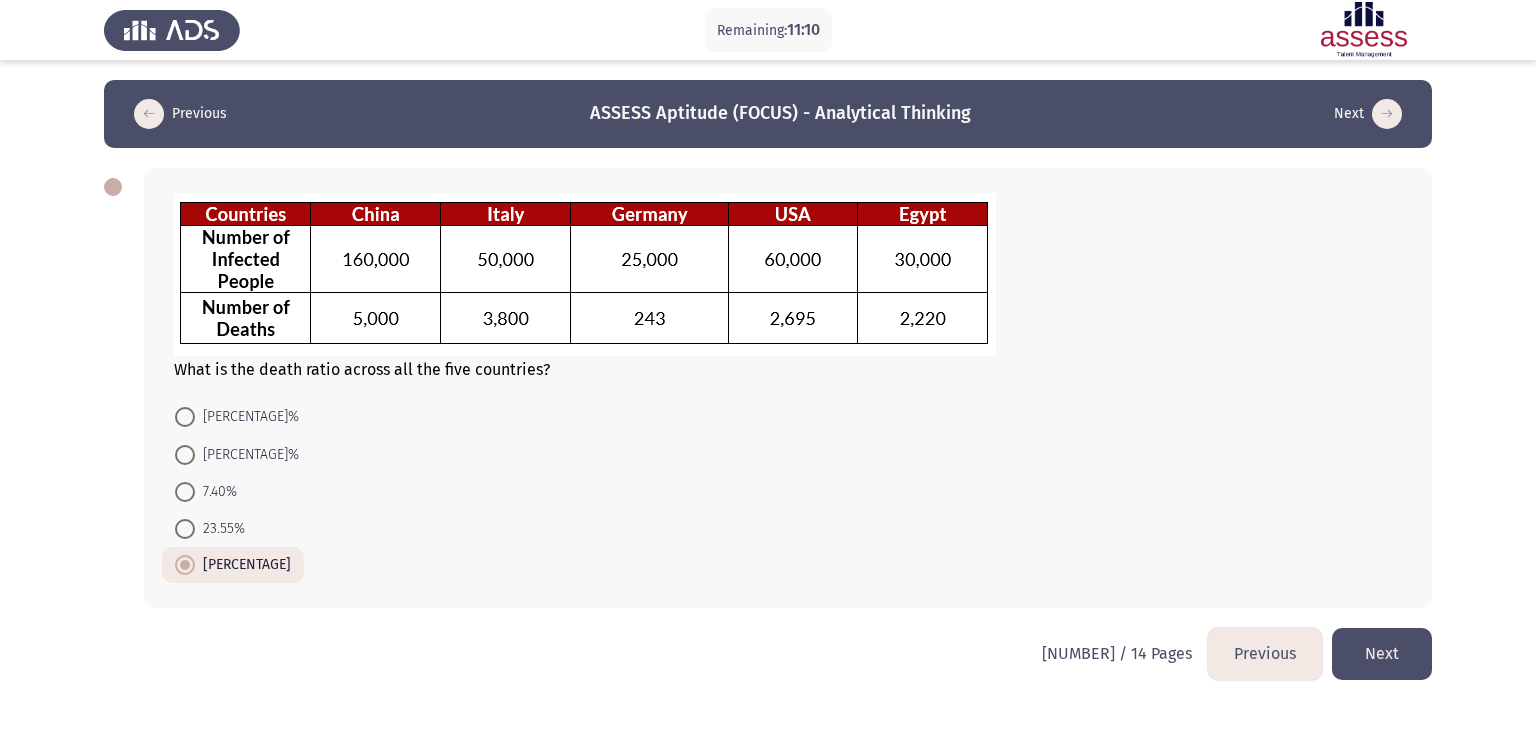 click on "Next" 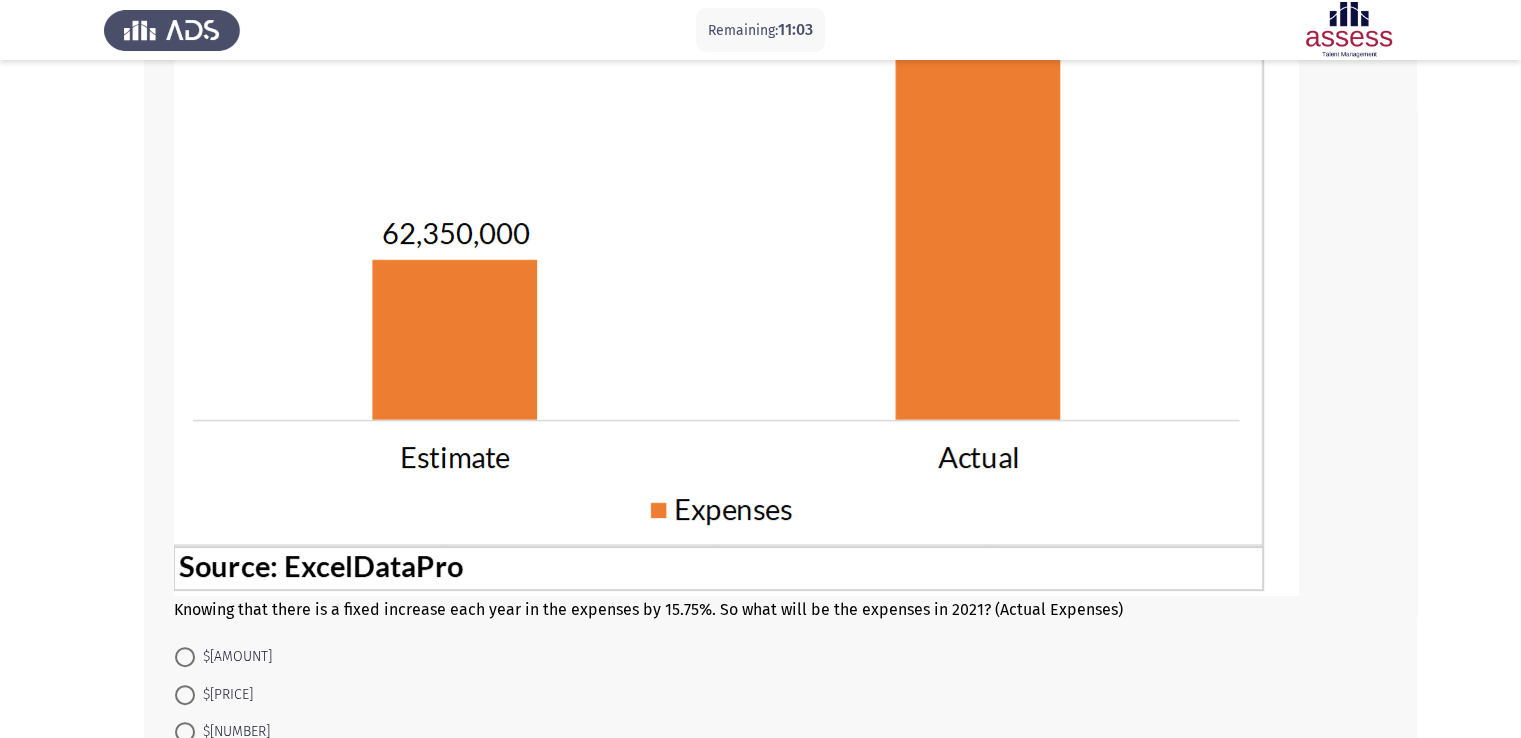scroll, scrollTop: 321, scrollLeft: 0, axis: vertical 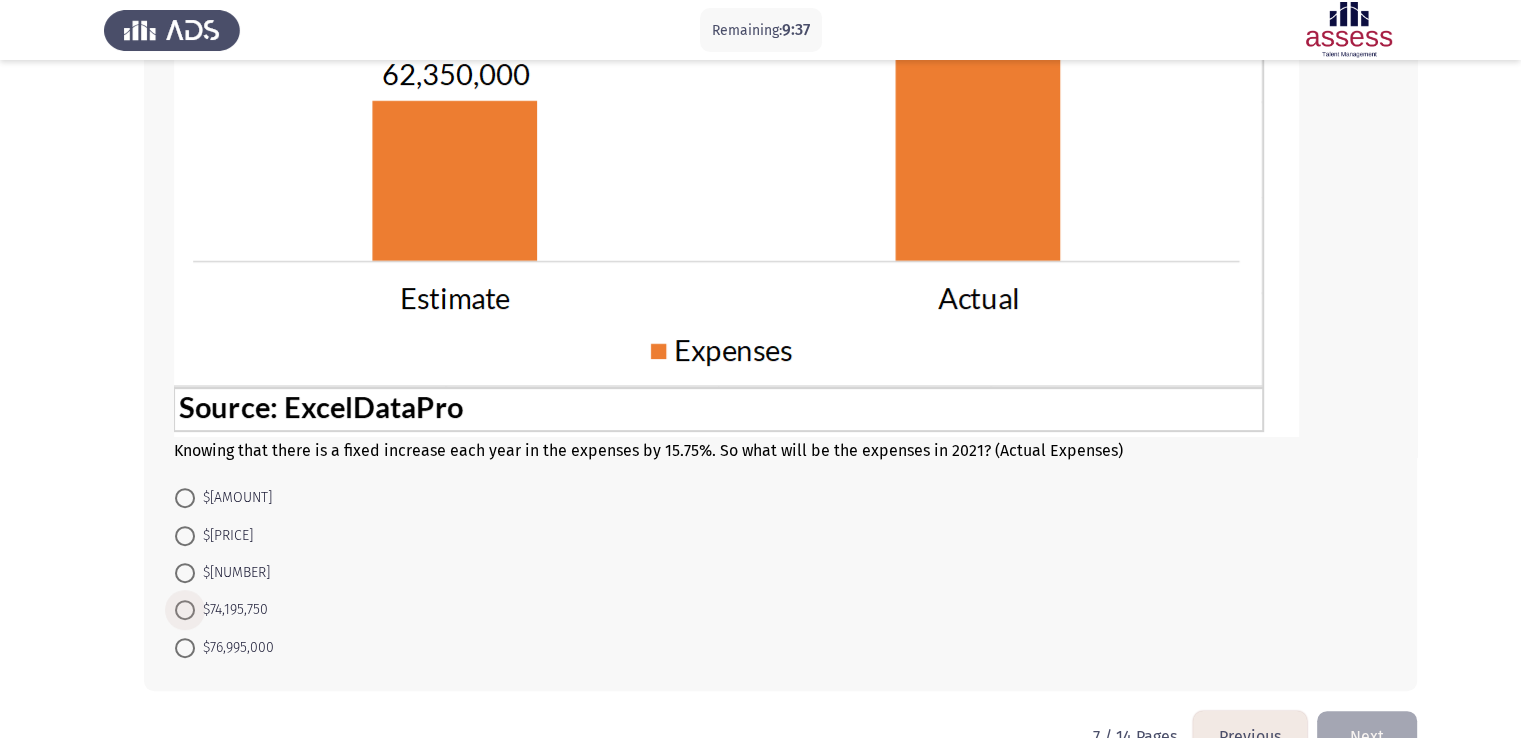 click at bounding box center (185, 610) 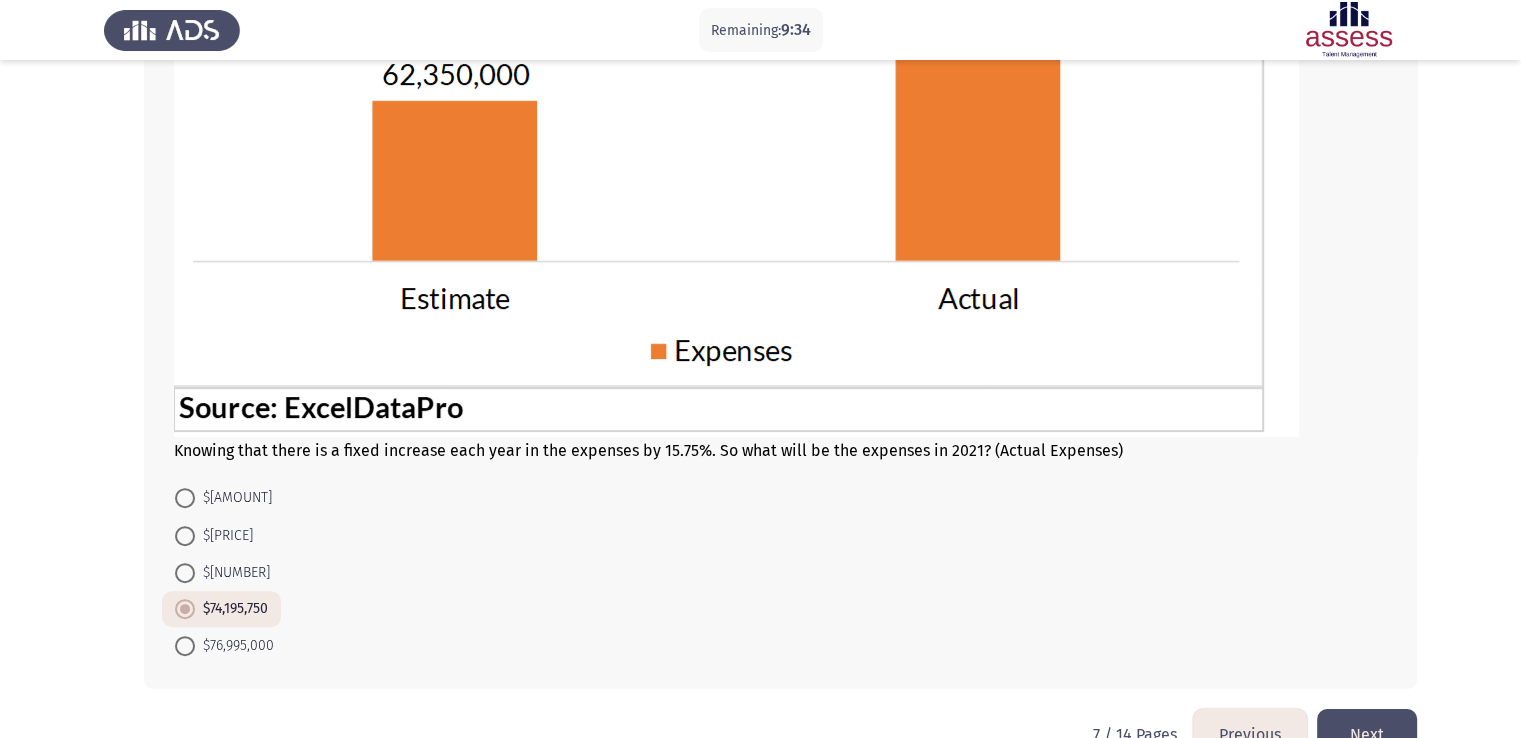 click on "Next" 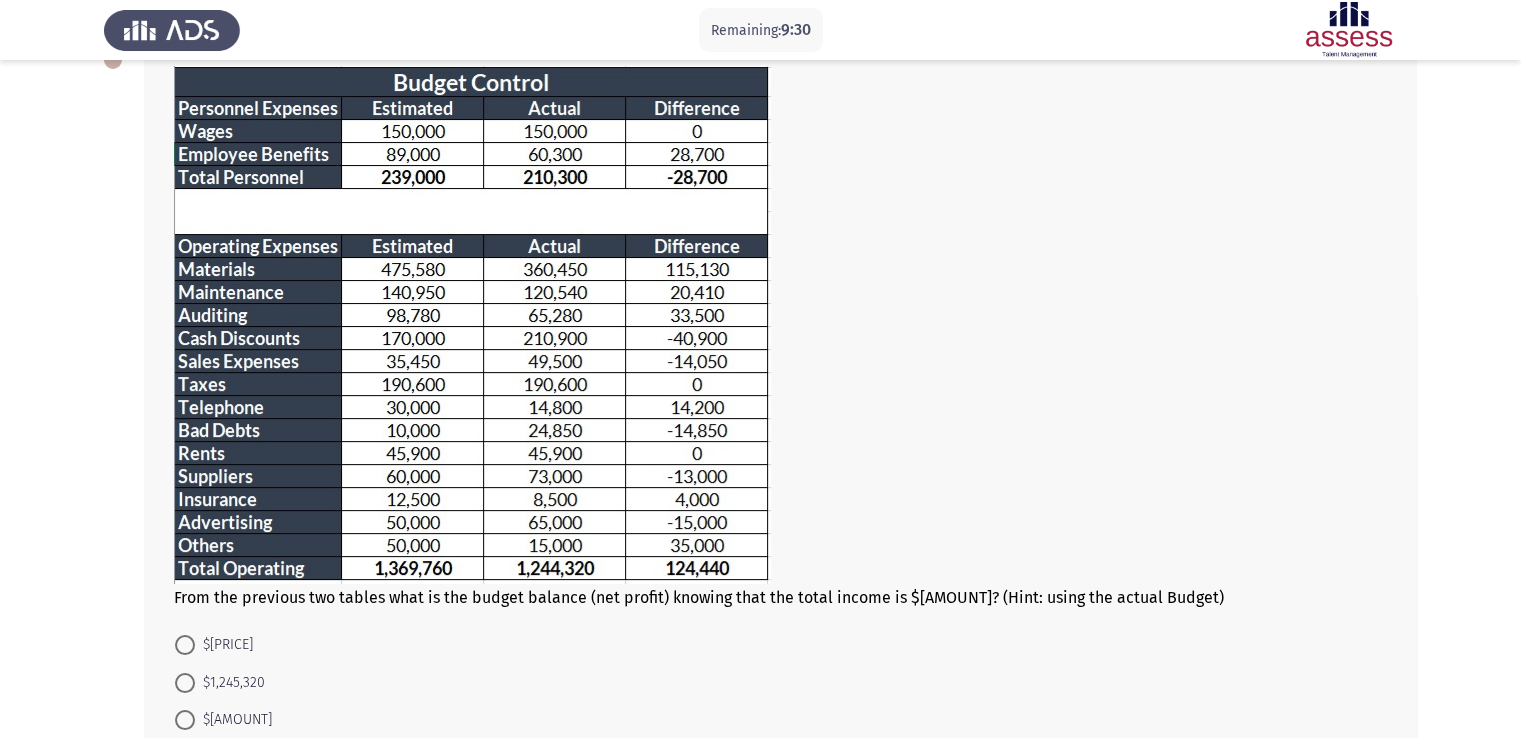 scroll, scrollTop: 134, scrollLeft: 0, axis: vertical 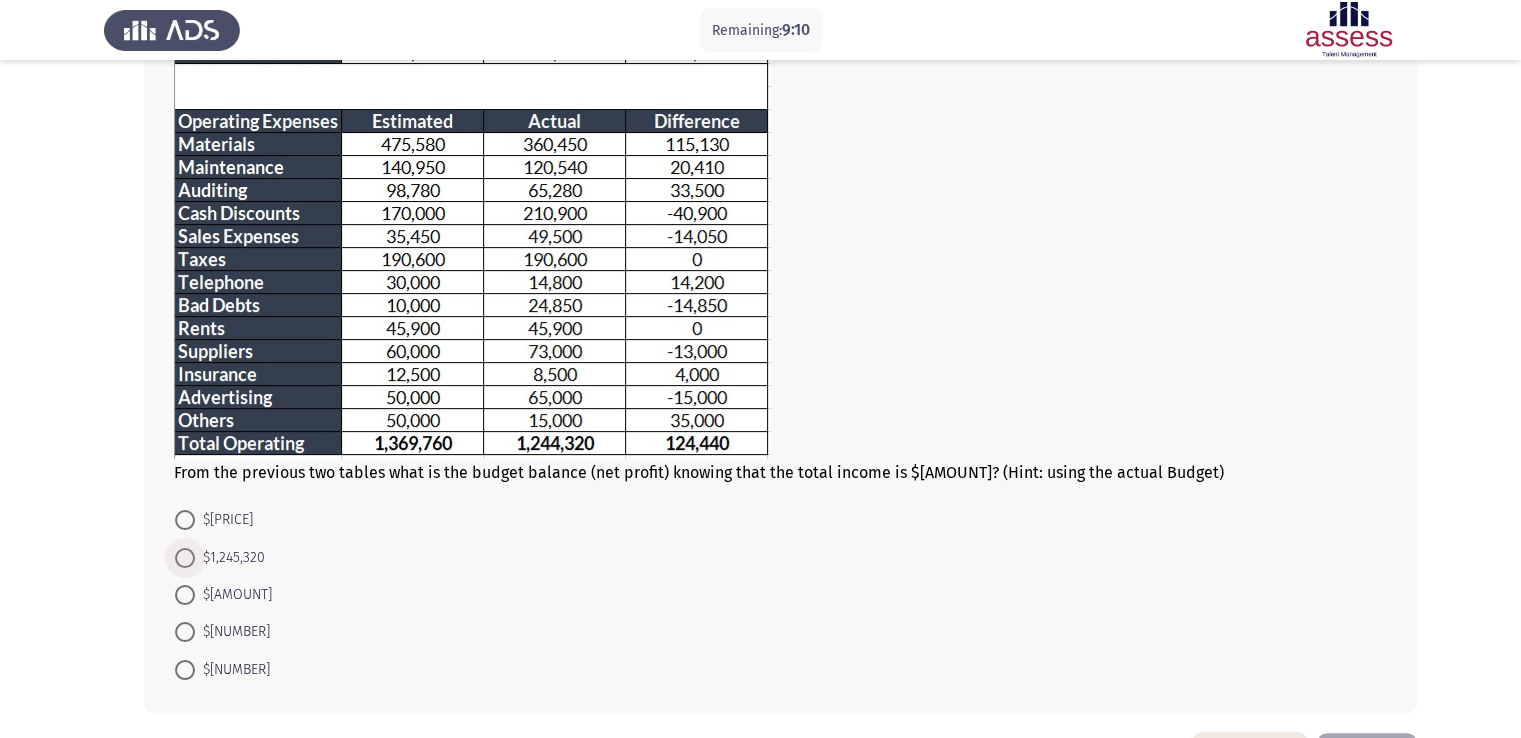 click at bounding box center (185, 558) 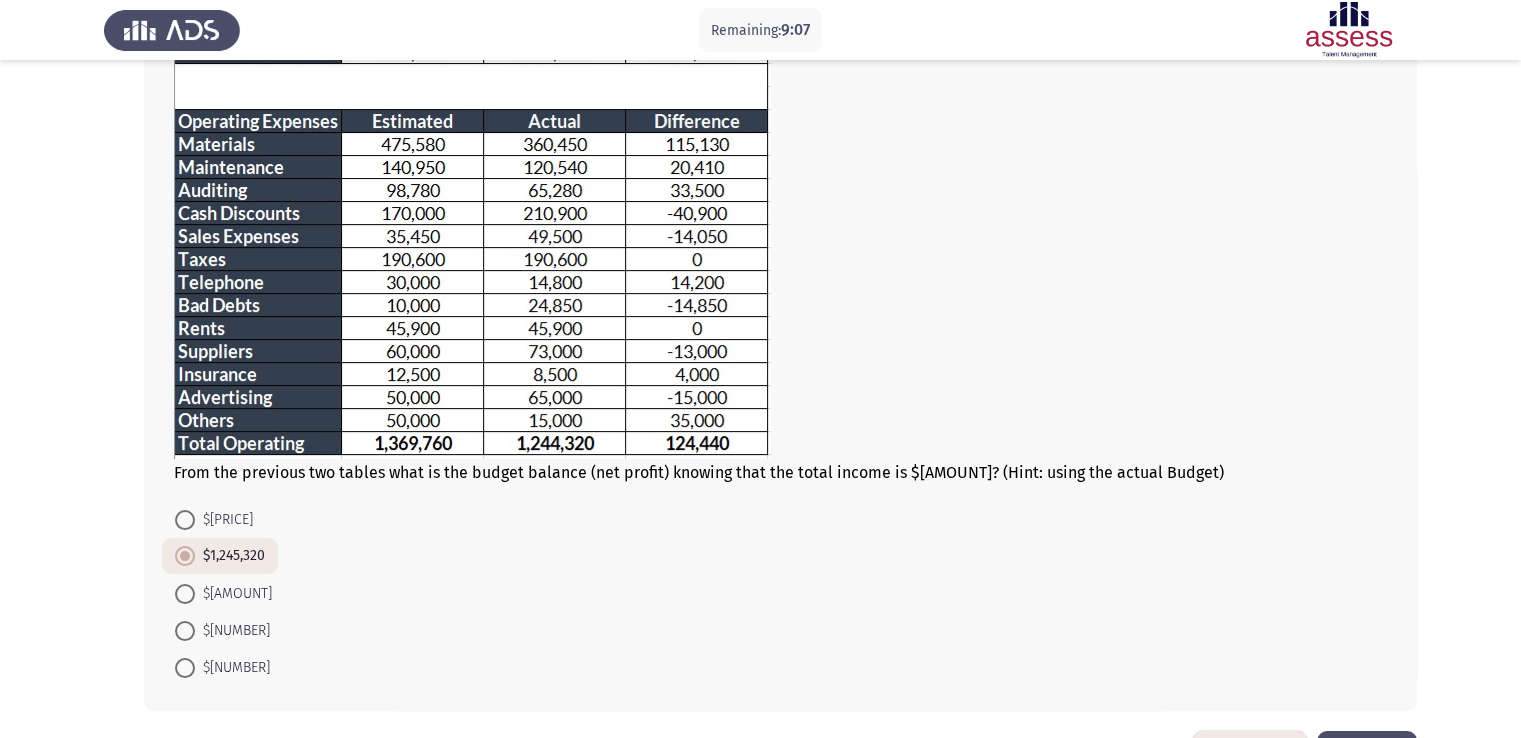 click on "Next" 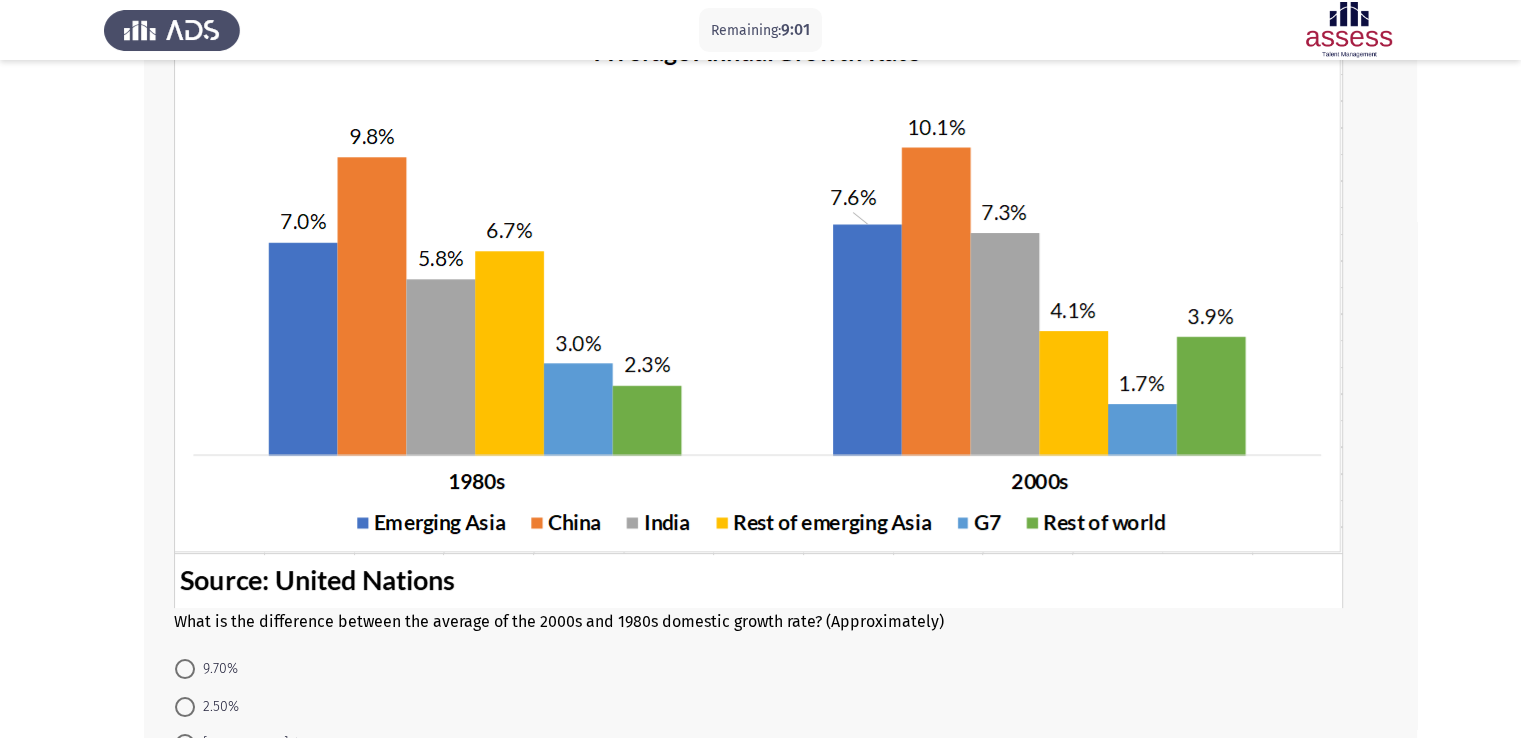 scroll, scrollTop: 206, scrollLeft: 0, axis: vertical 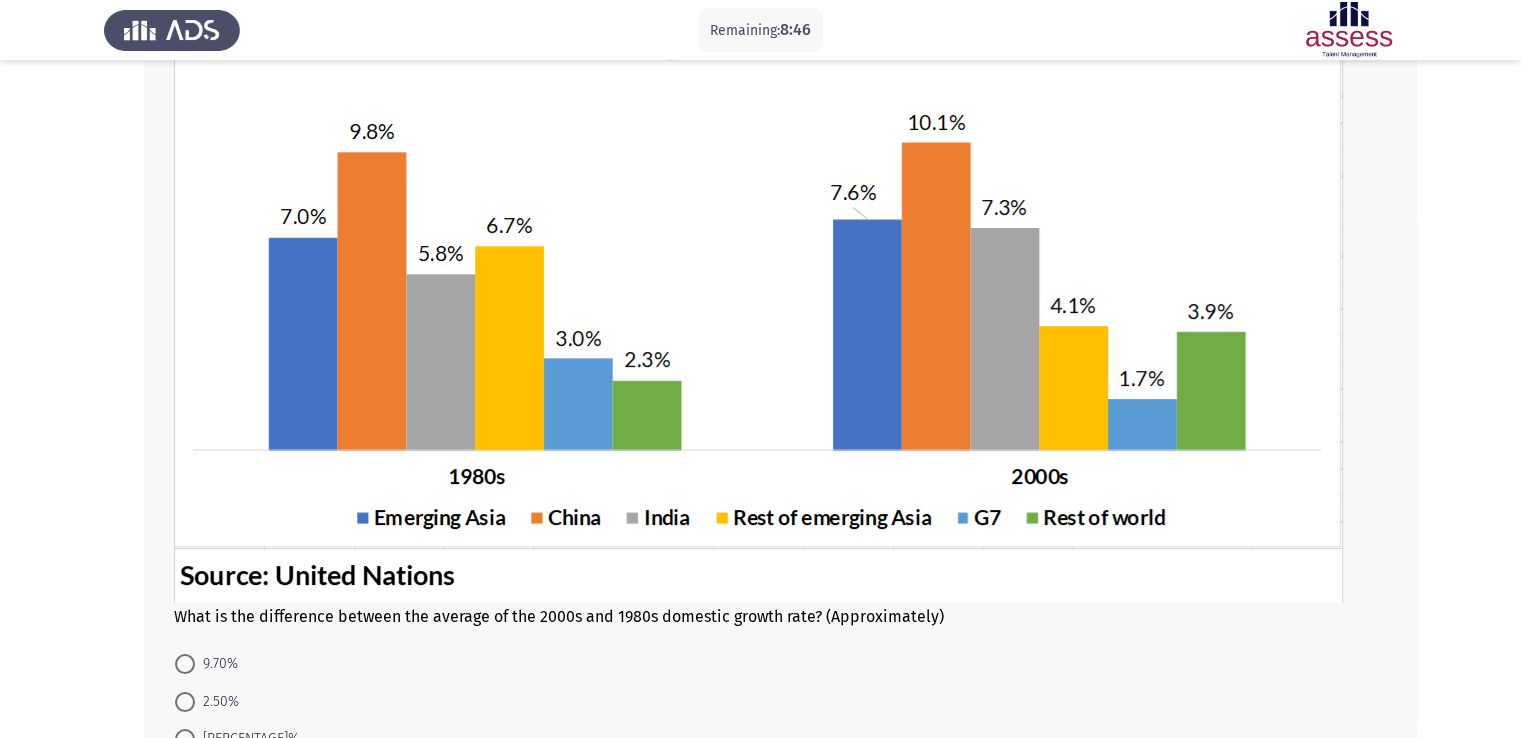 click 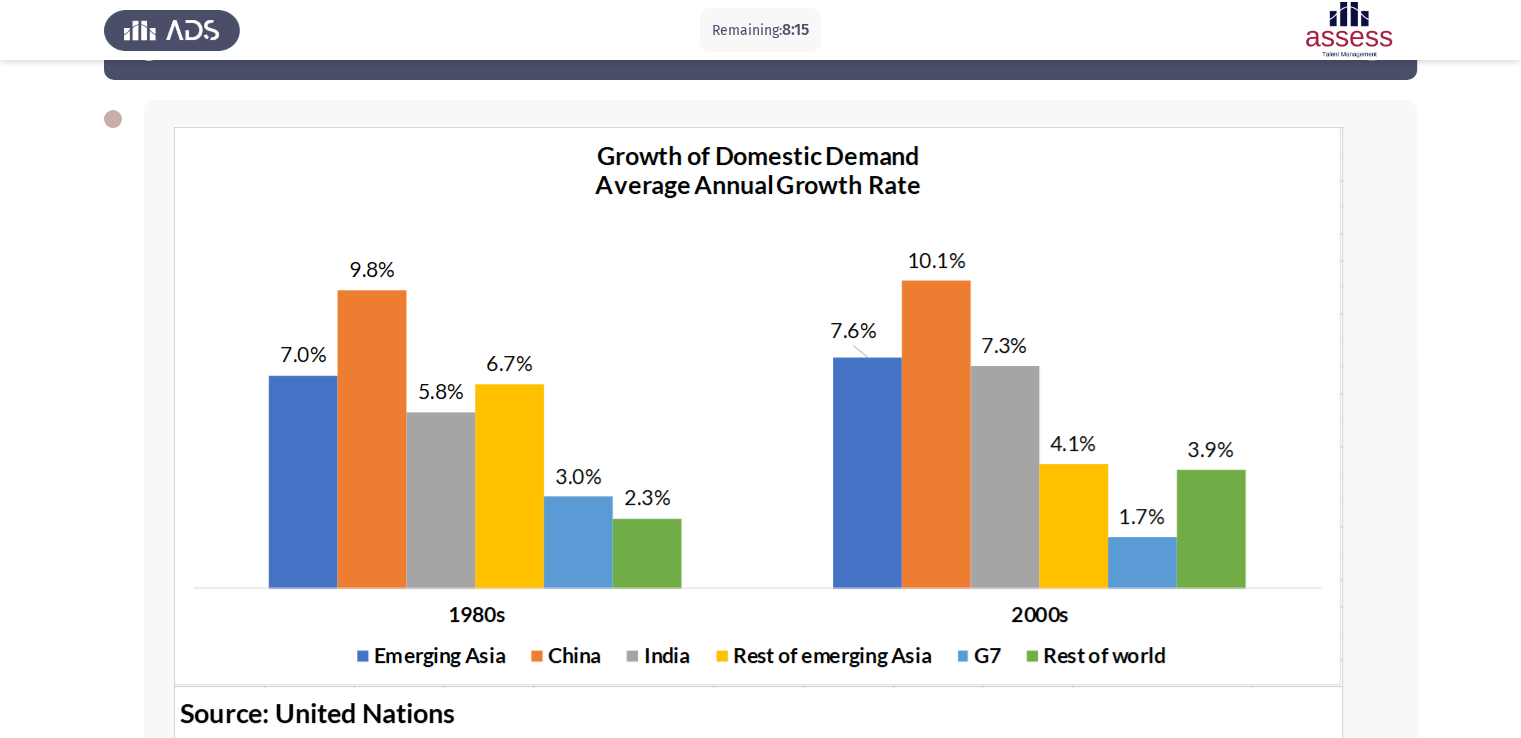 scroll, scrollTop: 69, scrollLeft: 0, axis: vertical 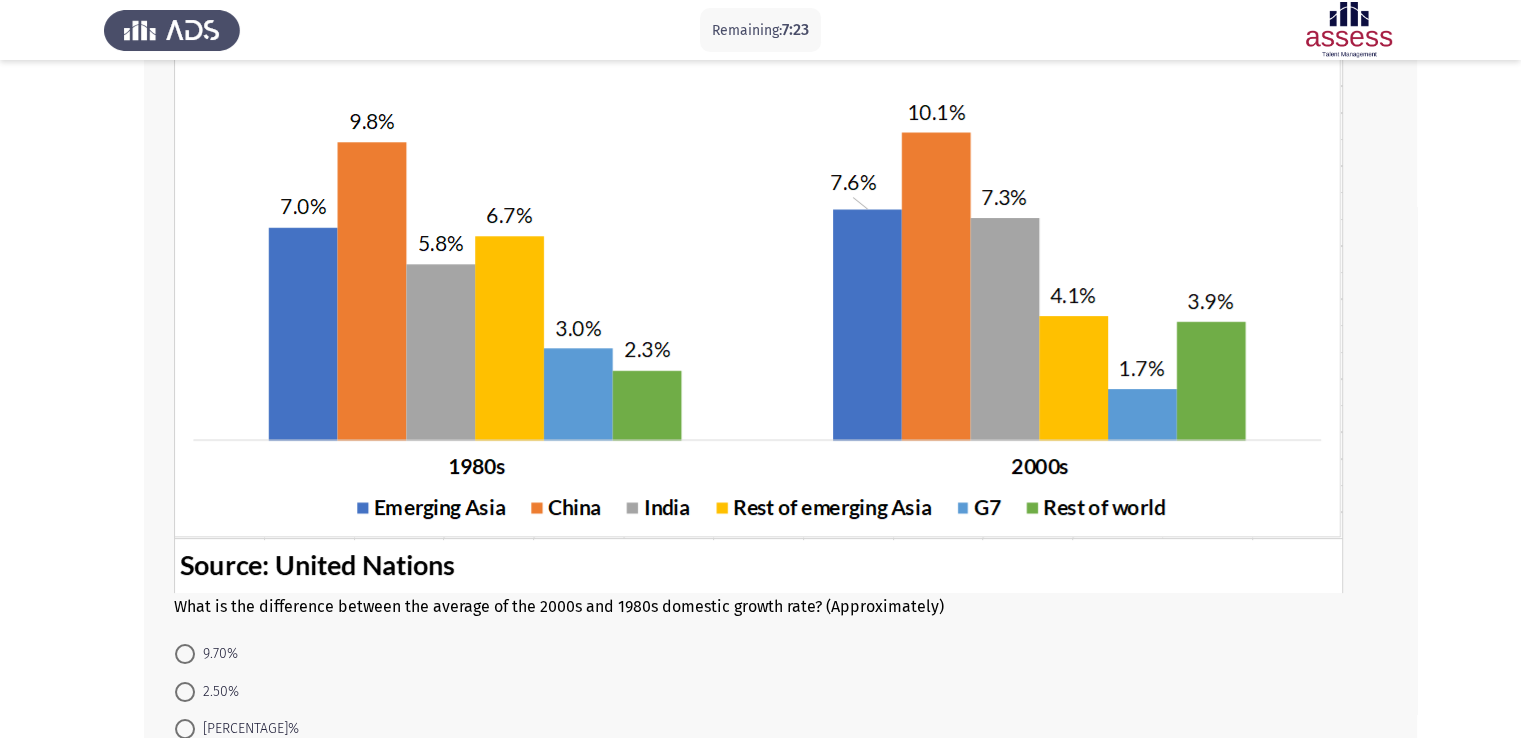 click 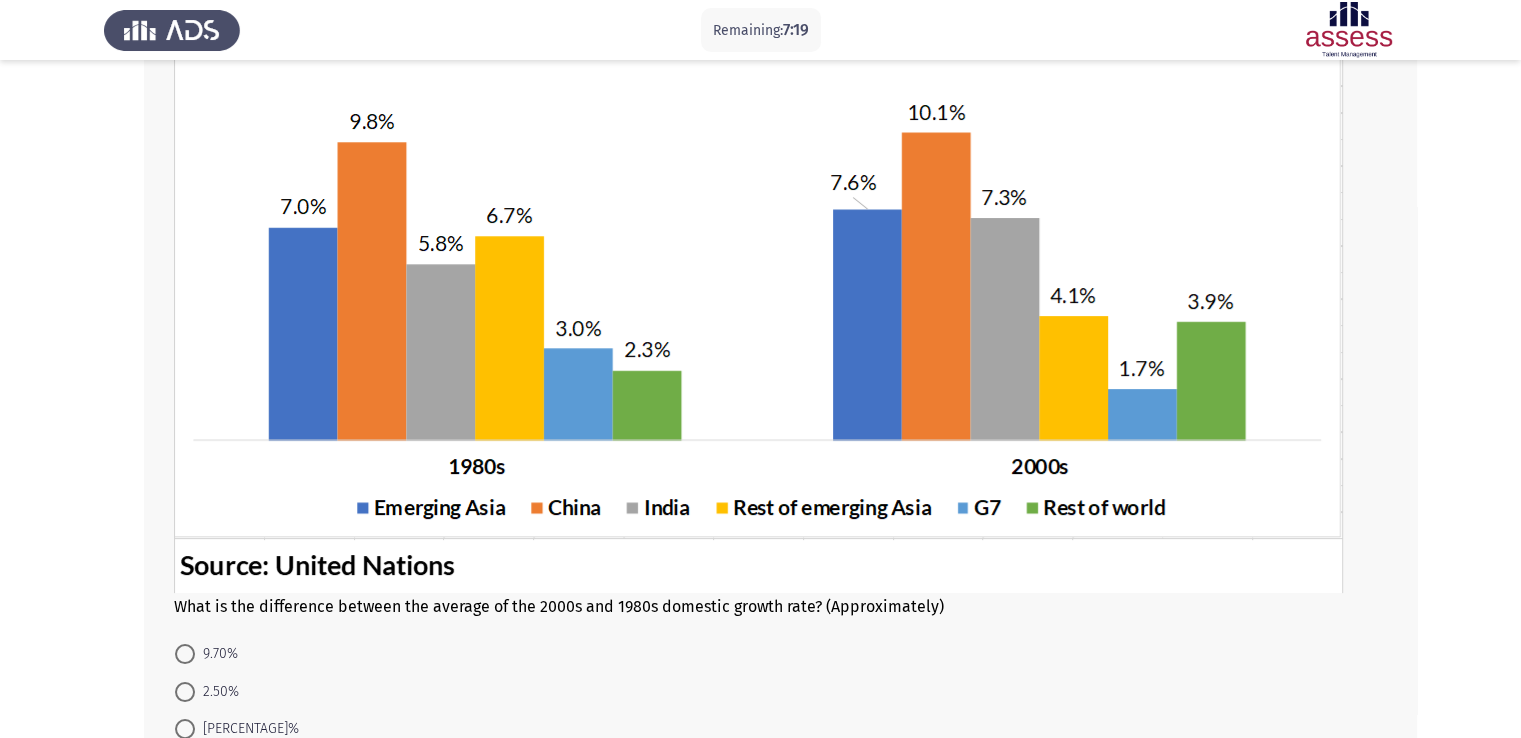 click 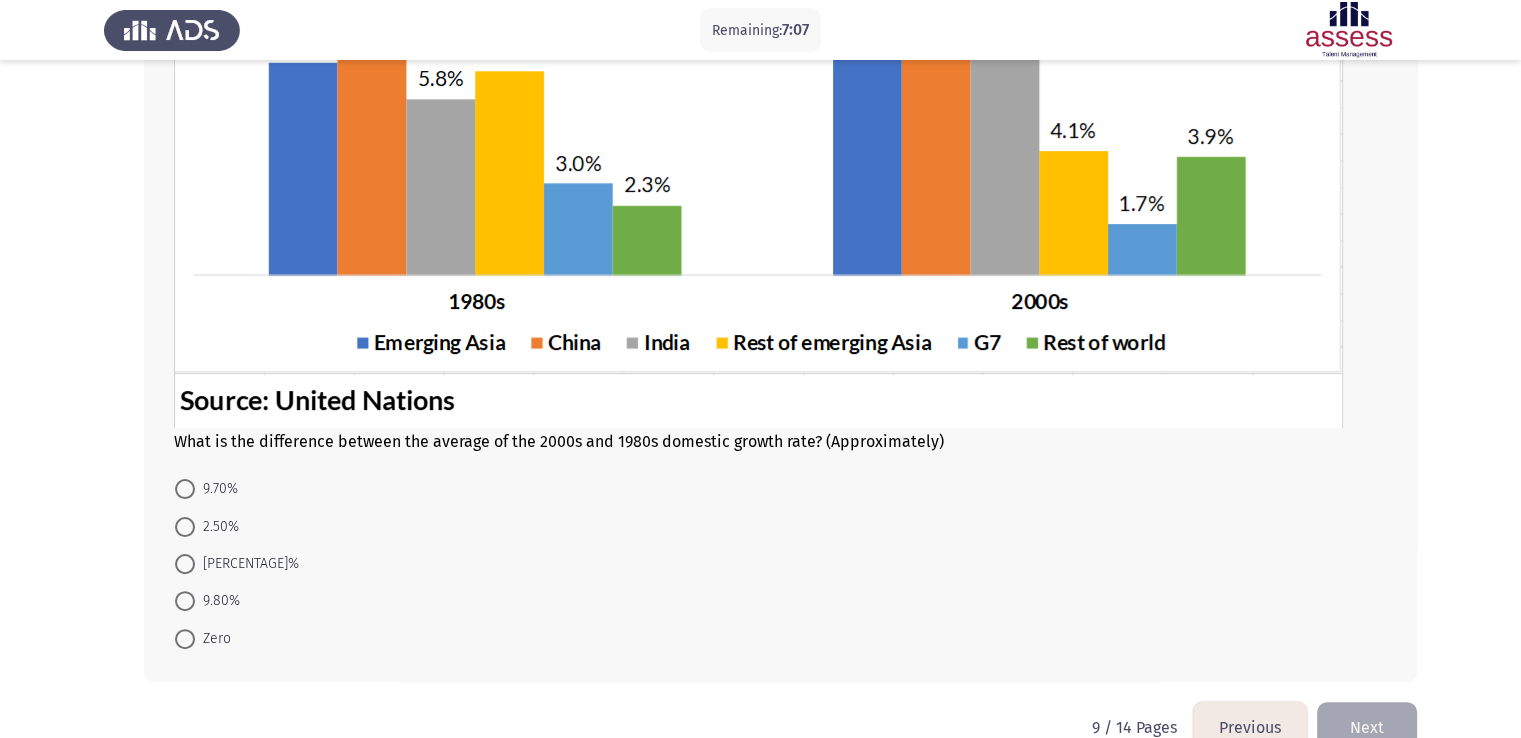 scroll, scrollTop: 382, scrollLeft: 0, axis: vertical 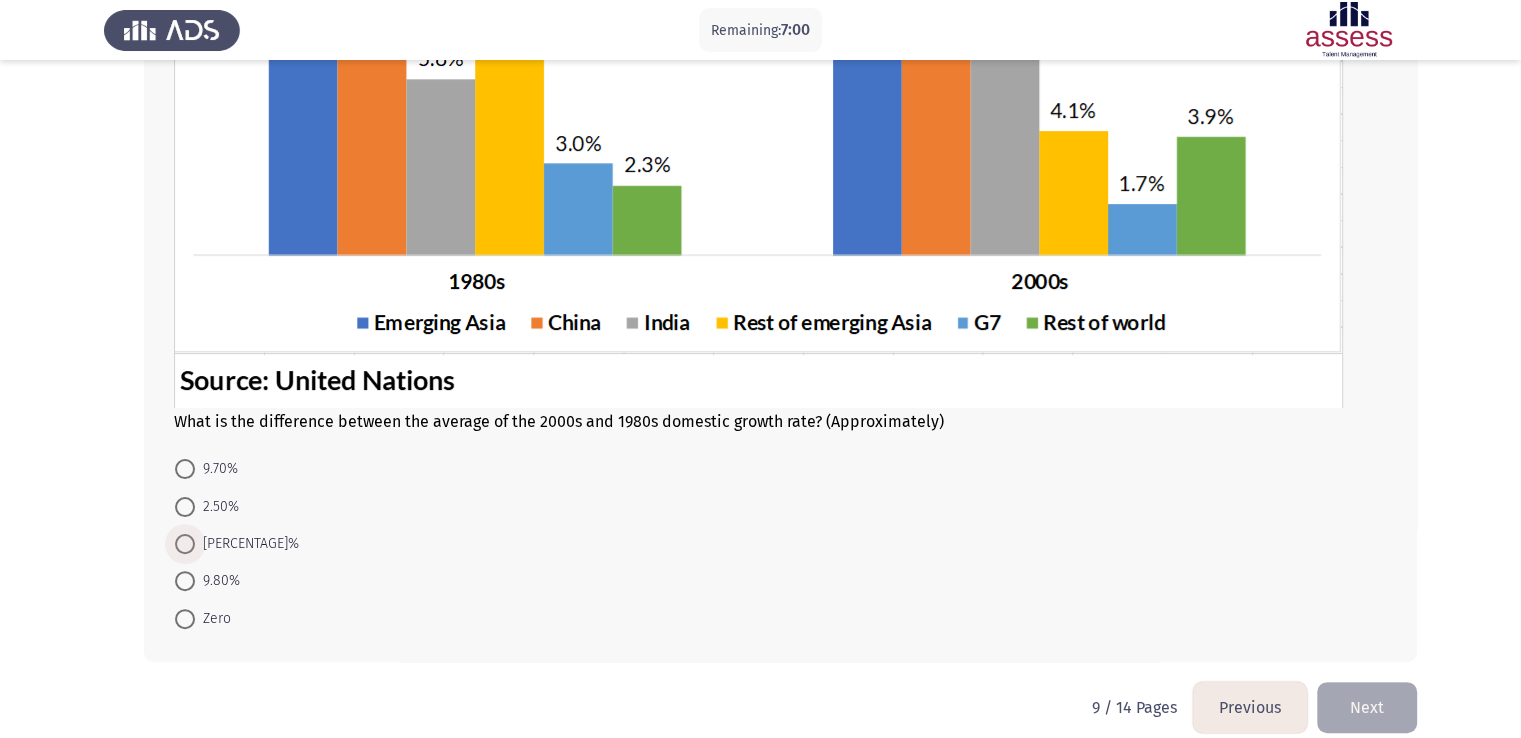 click at bounding box center [185, 544] 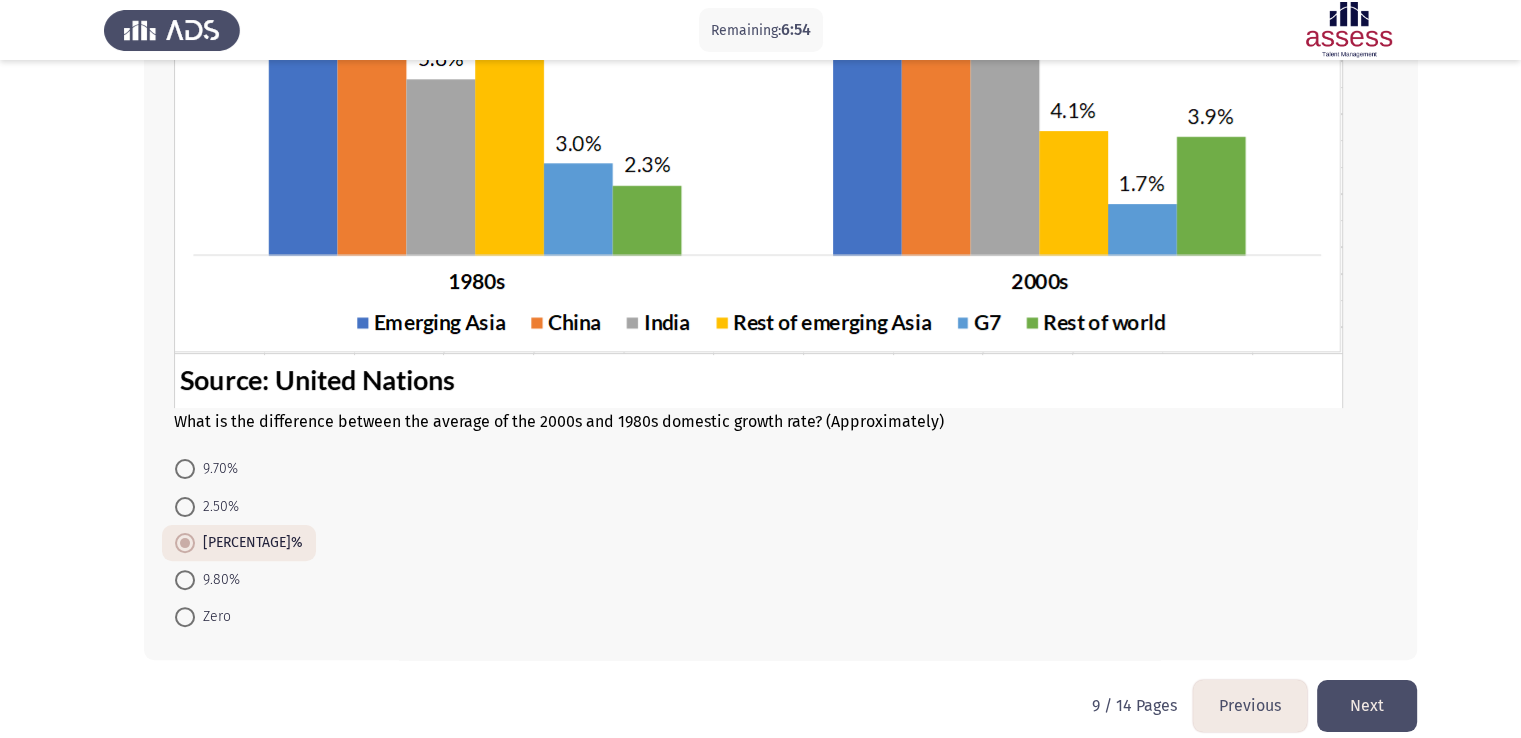 scroll, scrollTop: 423, scrollLeft: 0, axis: vertical 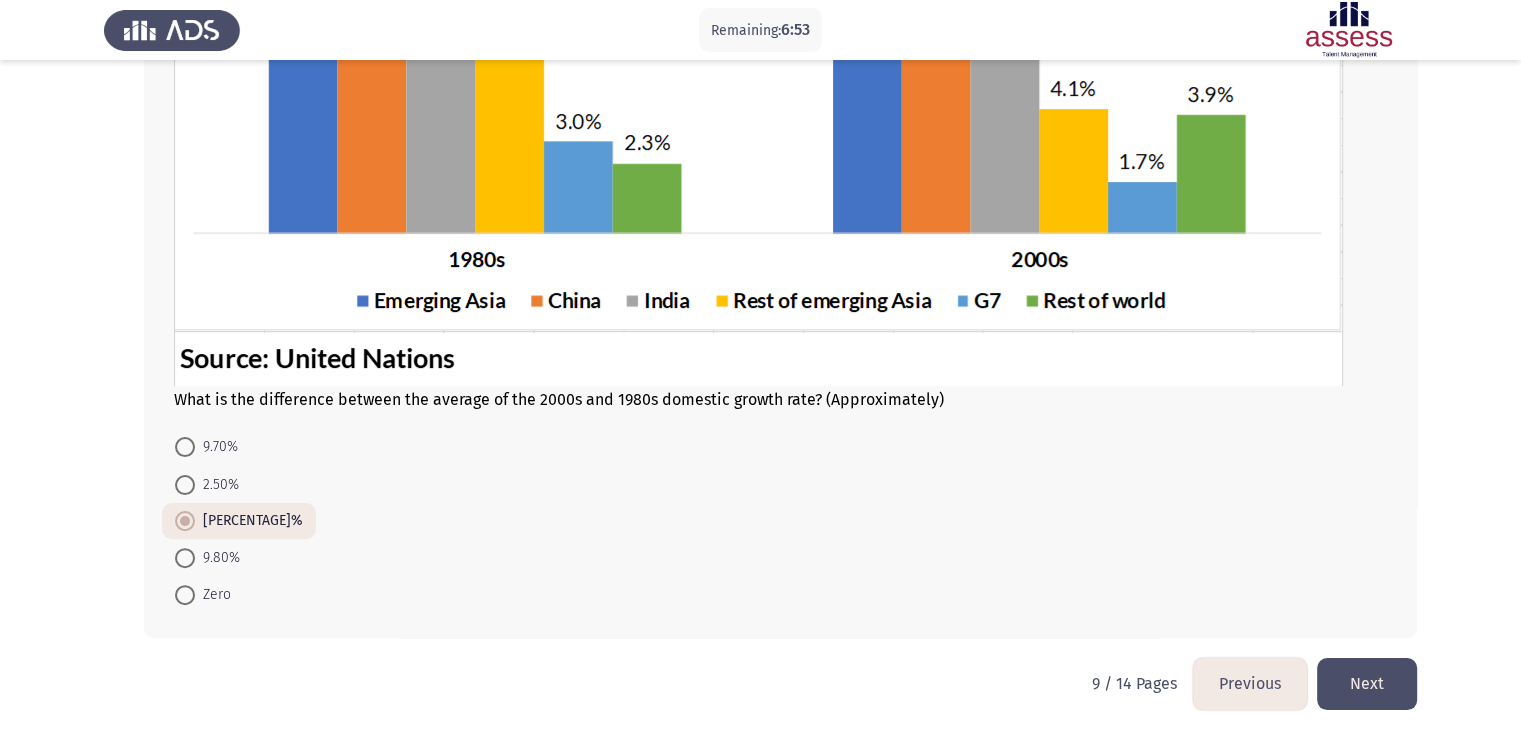 click on "Next" 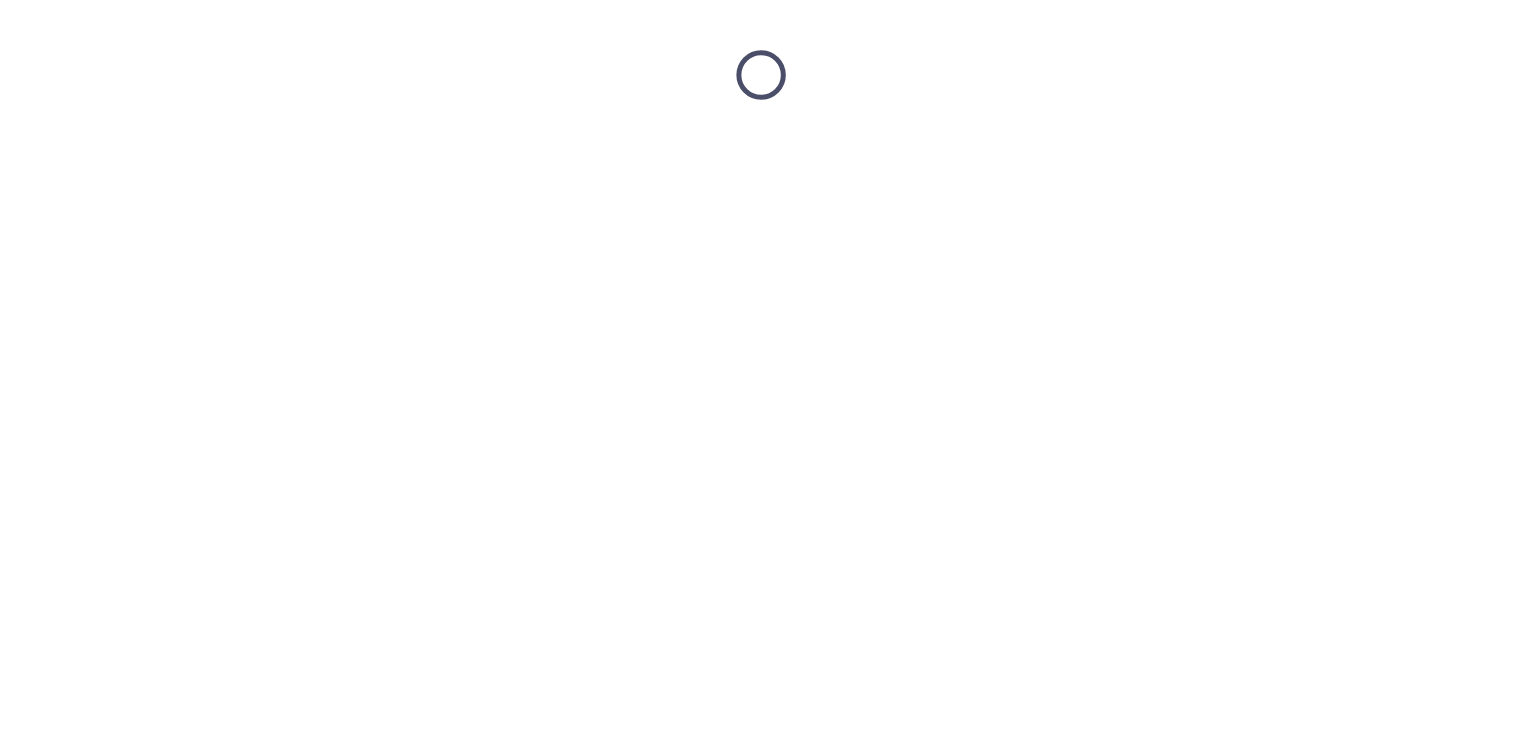 scroll, scrollTop: 0, scrollLeft: 0, axis: both 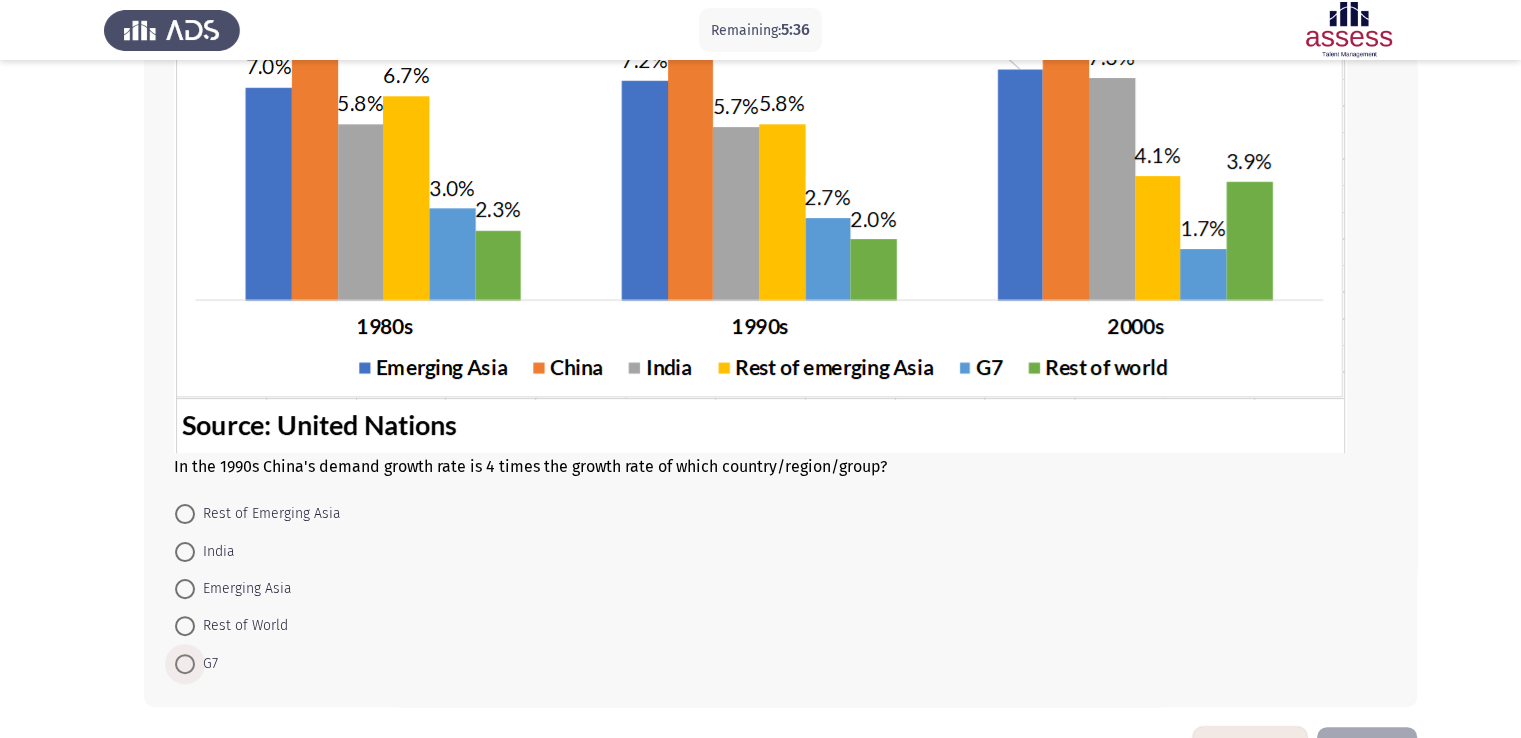 click at bounding box center [185, 664] 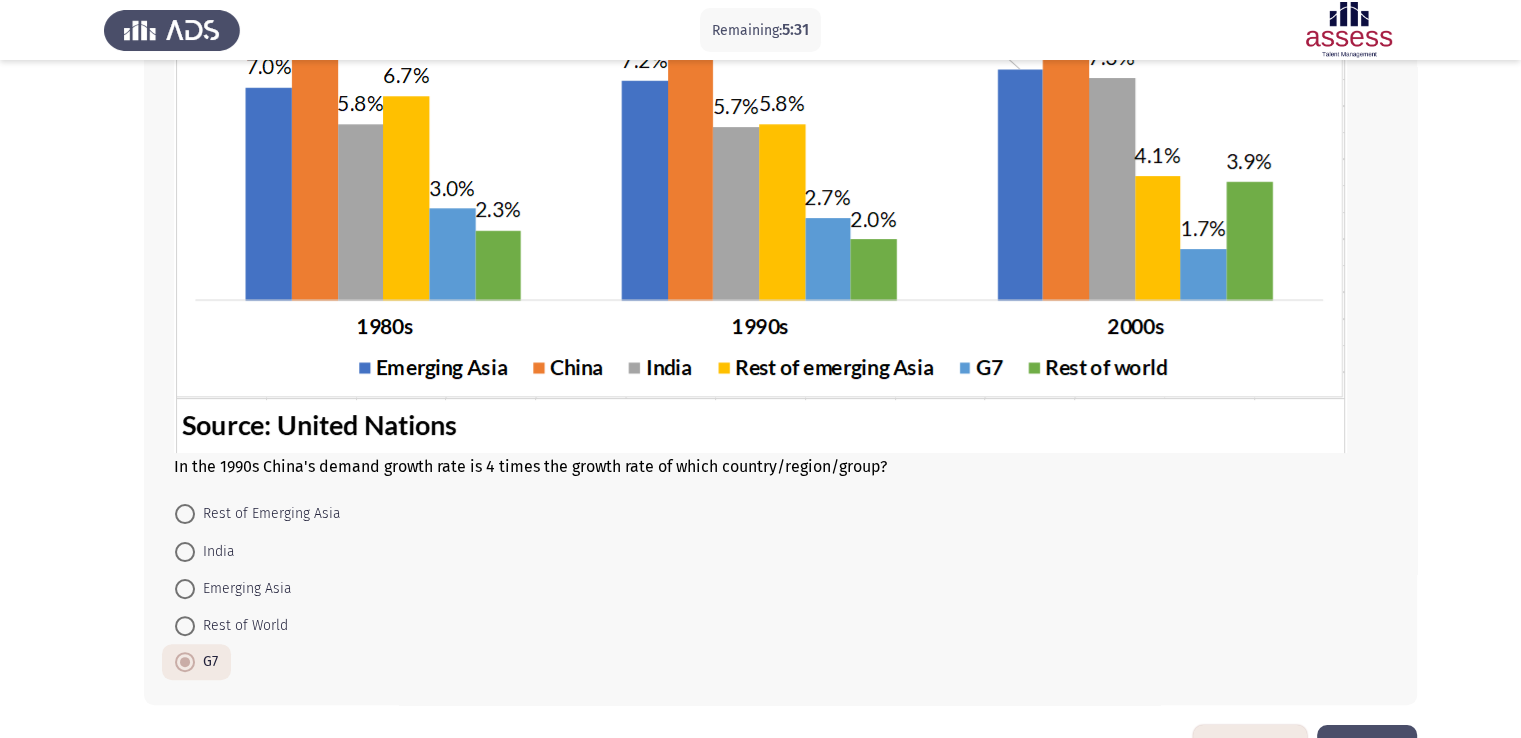scroll, scrollTop: 423, scrollLeft: 0, axis: vertical 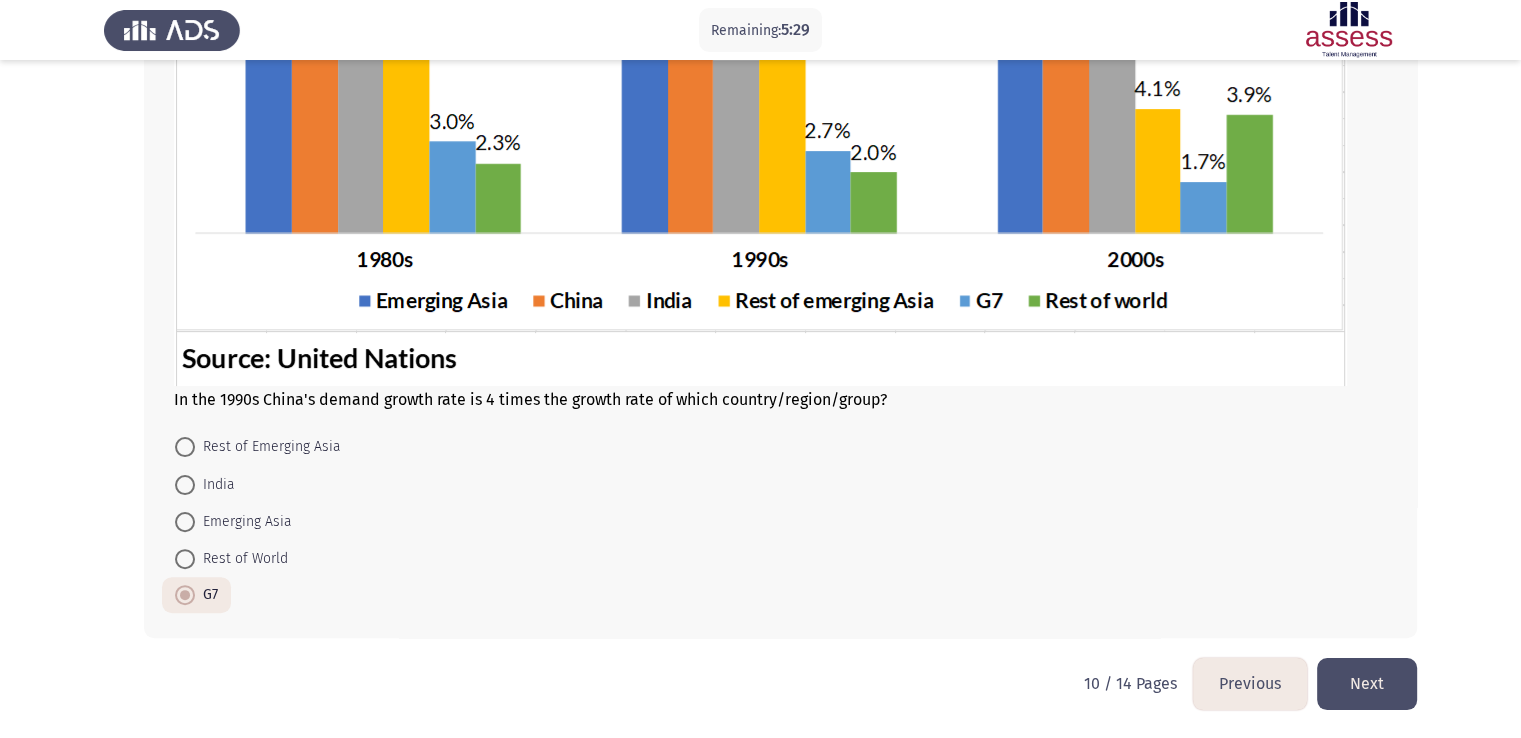 click on "Next" 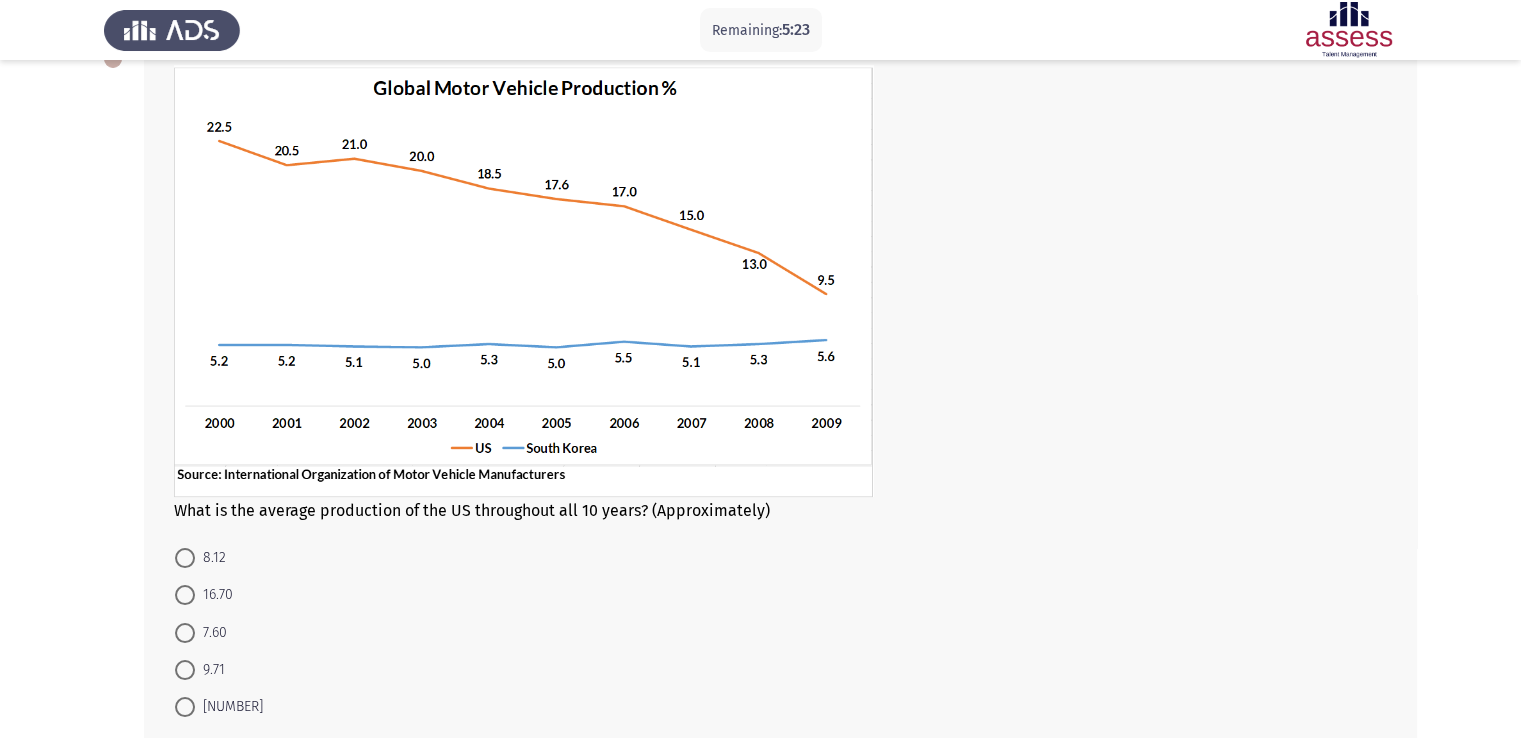 scroll, scrollTop: 130, scrollLeft: 0, axis: vertical 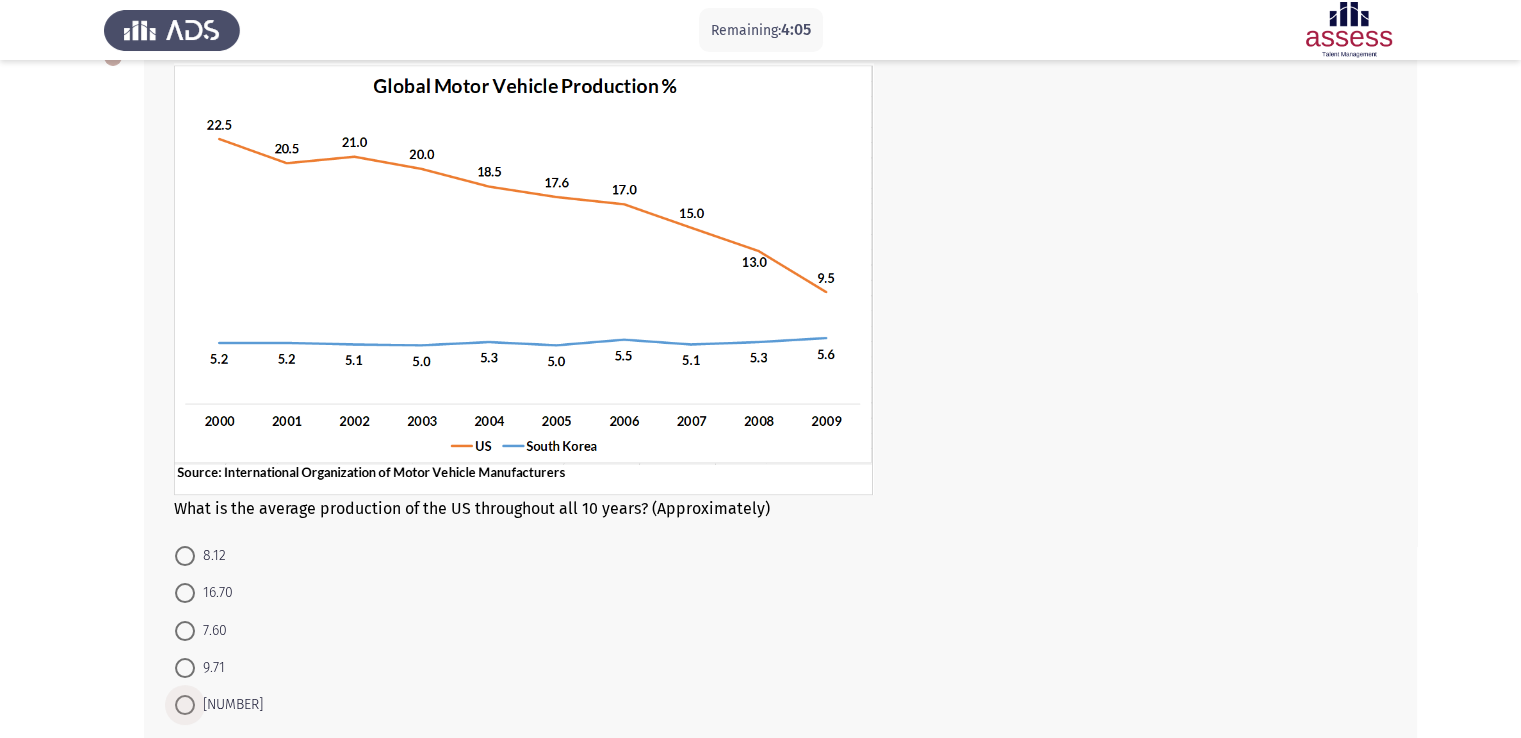 click at bounding box center [185, 705] 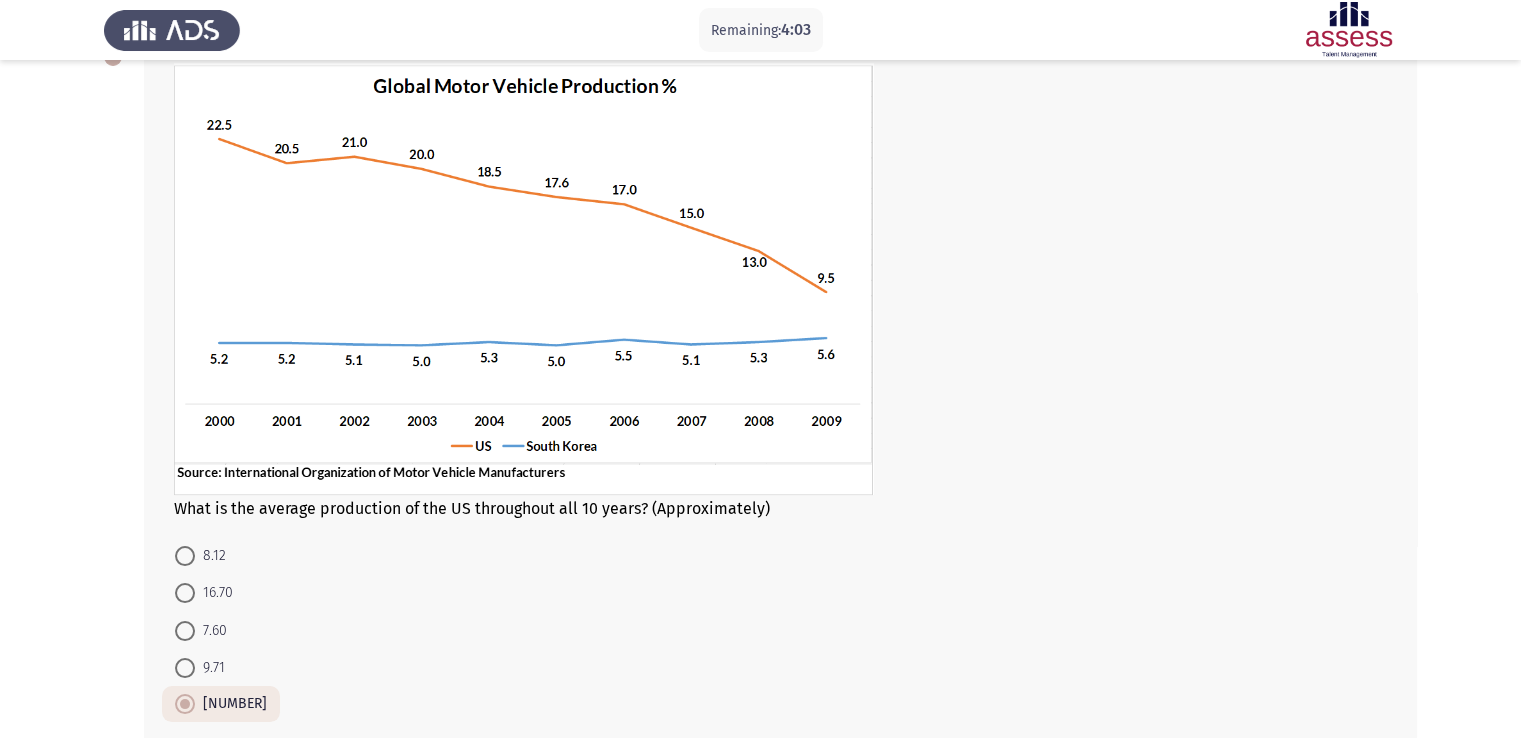scroll, scrollTop: 239, scrollLeft: 0, axis: vertical 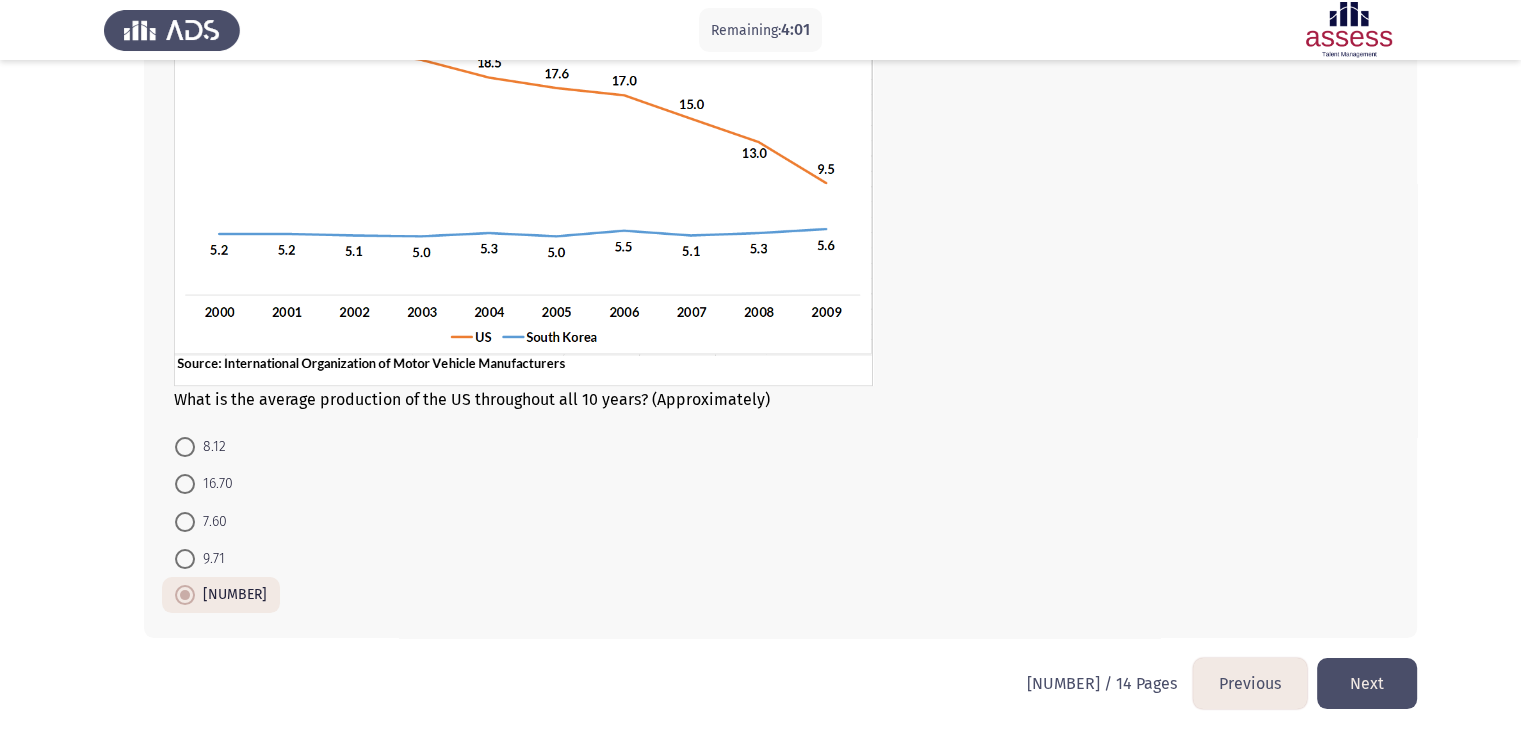 click on "Next" 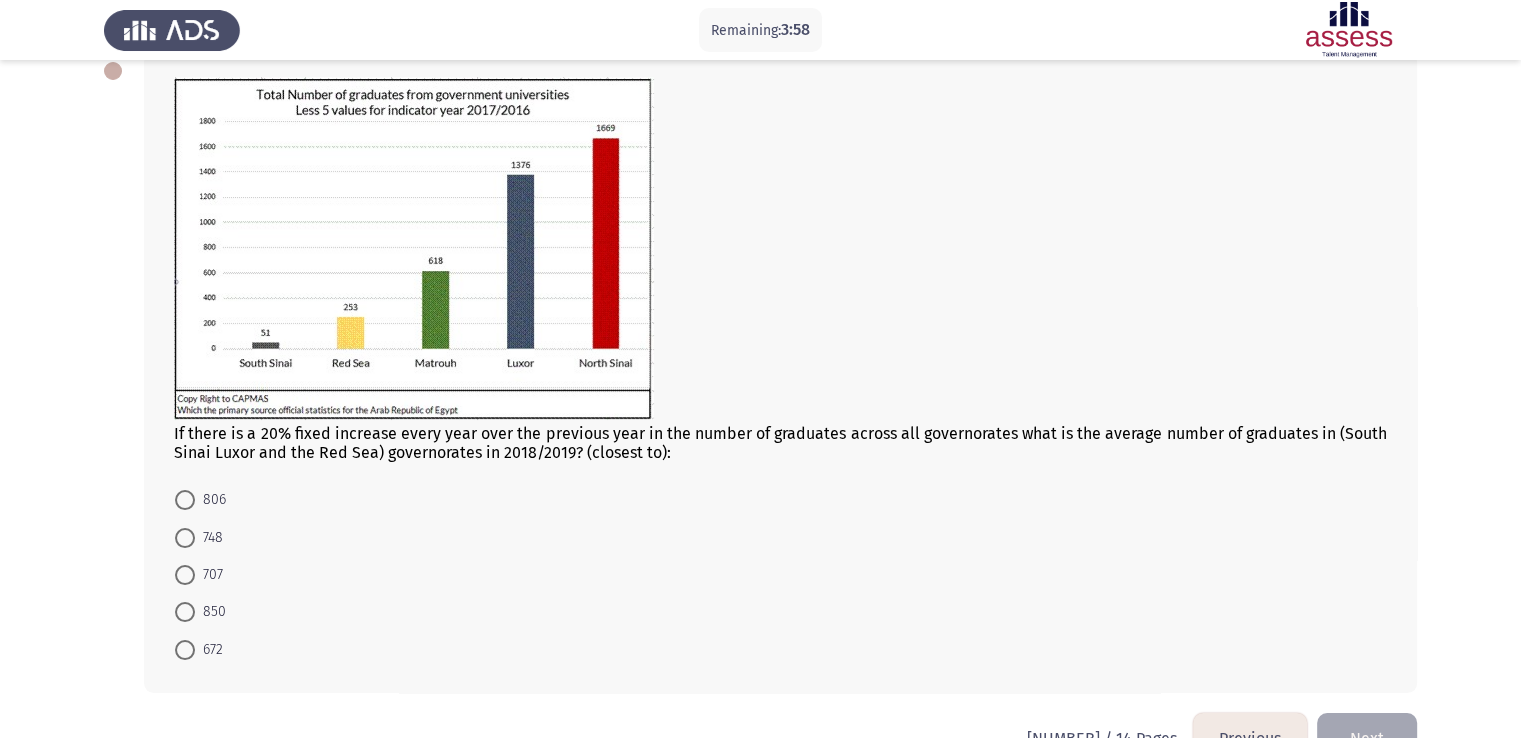 scroll, scrollTop: 122, scrollLeft: 0, axis: vertical 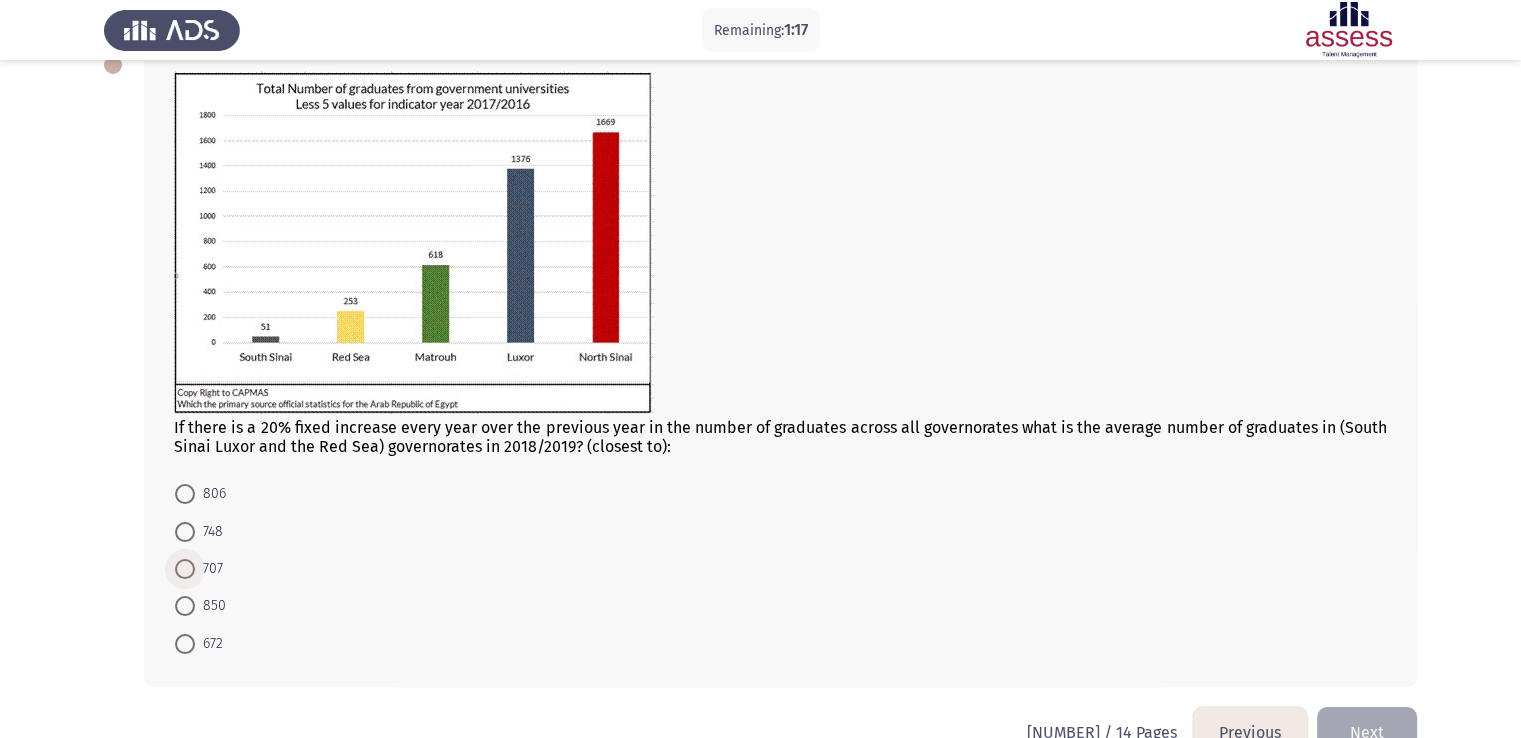 click at bounding box center (185, 569) 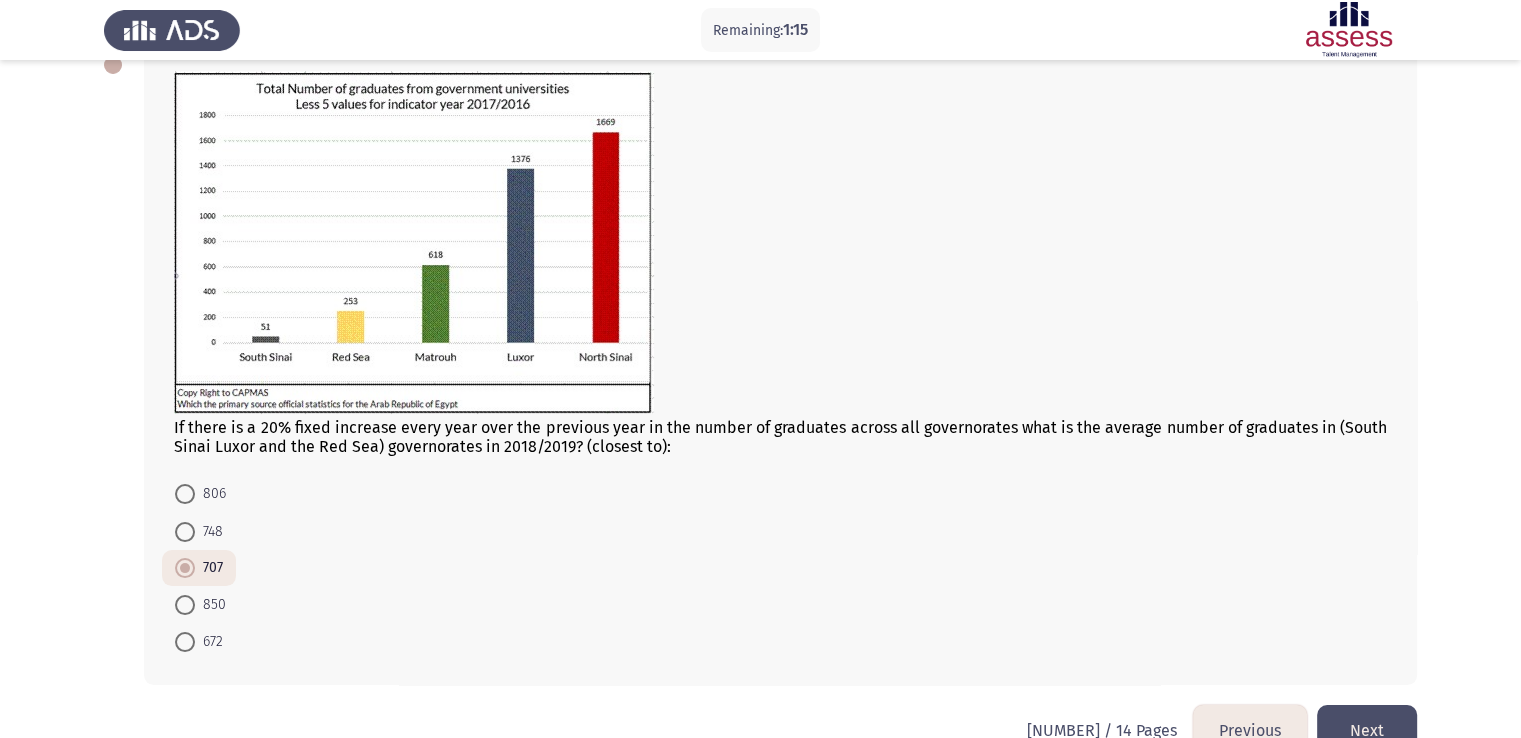 click on "Next" 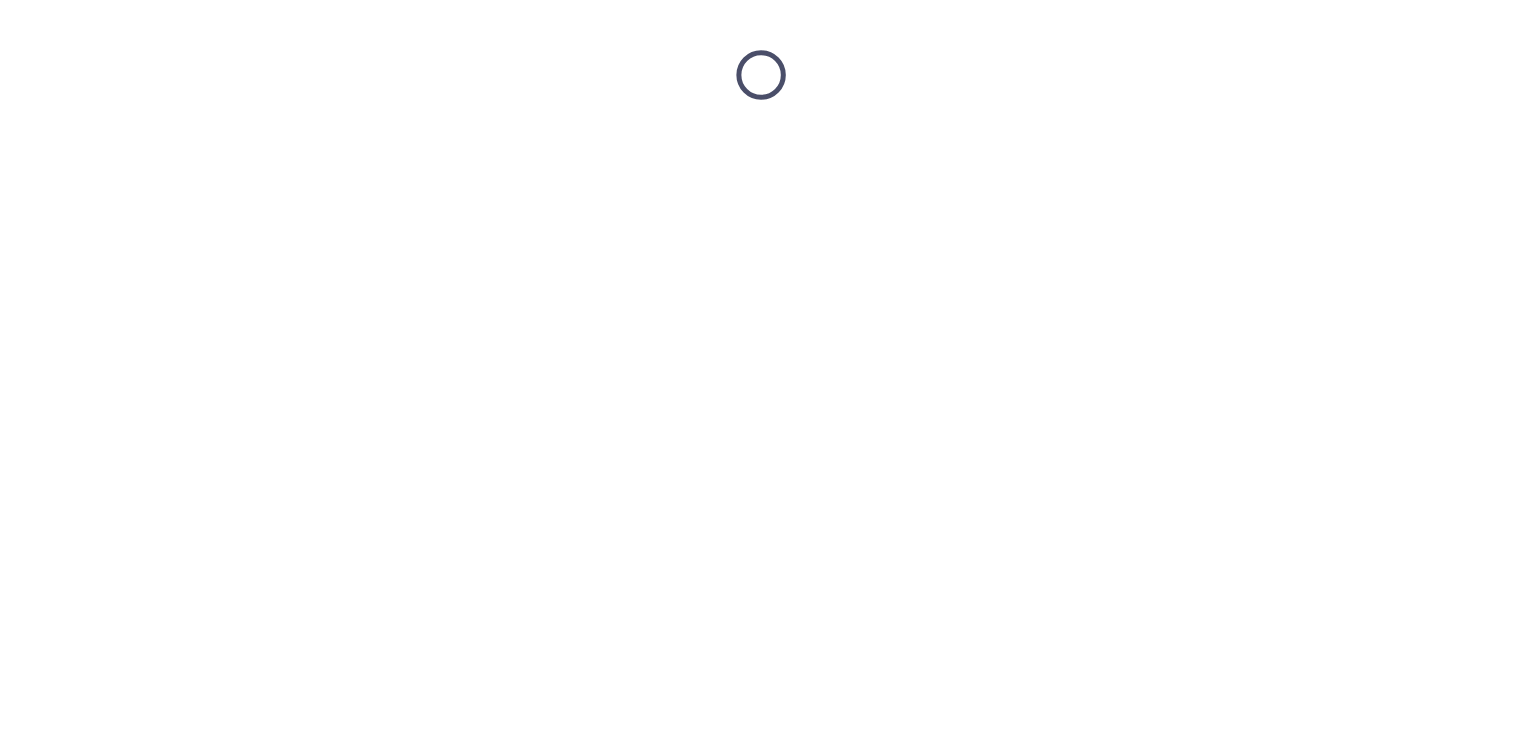 scroll, scrollTop: 0, scrollLeft: 0, axis: both 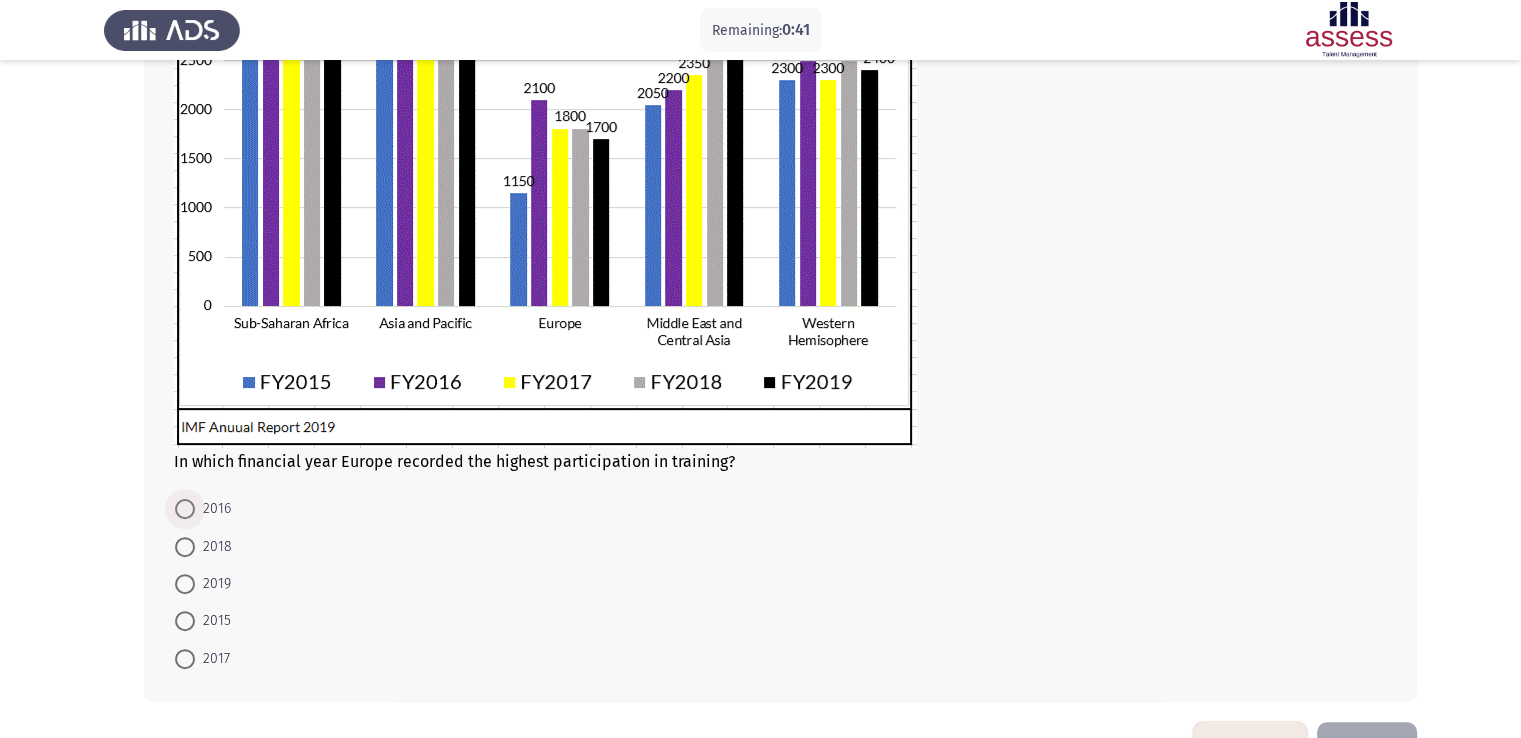 click at bounding box center [185, 509] 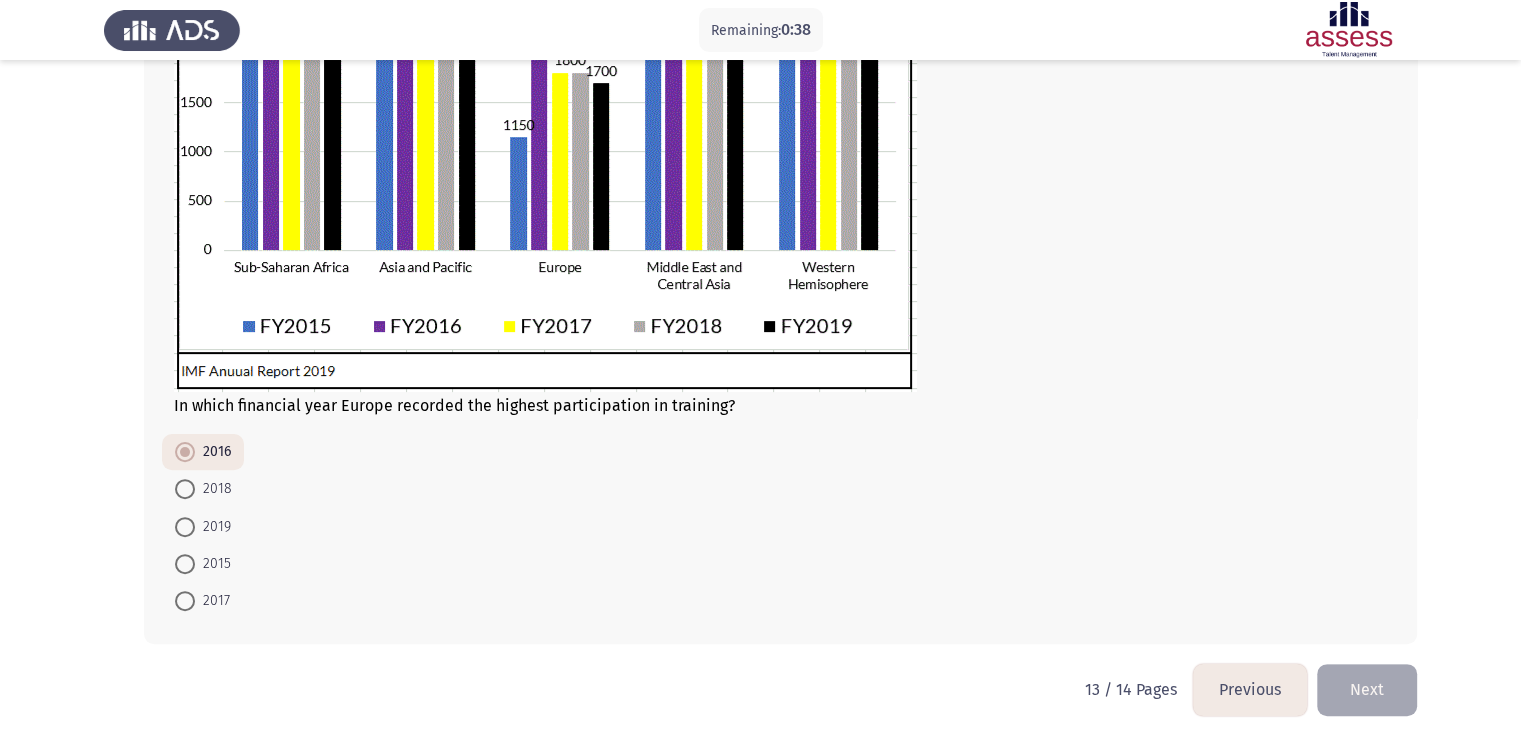 scroll, scrollTop: 498, scrollLeft: 0, axis: vertical 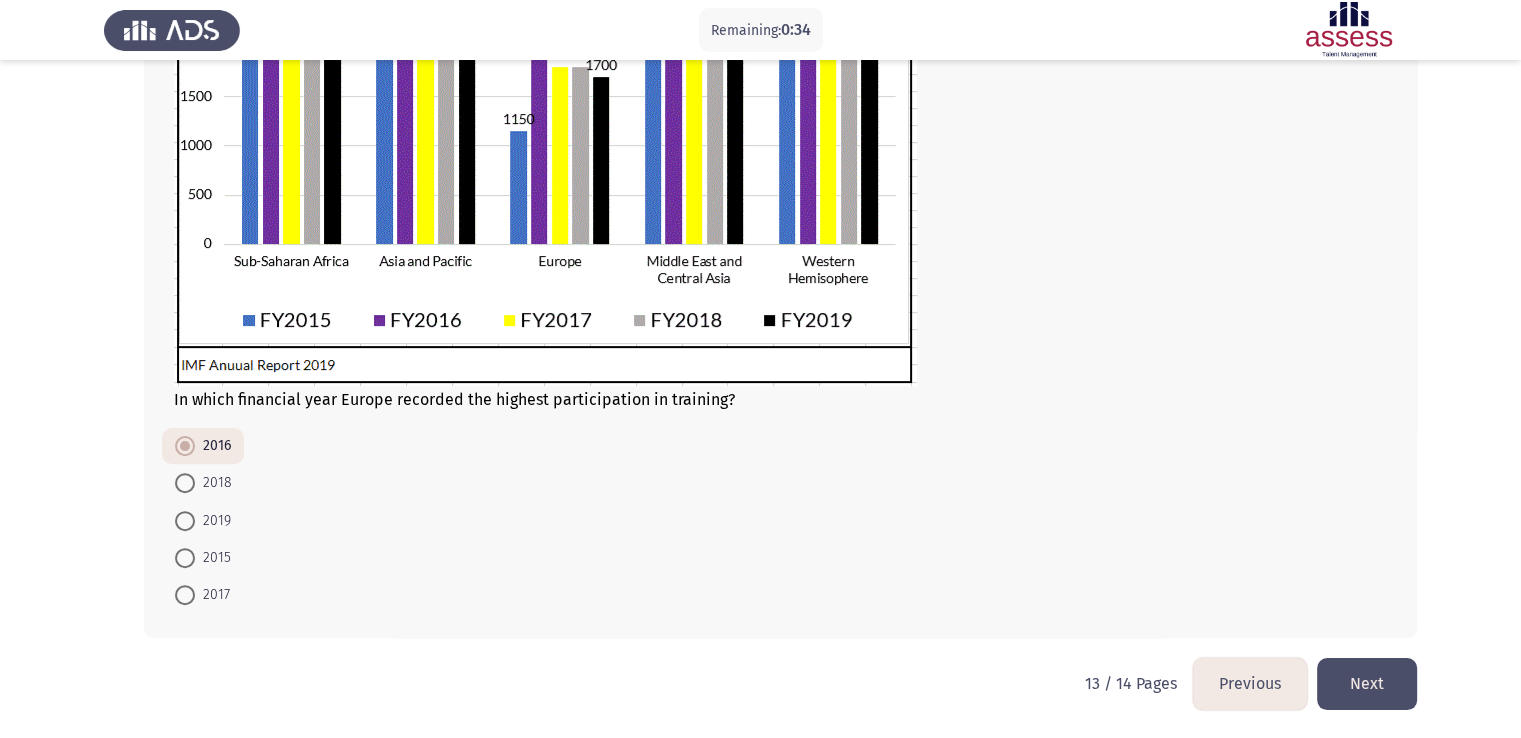 click on "Next" 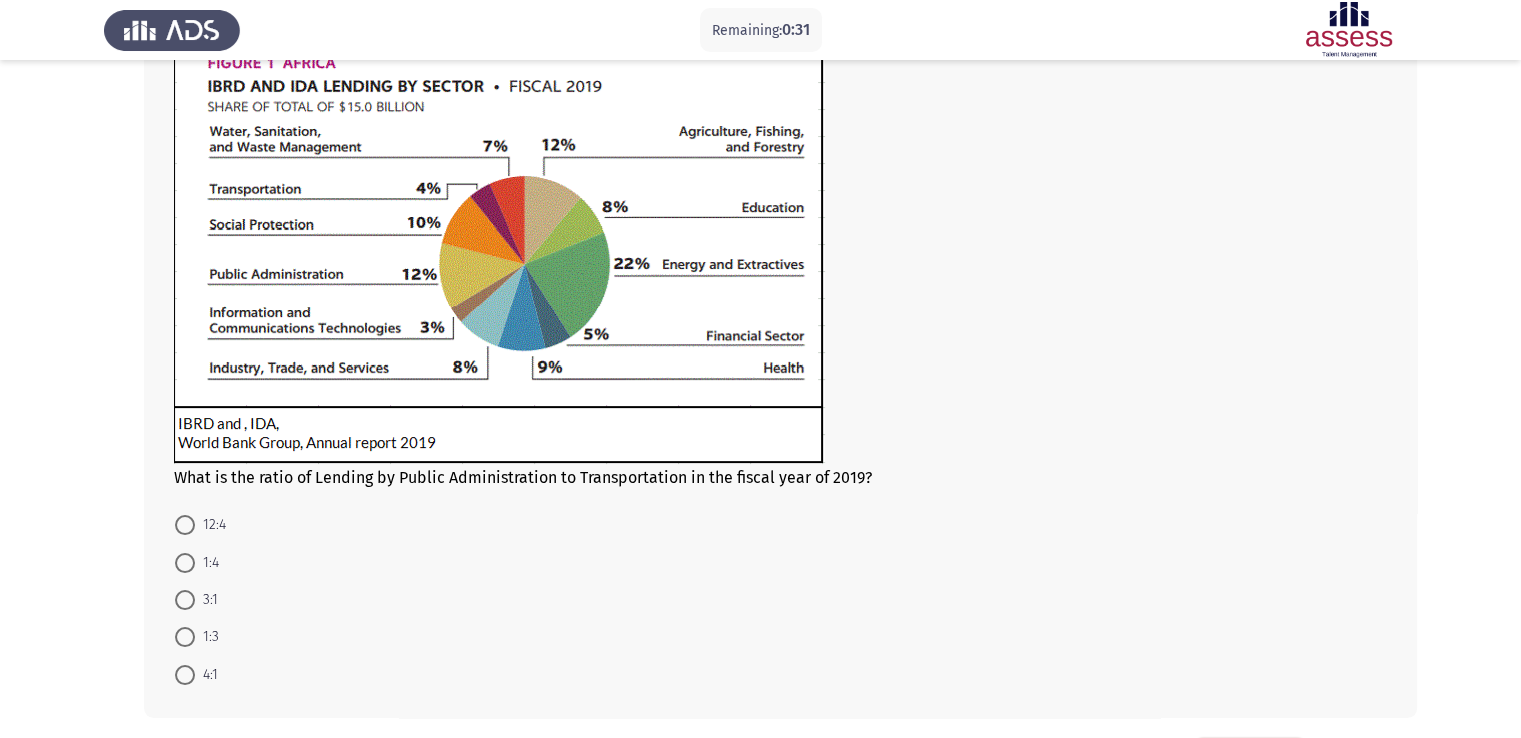 scroll, scrollTop: 164, scrollLeft: 0, axis: vertical 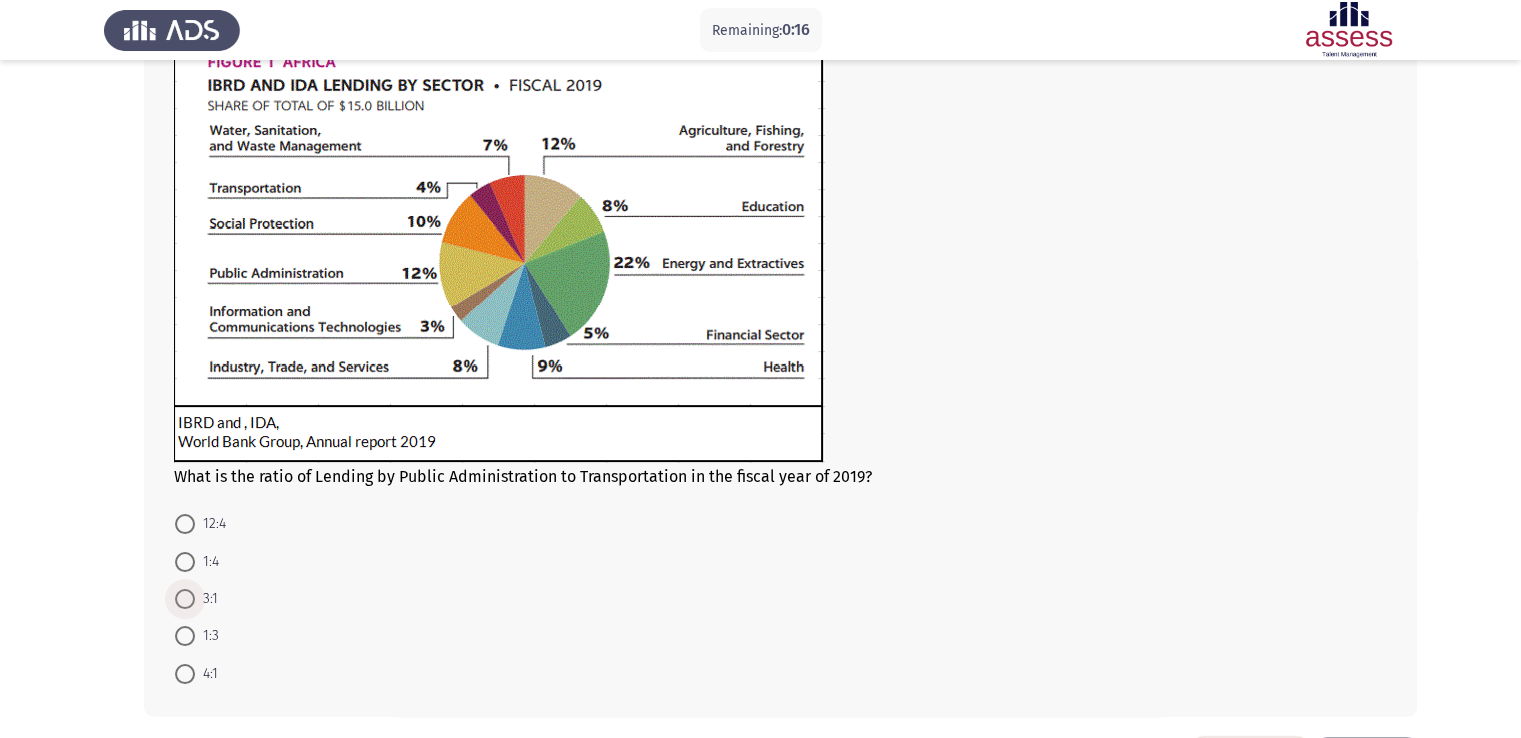 click at bounding box center [185, 599] 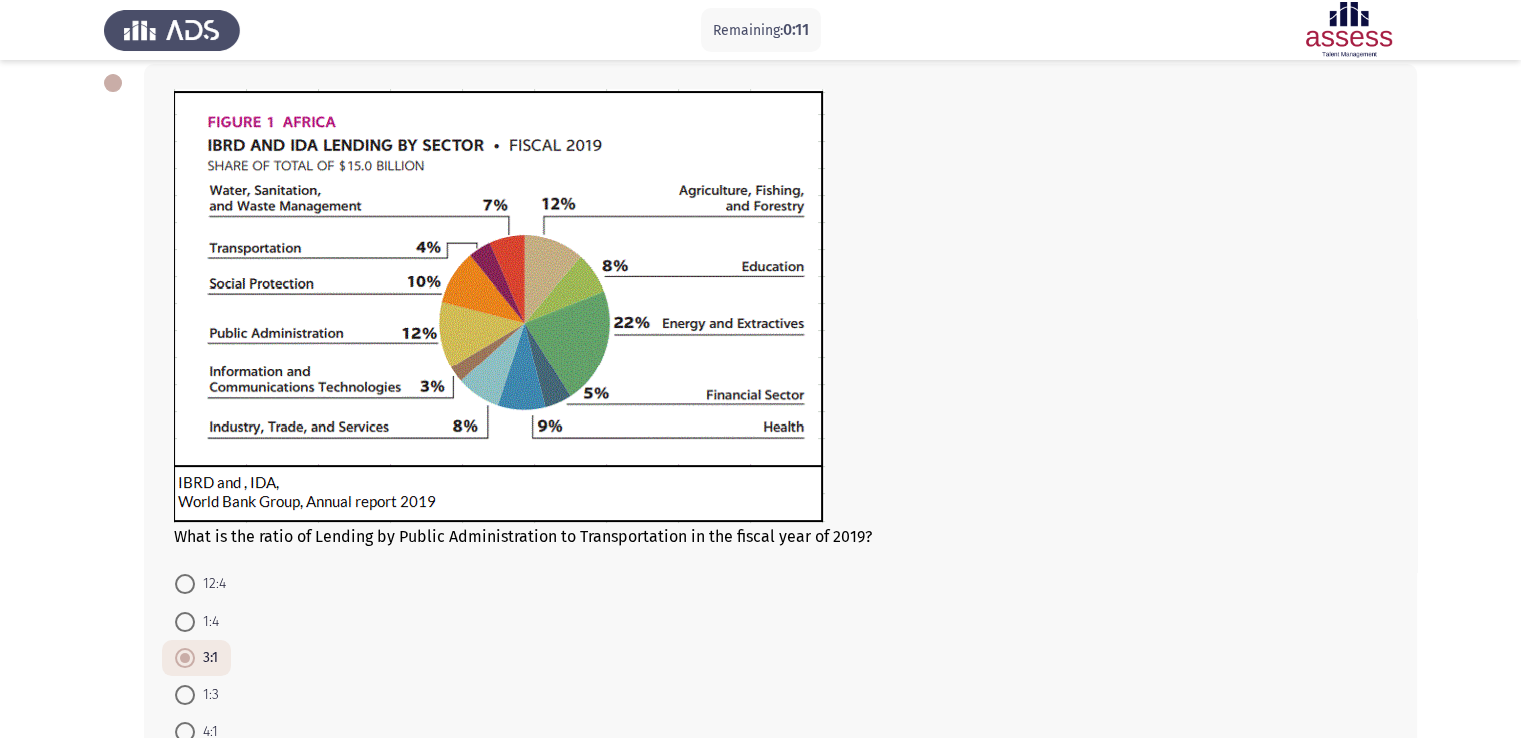 scroll, scrollTop: 97, scrollLeft: 0, axis: vertical 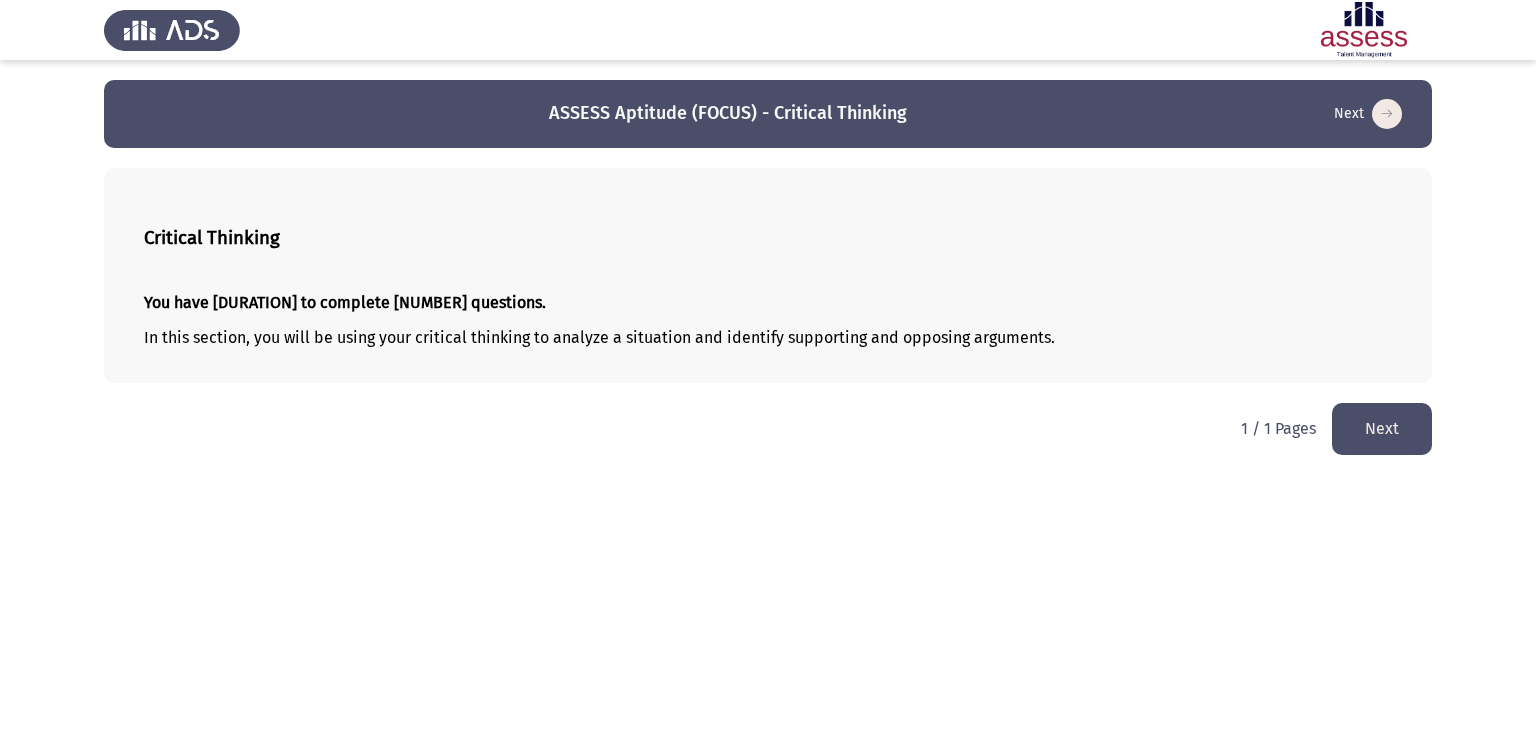 click on "Next" 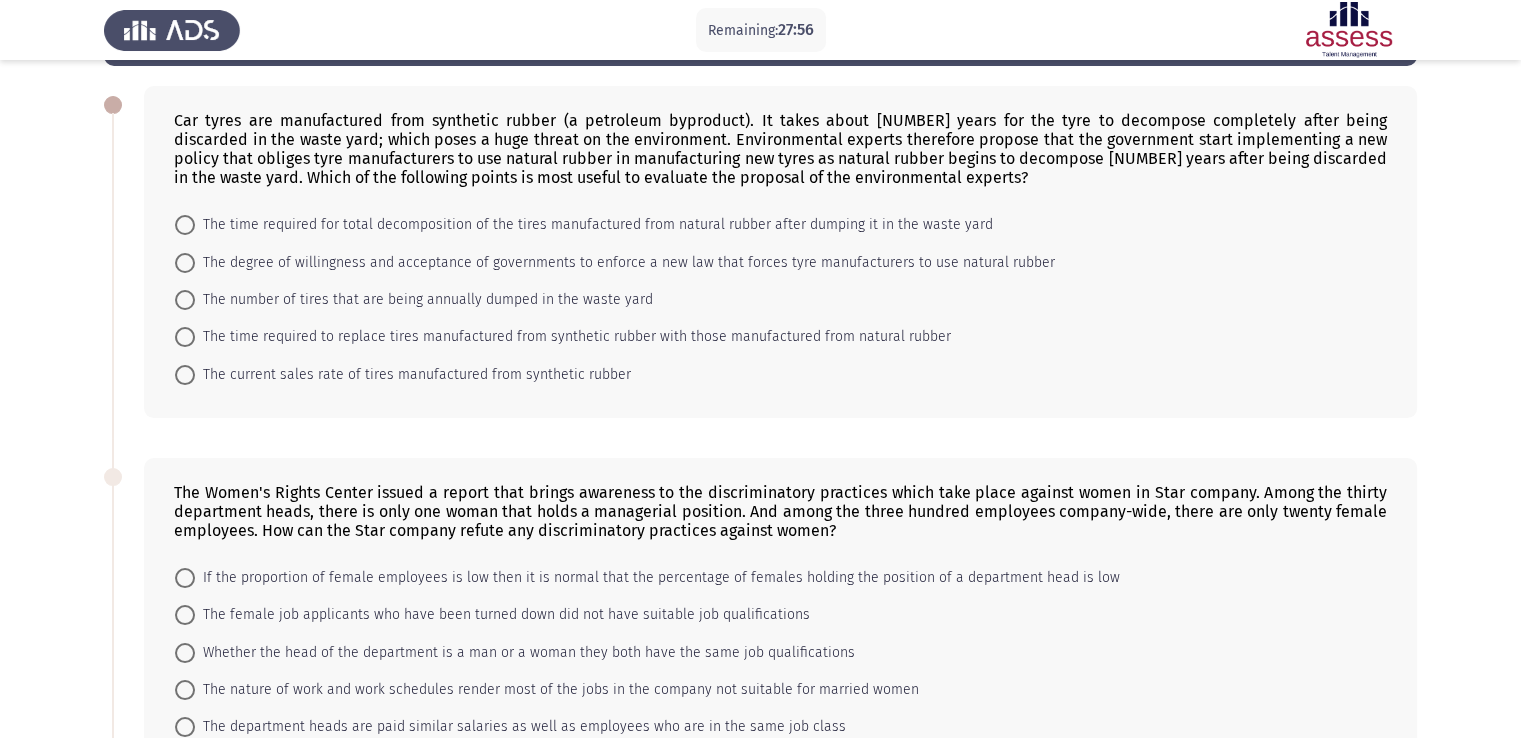 scroll, scrollTop: 0, scrollLeft: 0, axis: both 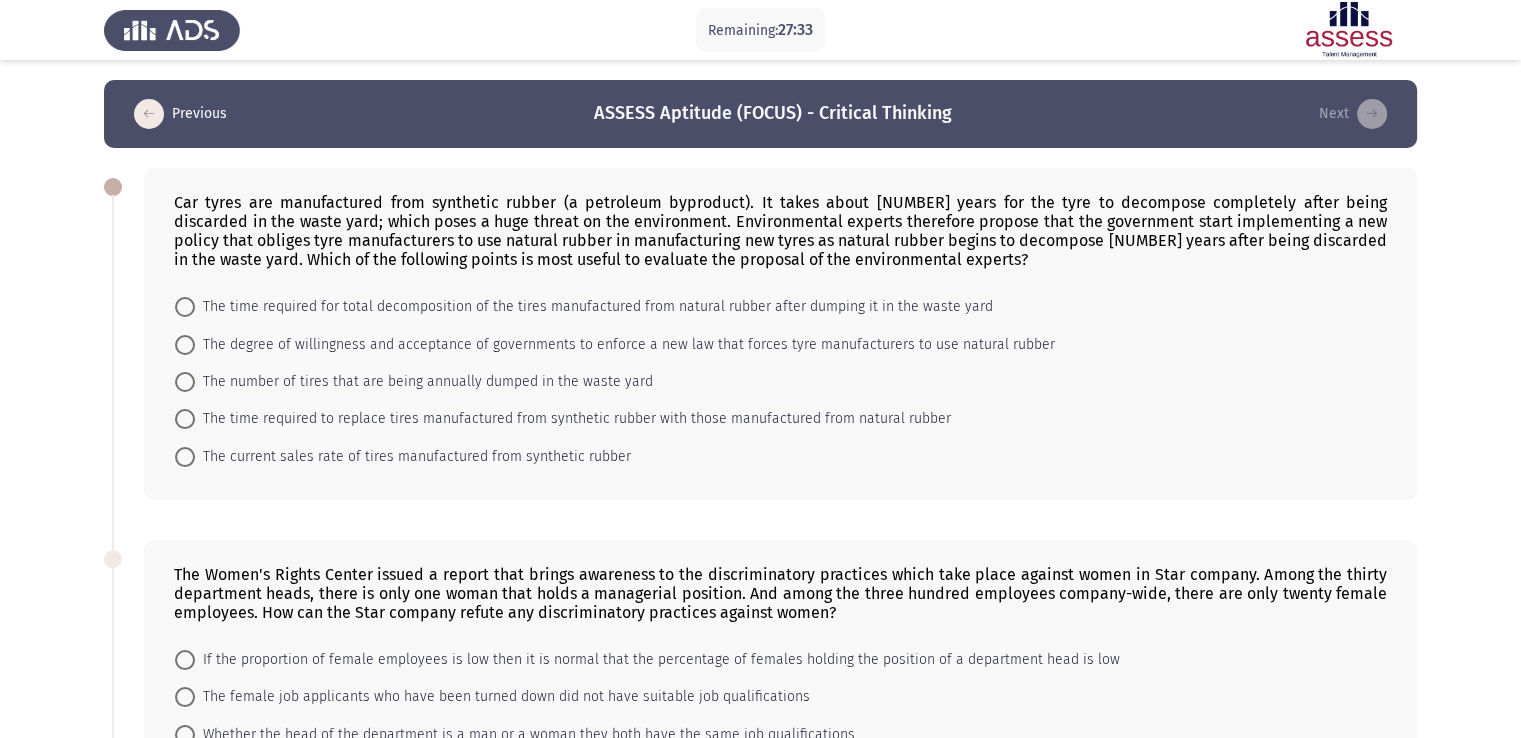click on "The time required for total decomposition of the tires manufactured from natural rubber after dumping it in the waste yard" at bounding box center [584, 306] 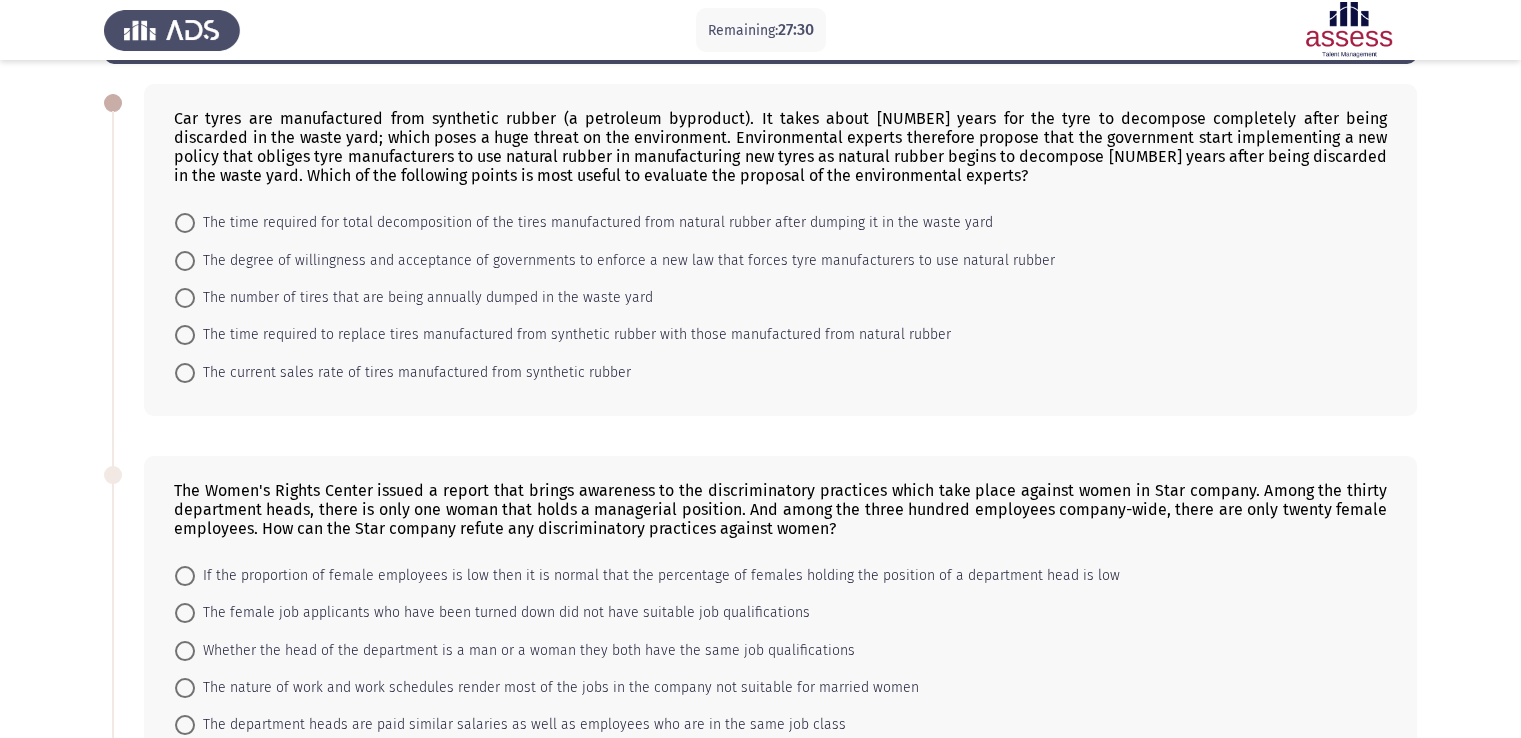 scroll, scrollTop: 86, scrollLeft: 0, axis: vertical 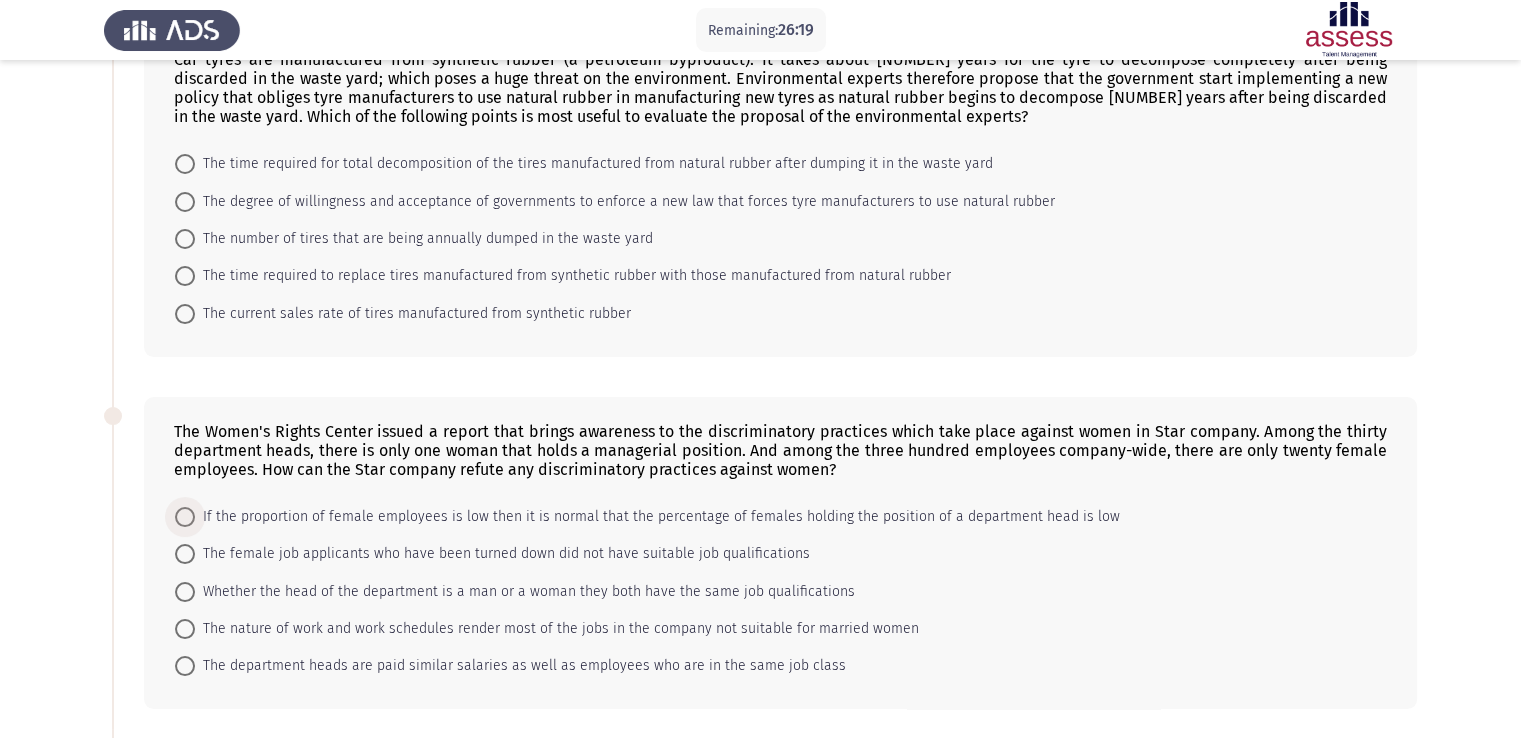 click at bounding box center [185, 517] 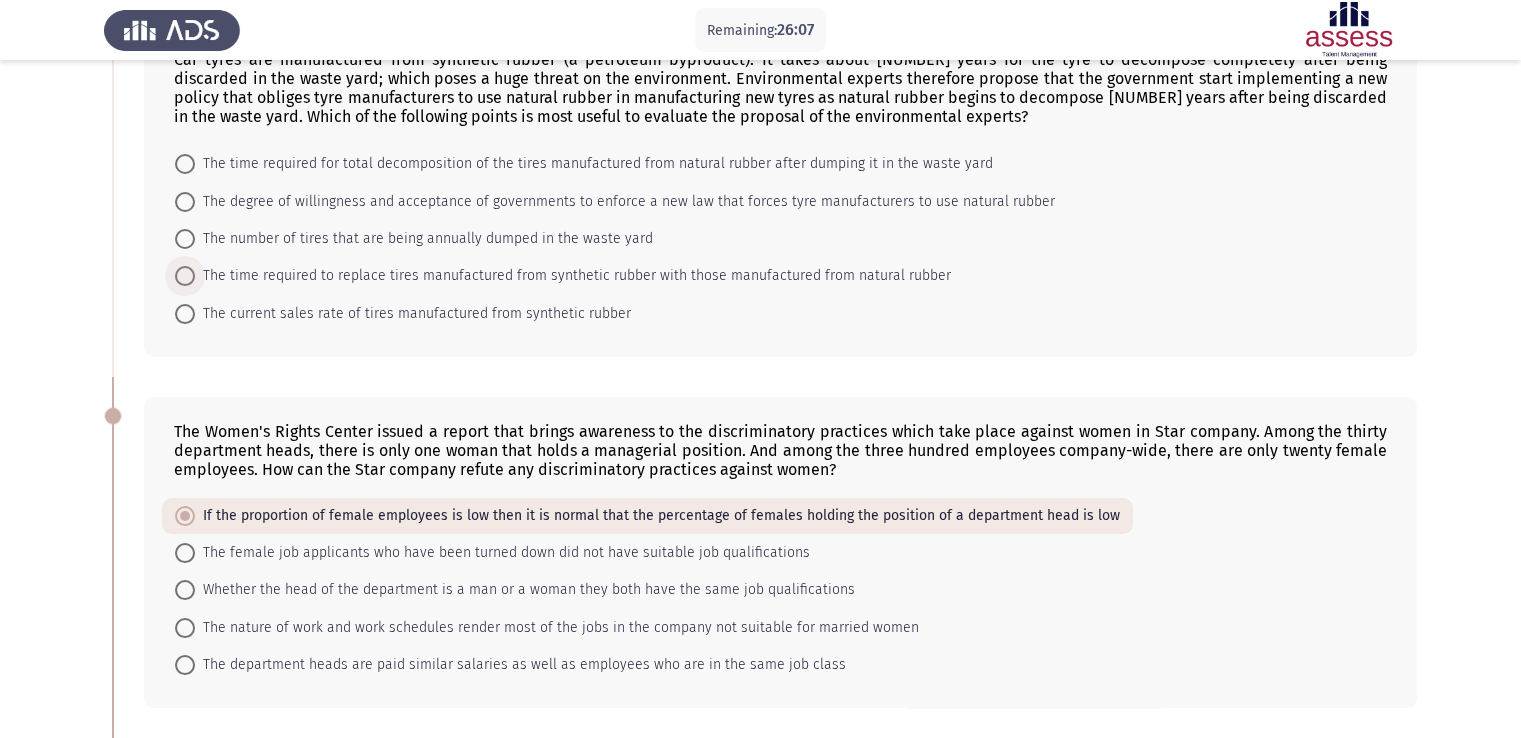click at bounding box center [185, 276] 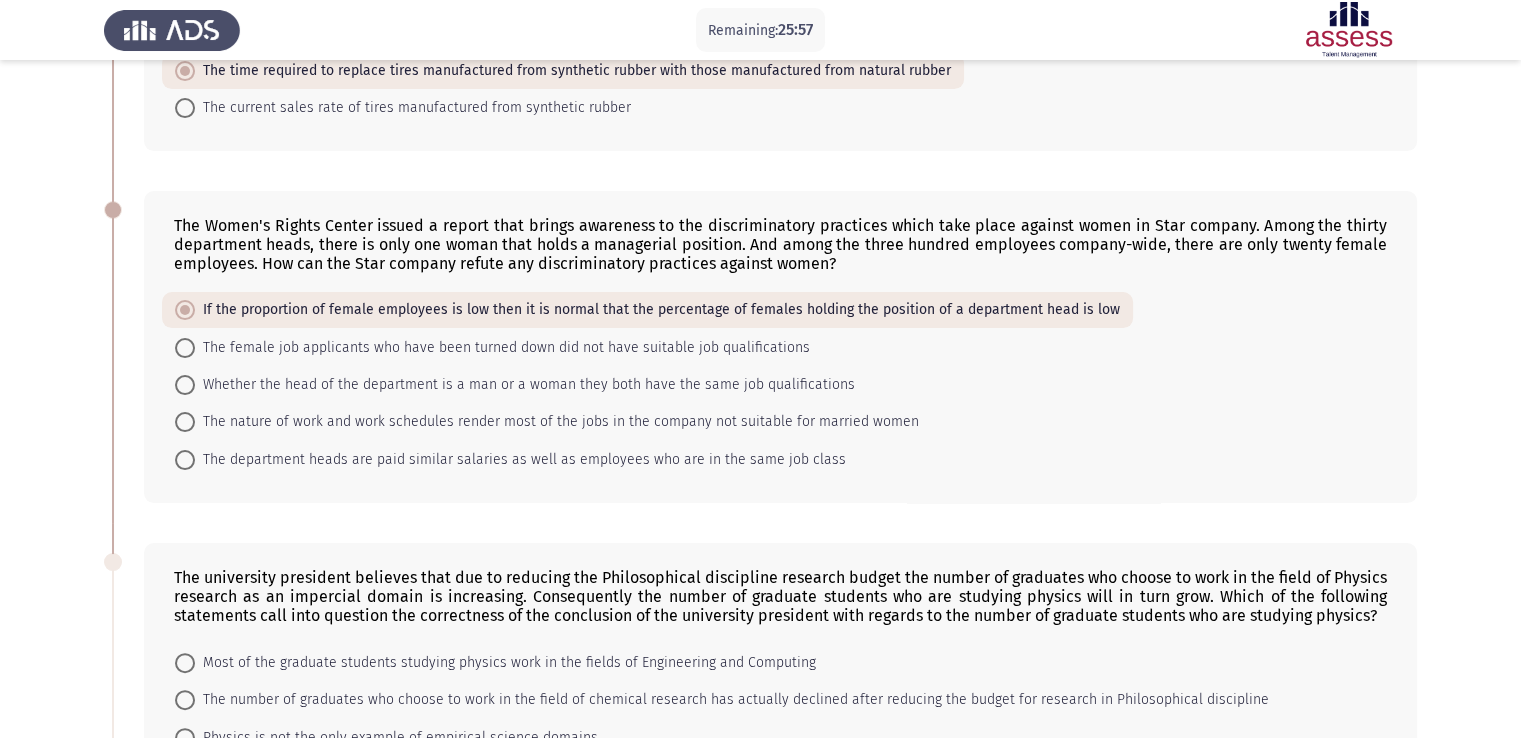 scroll, scrollTop: 344, scrollLeft: 0, axis: vertical 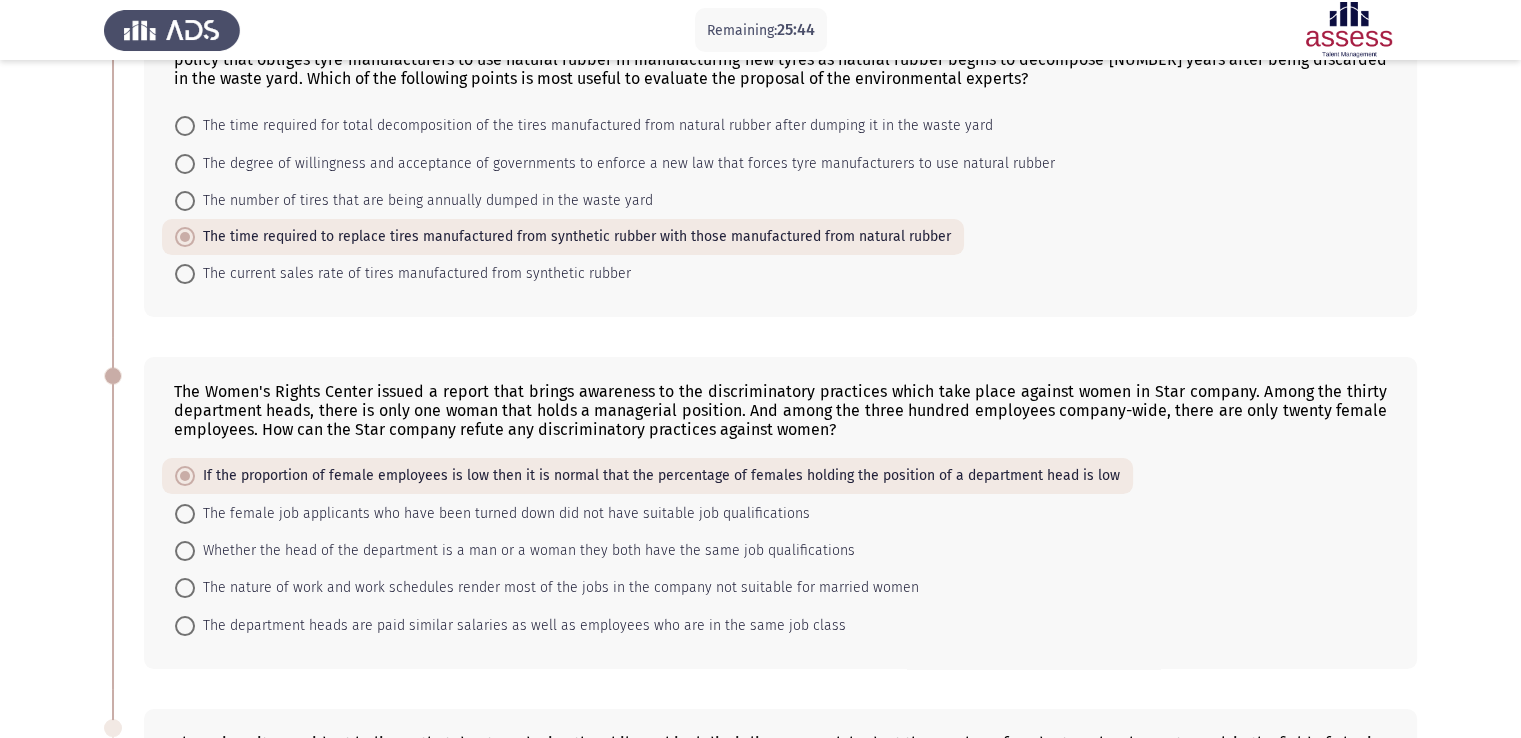 click at bounding box center (185, 126) 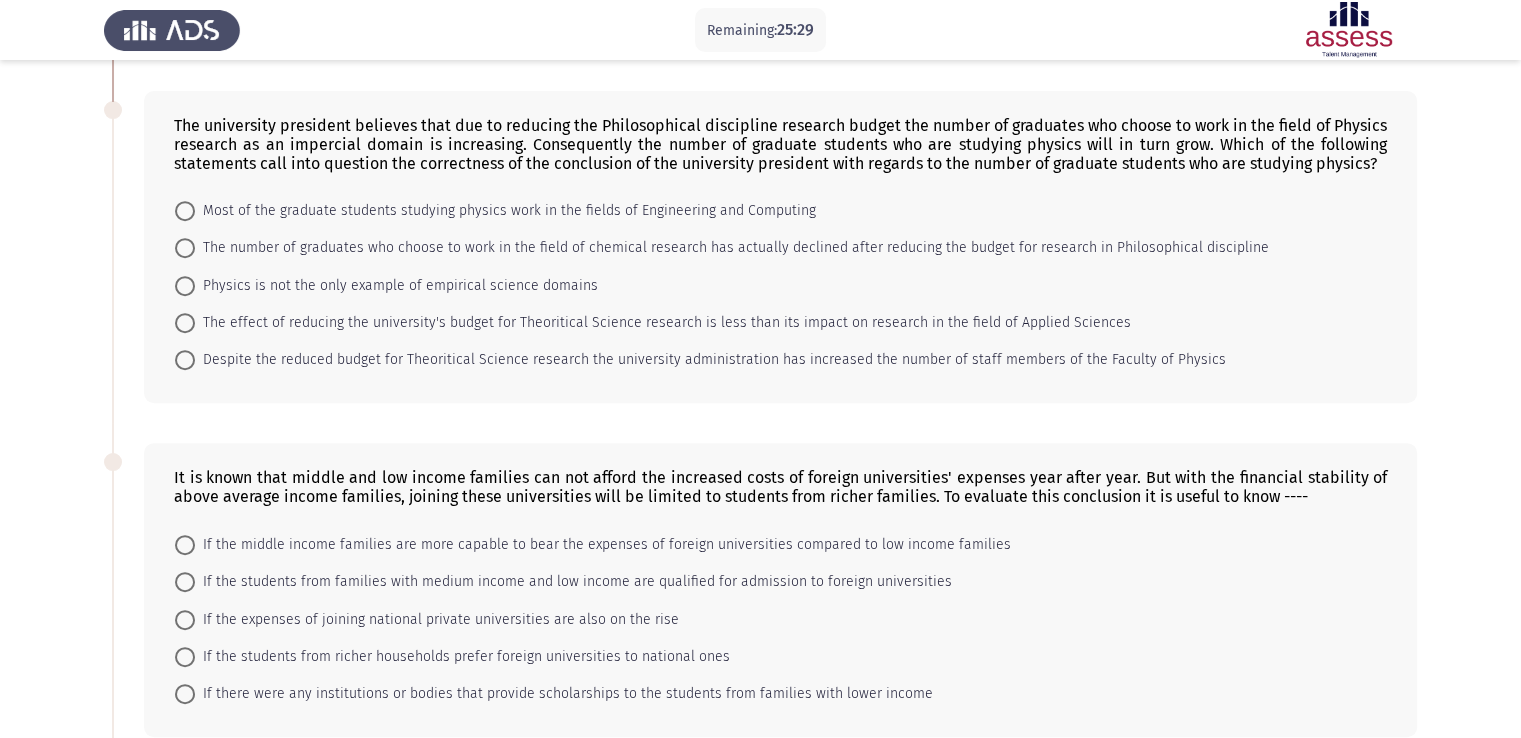 scroll, scrollTop: 804, scrollLeft: 0, axis: vertical 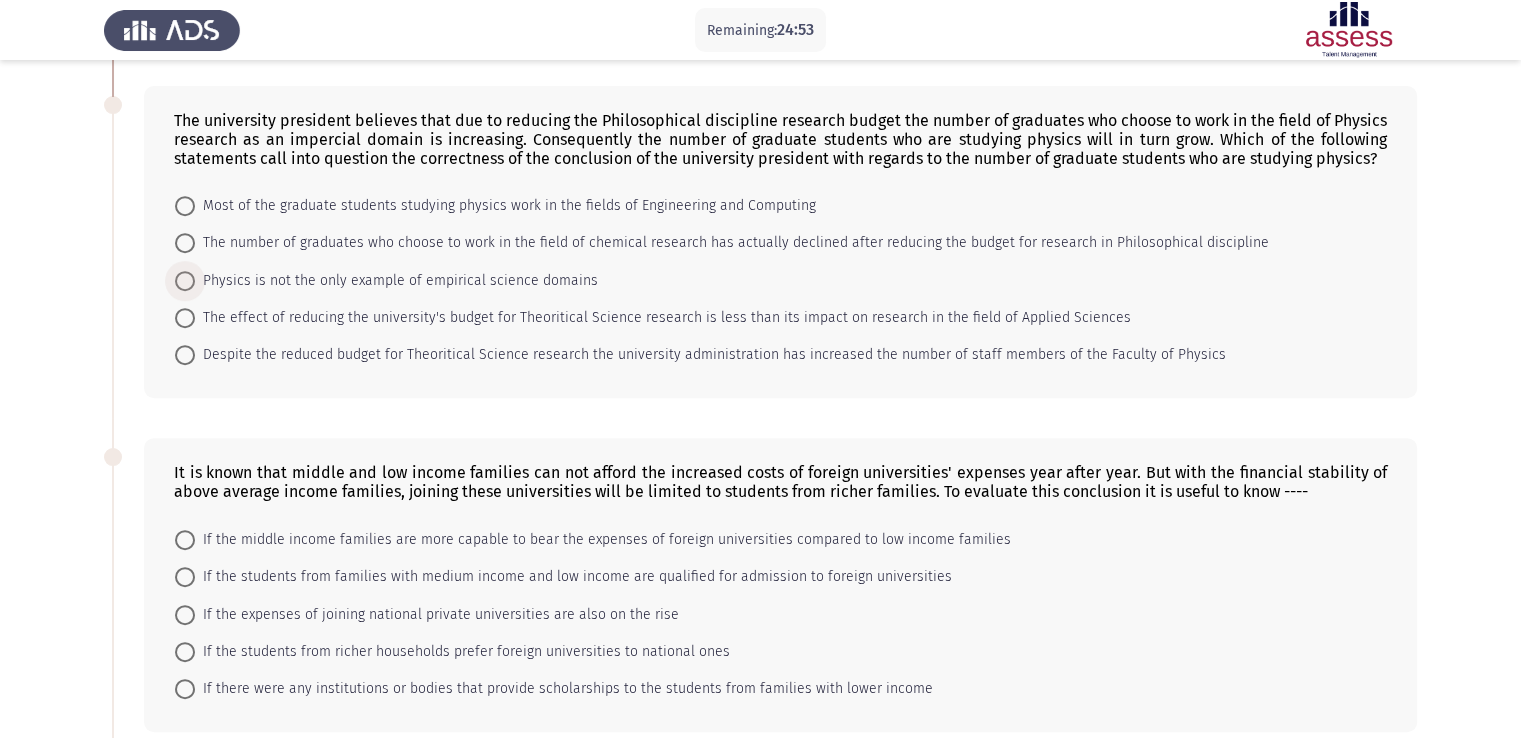 click at bounding box center [185, 281] 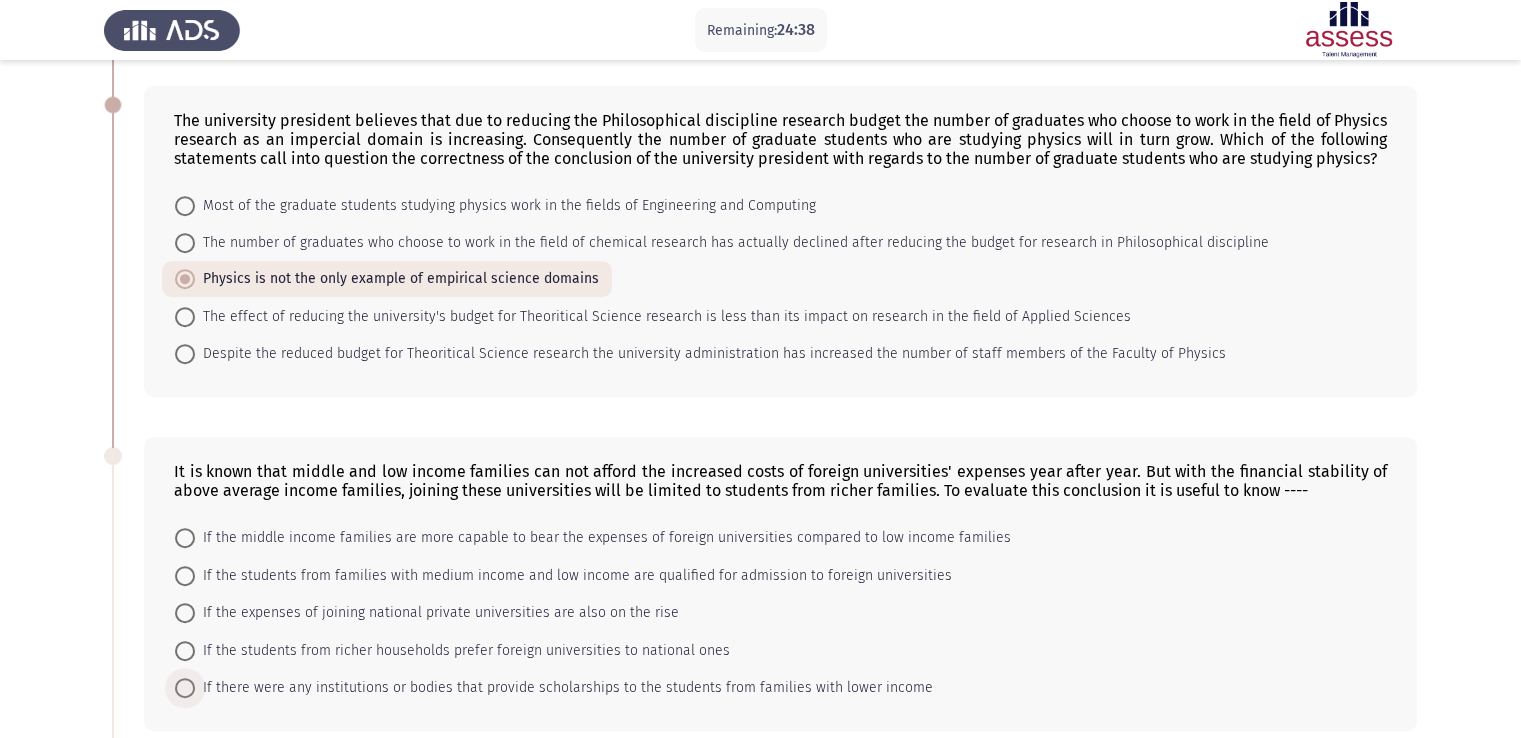 click at bounding box center [185, 688] 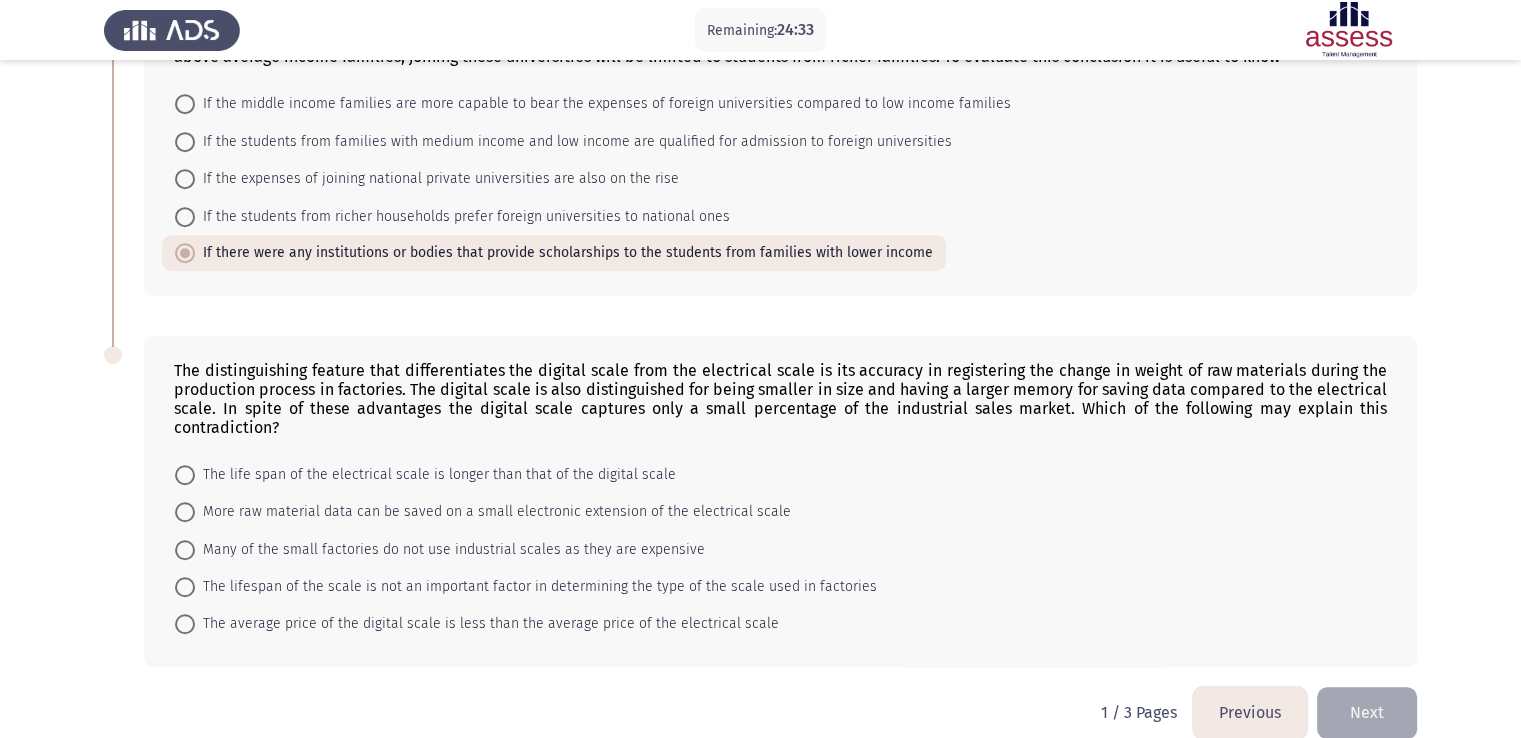 scroll, scrollTop: 1260, scrollLeft: 0, axis: vertical 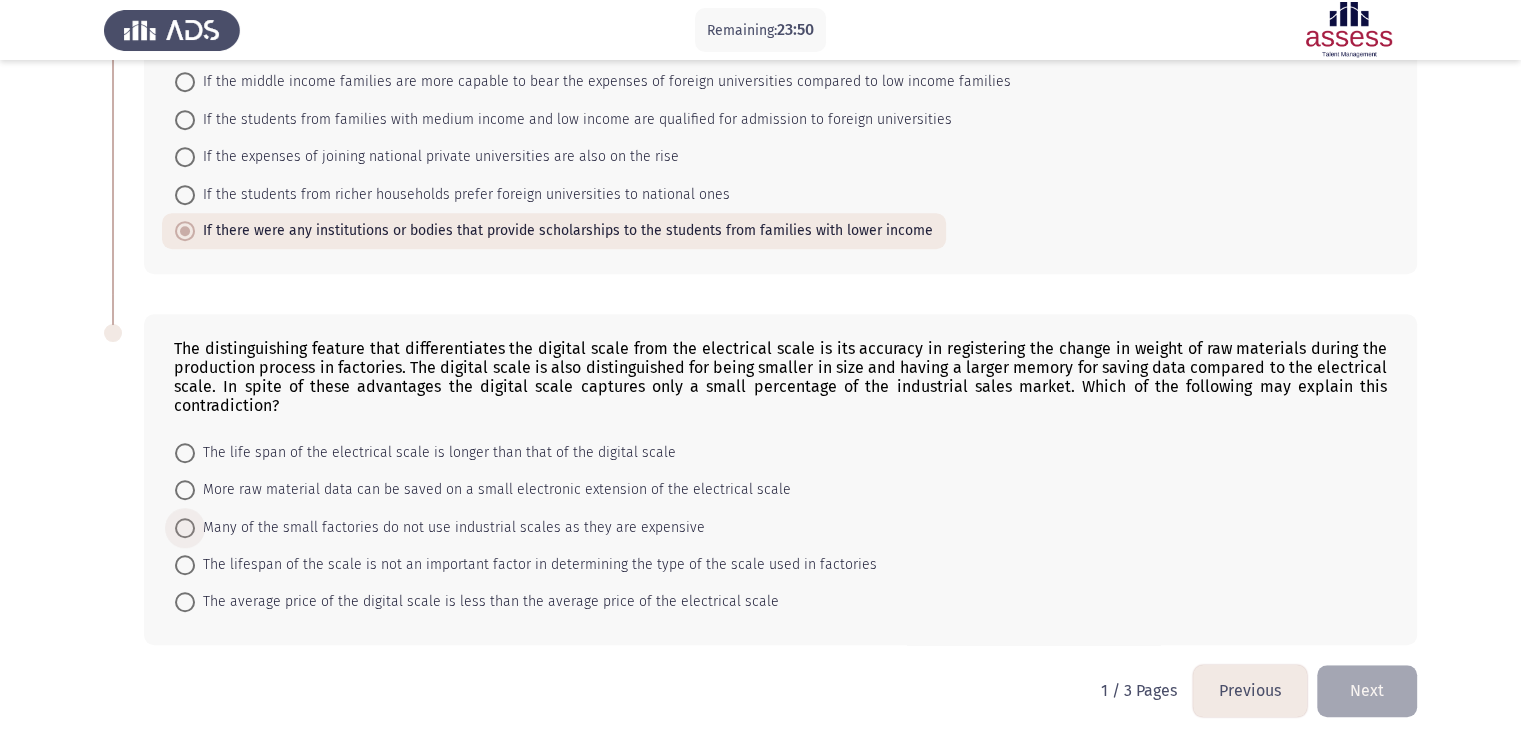 click on "Many of the small factories do not use industrial scales as they are expensive" at bounding box center (450, 528) 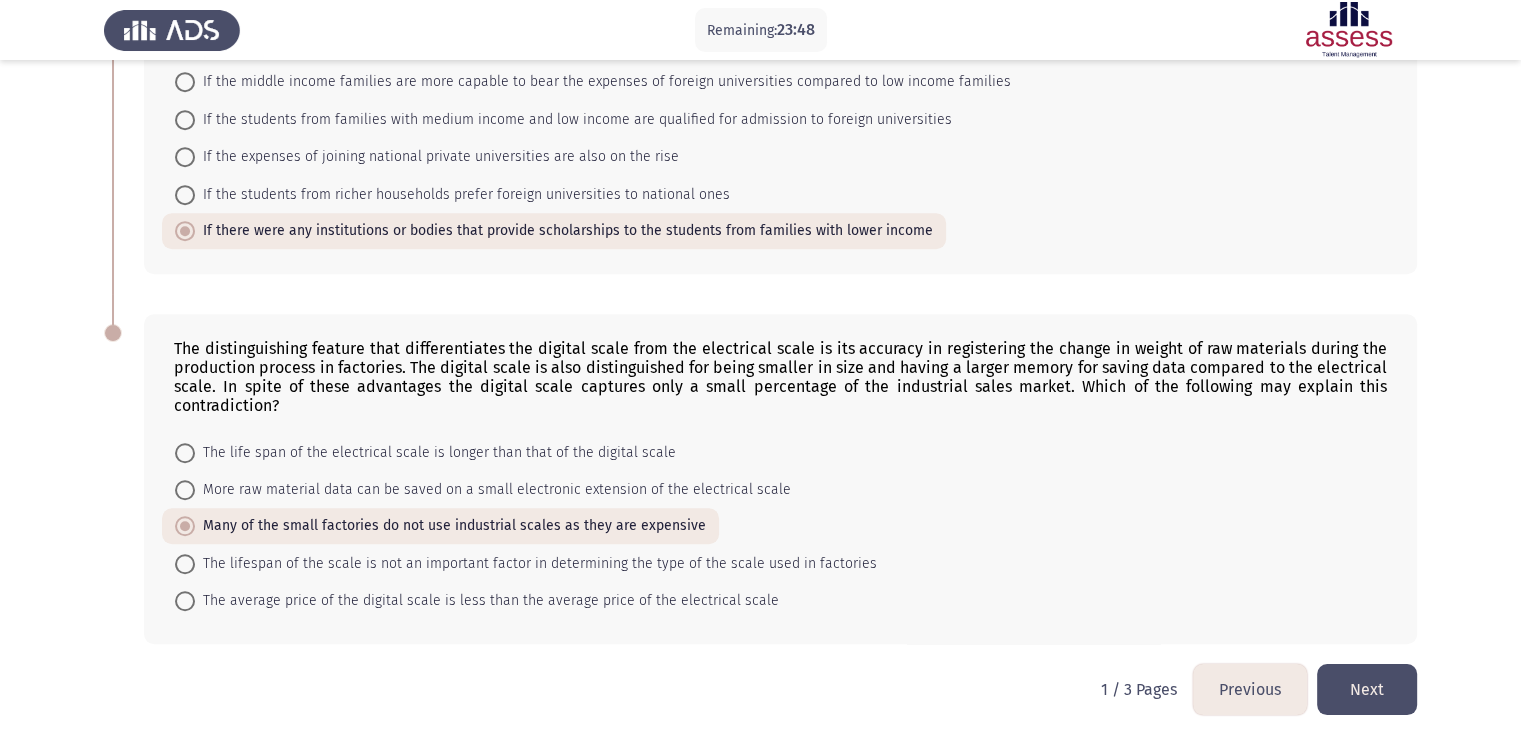 click on "Next" 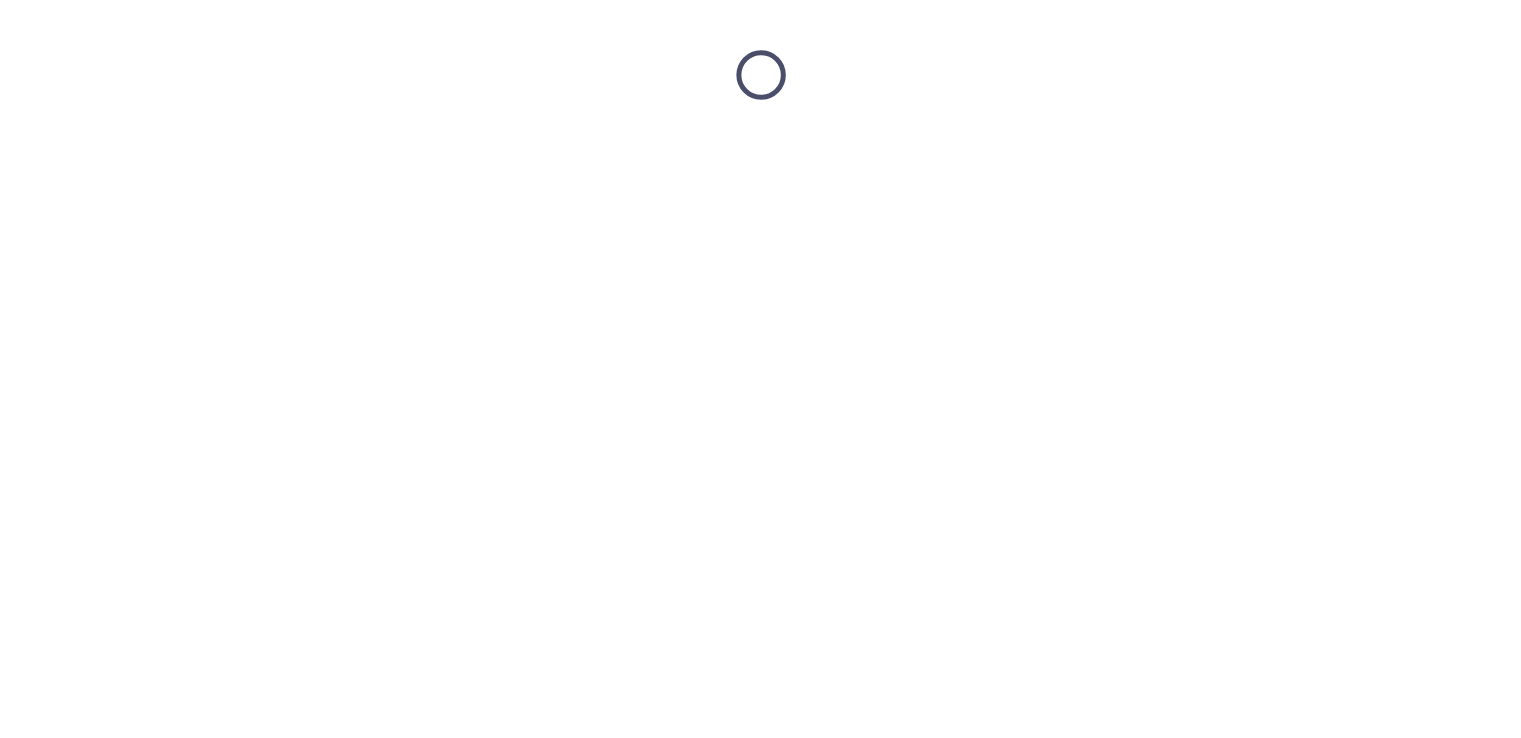 scroll, scrollTop: 0, scrollLeft: 0, axis: both 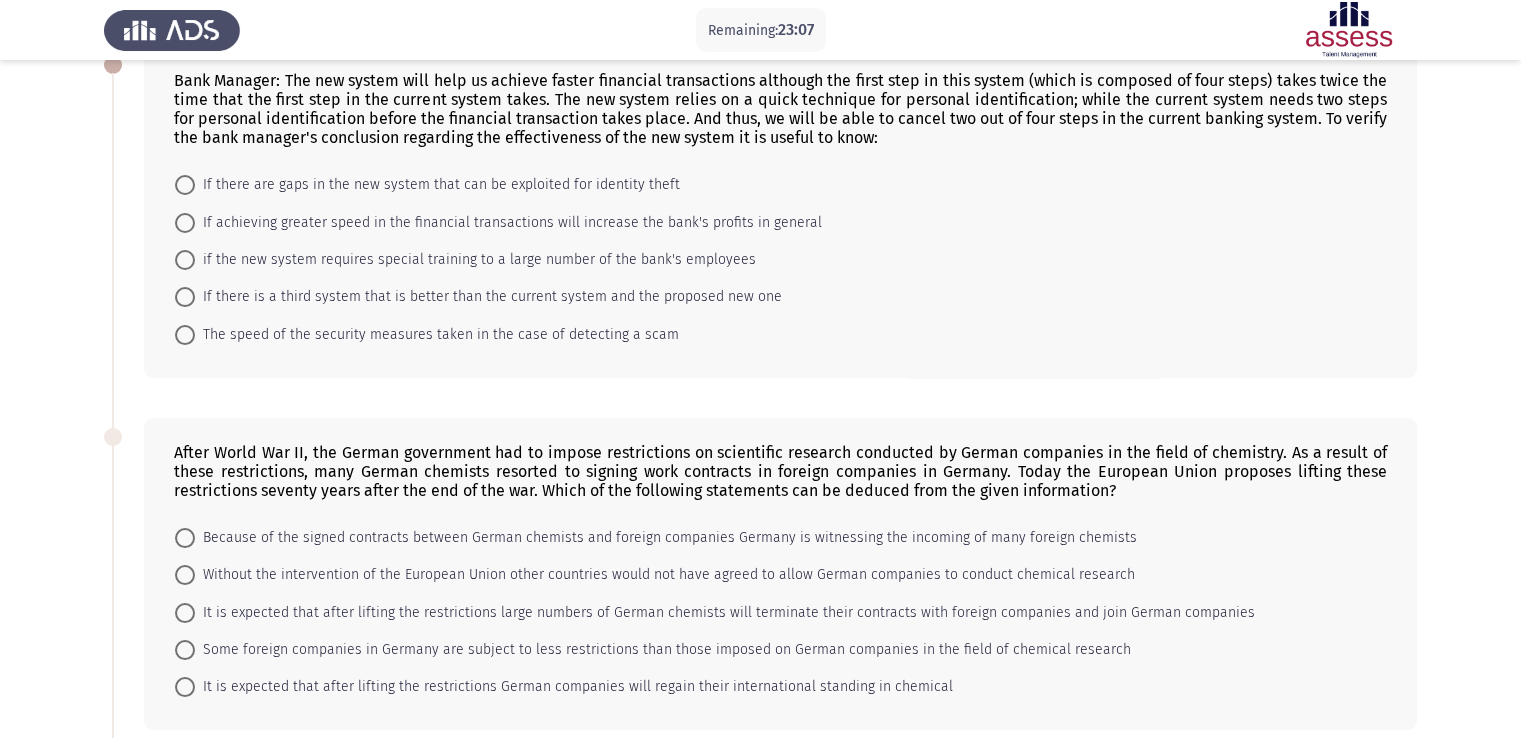 click at bounding box center (185, 185) 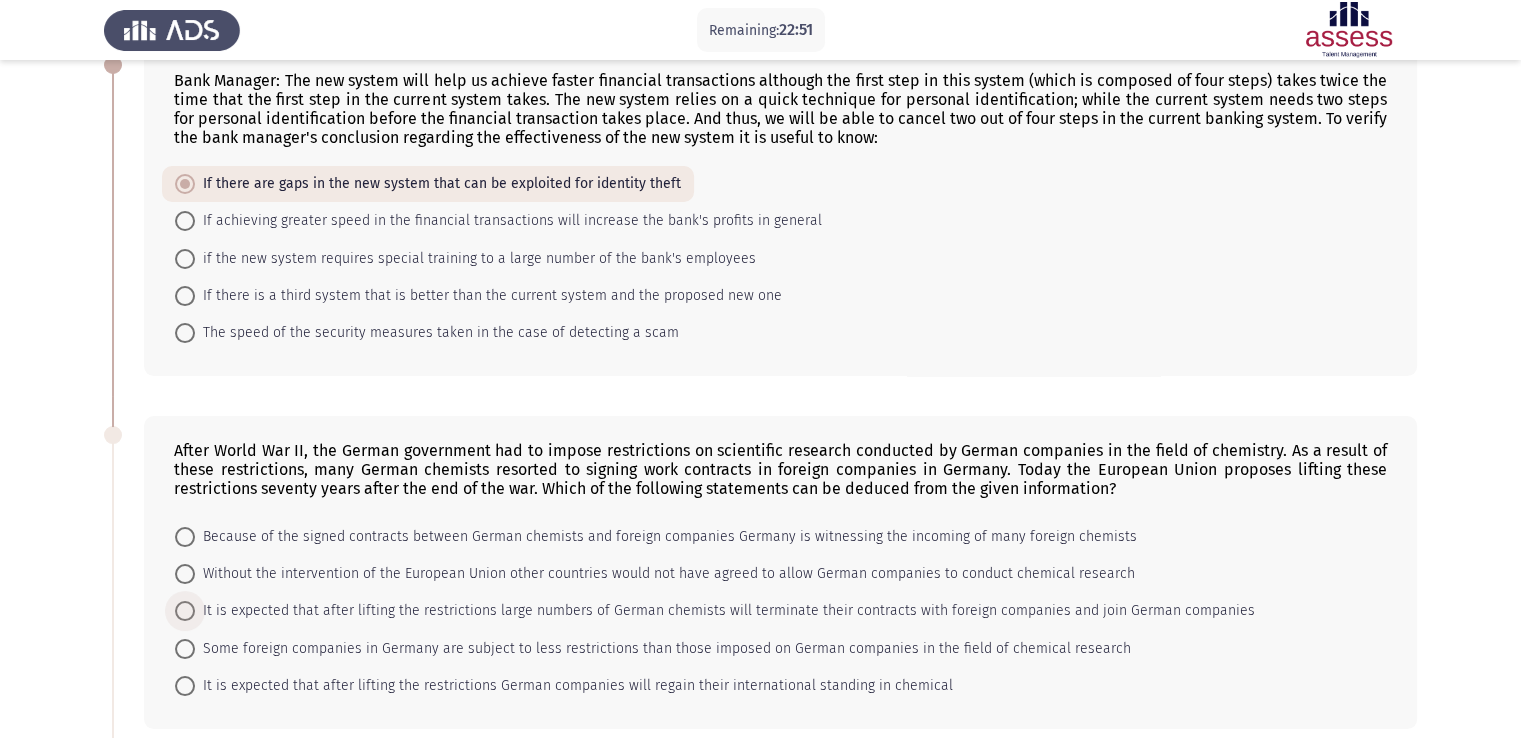 click at bounding box center [185, 611] 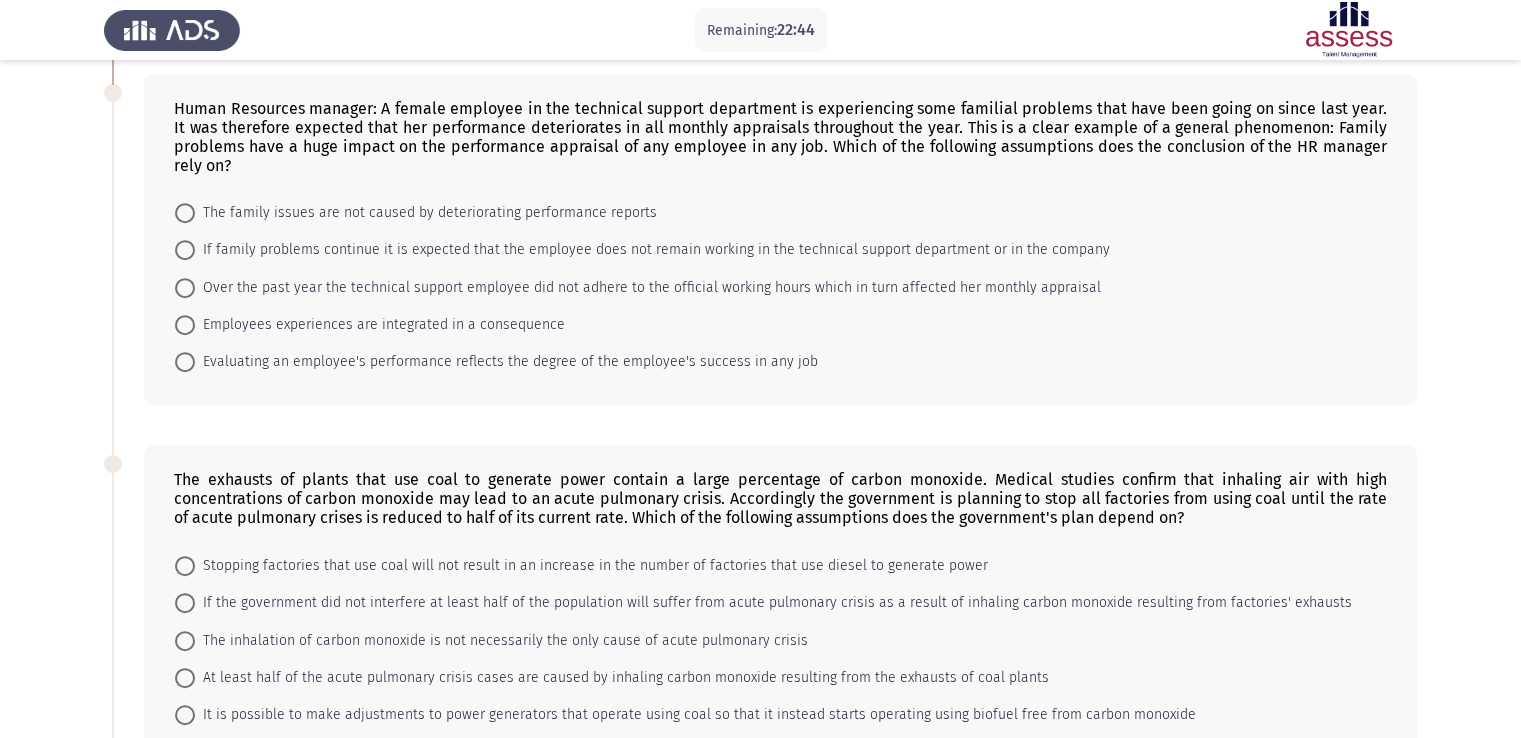scroll, scrollTop: 813, scrollLeft: 0, axis: vertical 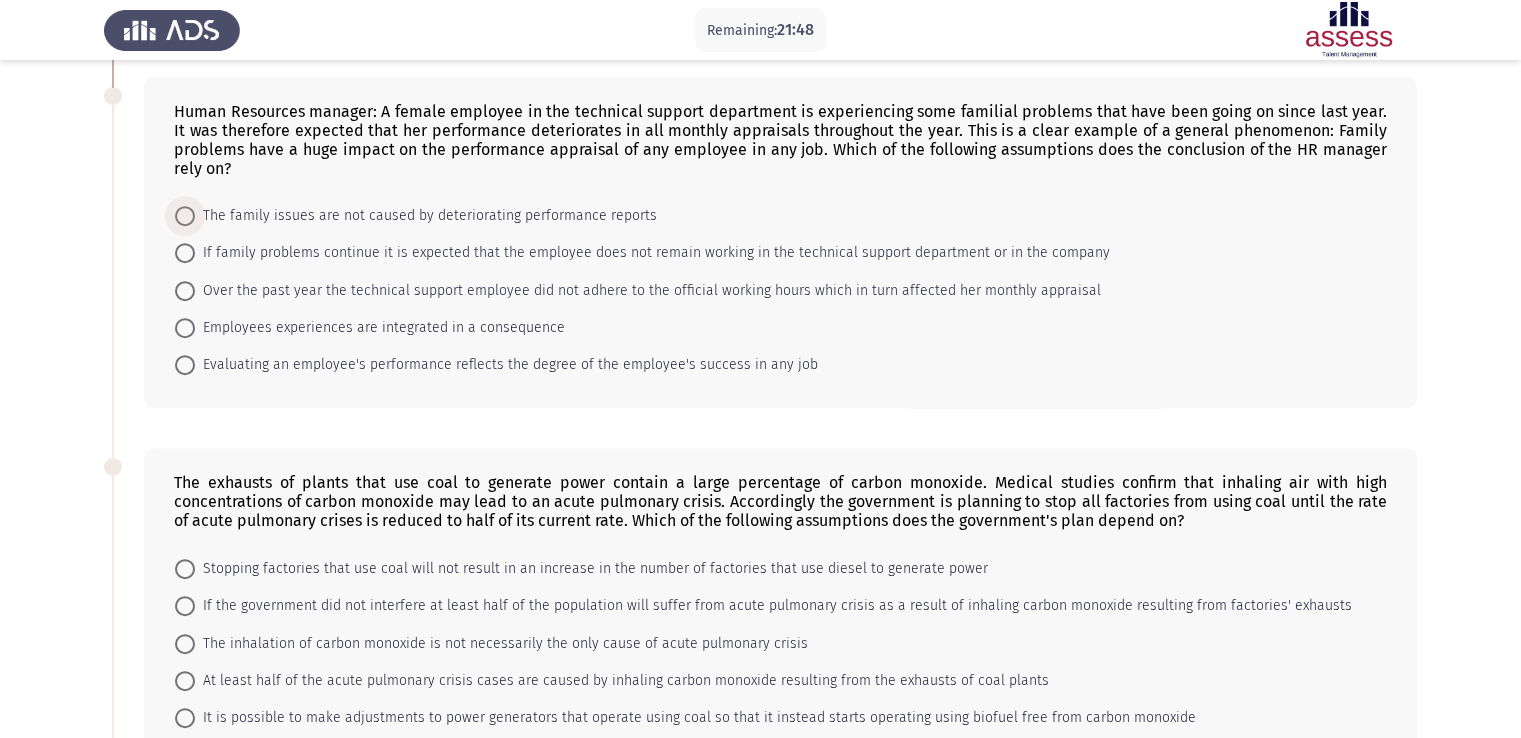 click on "The family issues are not caused by deteriorating performance reports" at bounding box center (426, 216) 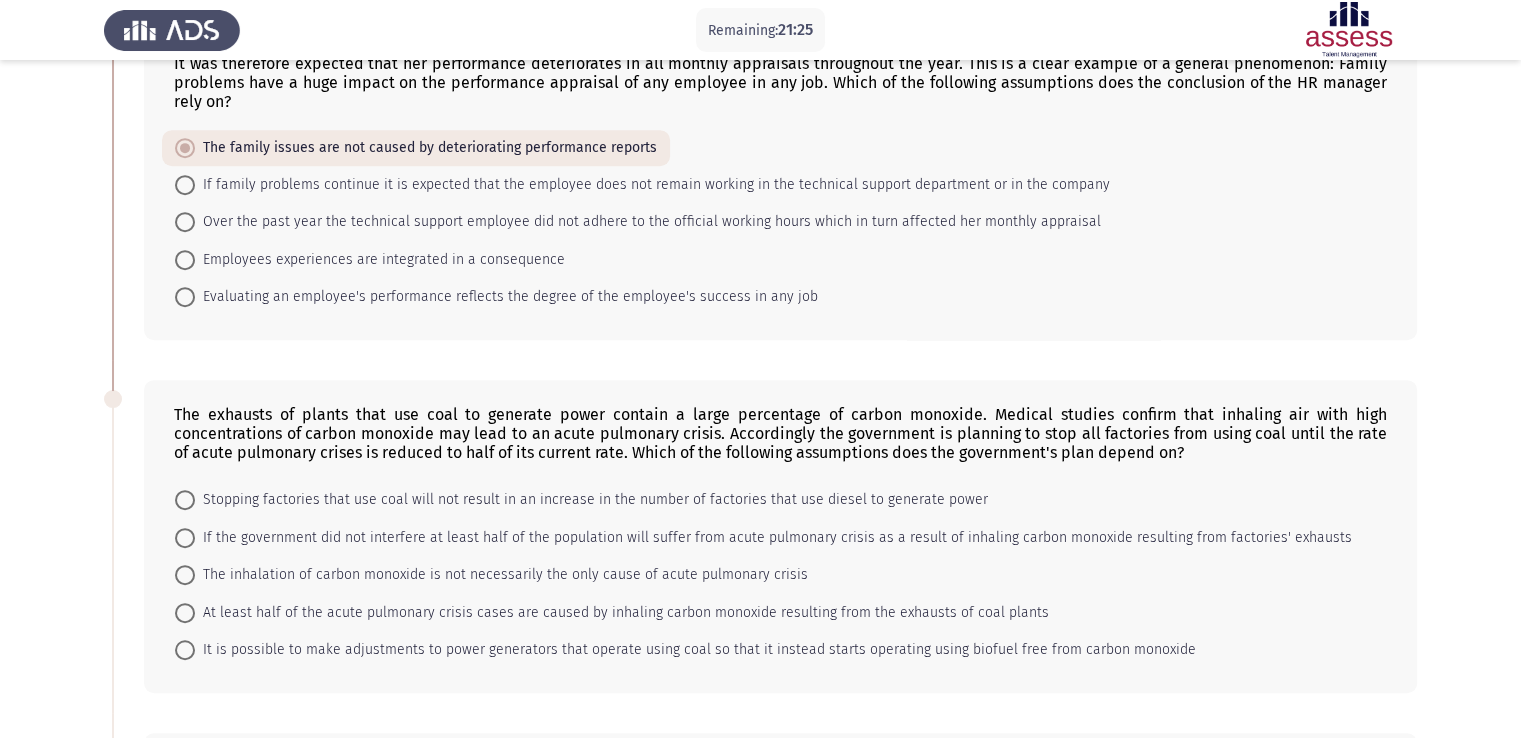 scroll, scrollTop: 886, scrollLeft: 0, axis: vertical 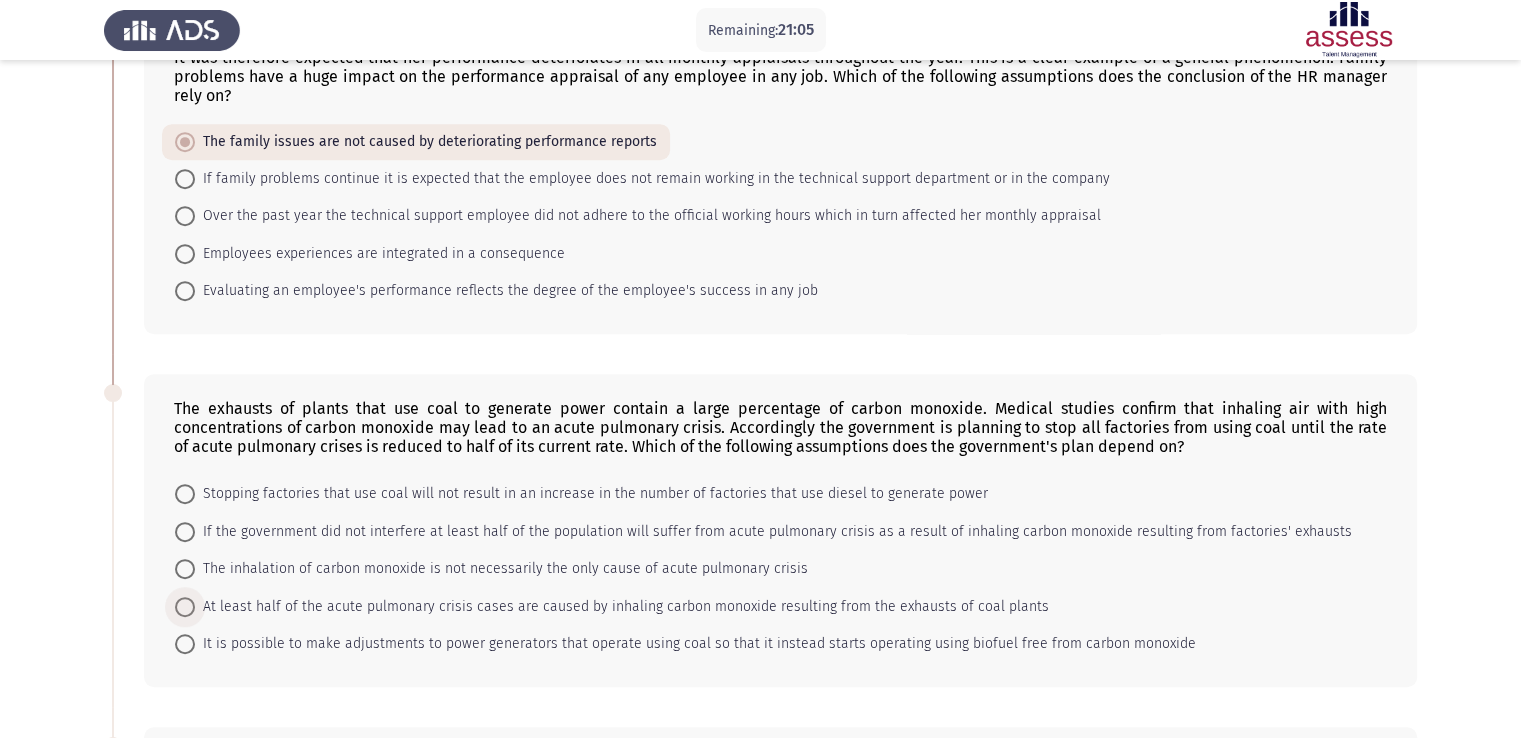 click at bounding box center (185, 607) 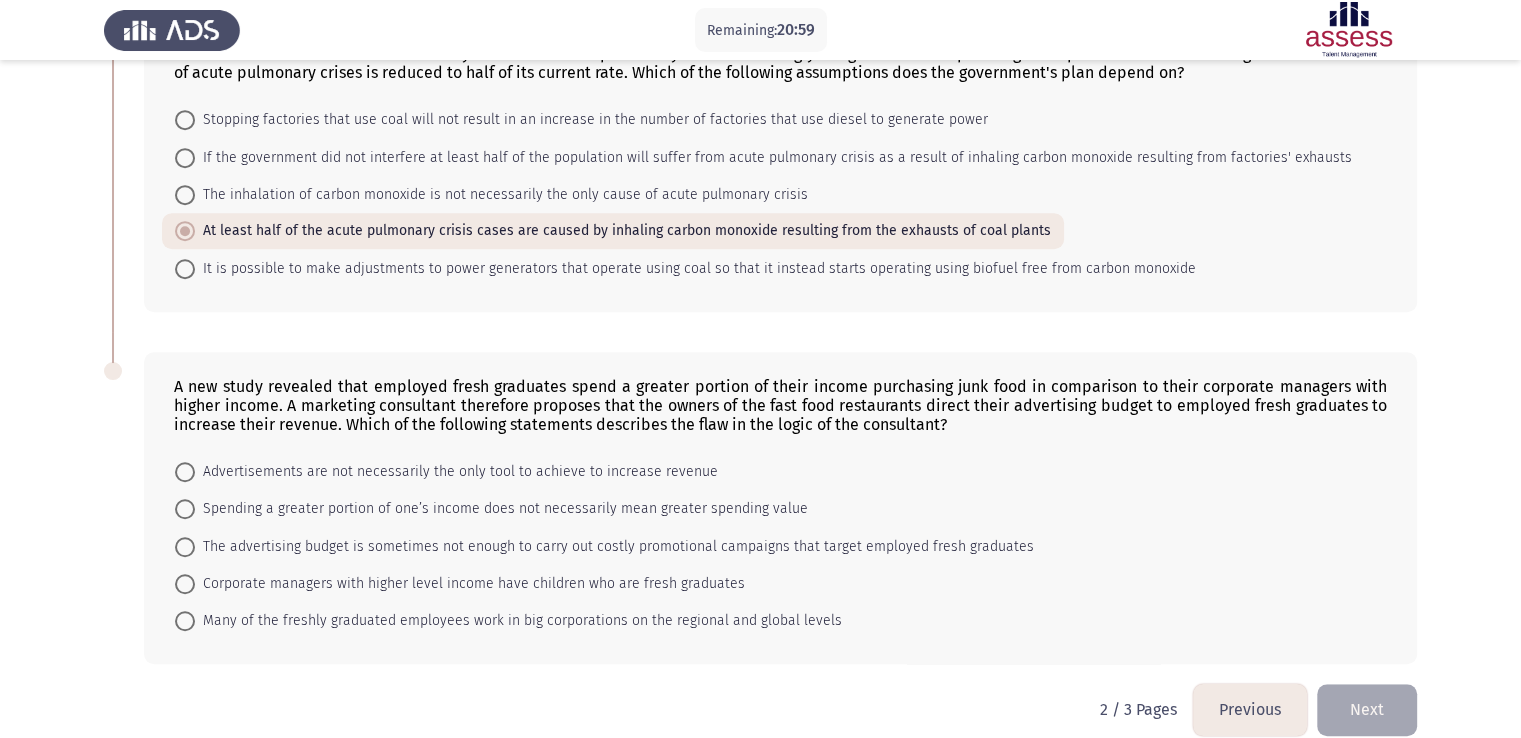 scroll, scrollTop: 1286, scrollLeft: 0, axis: vertical 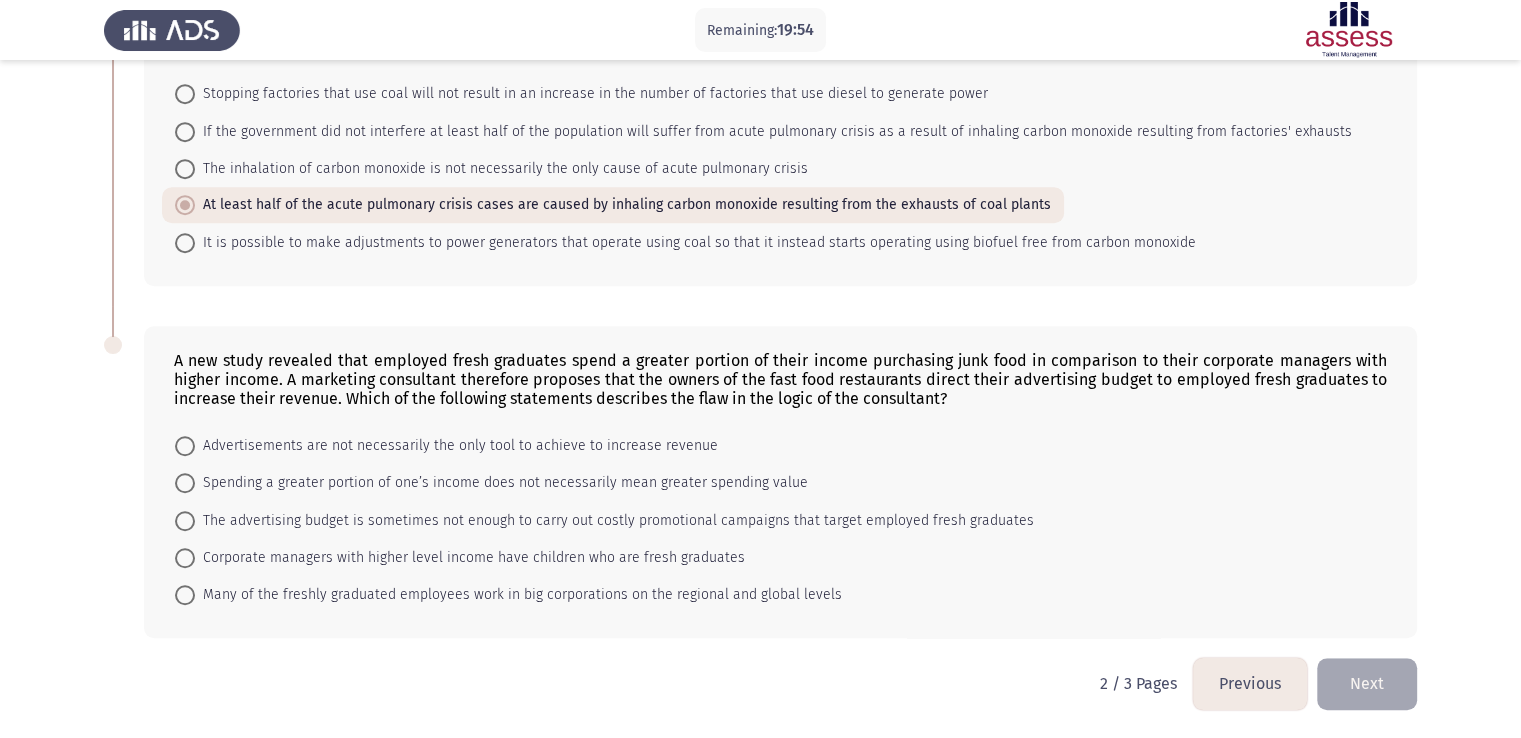 click on "Corporate managers with higher level income have children who are fresh graduates" at bounding box center [460, 557] 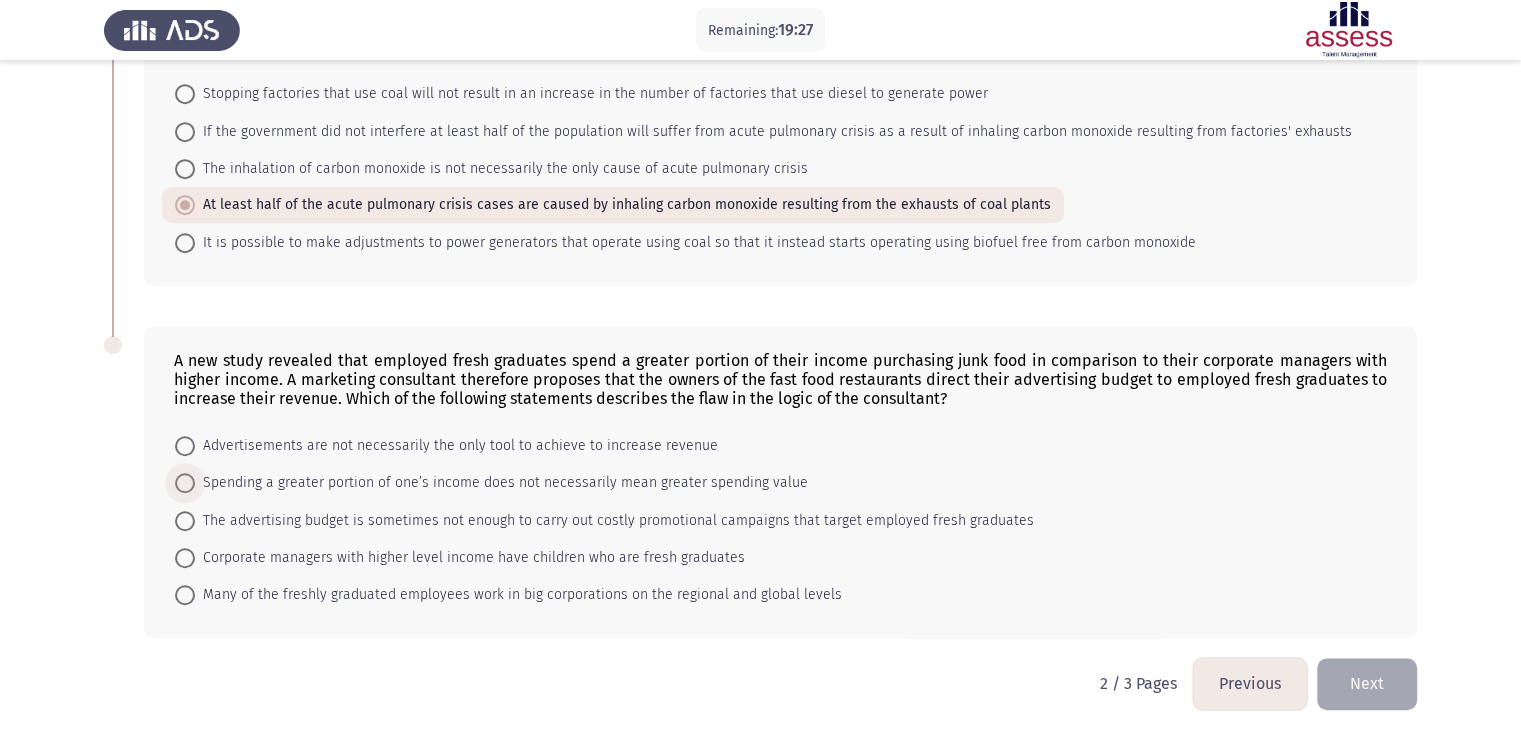 click on "Spending a greater portion of one’s income does not necessarily mean greater spending value" at bounding box center [501, 483] 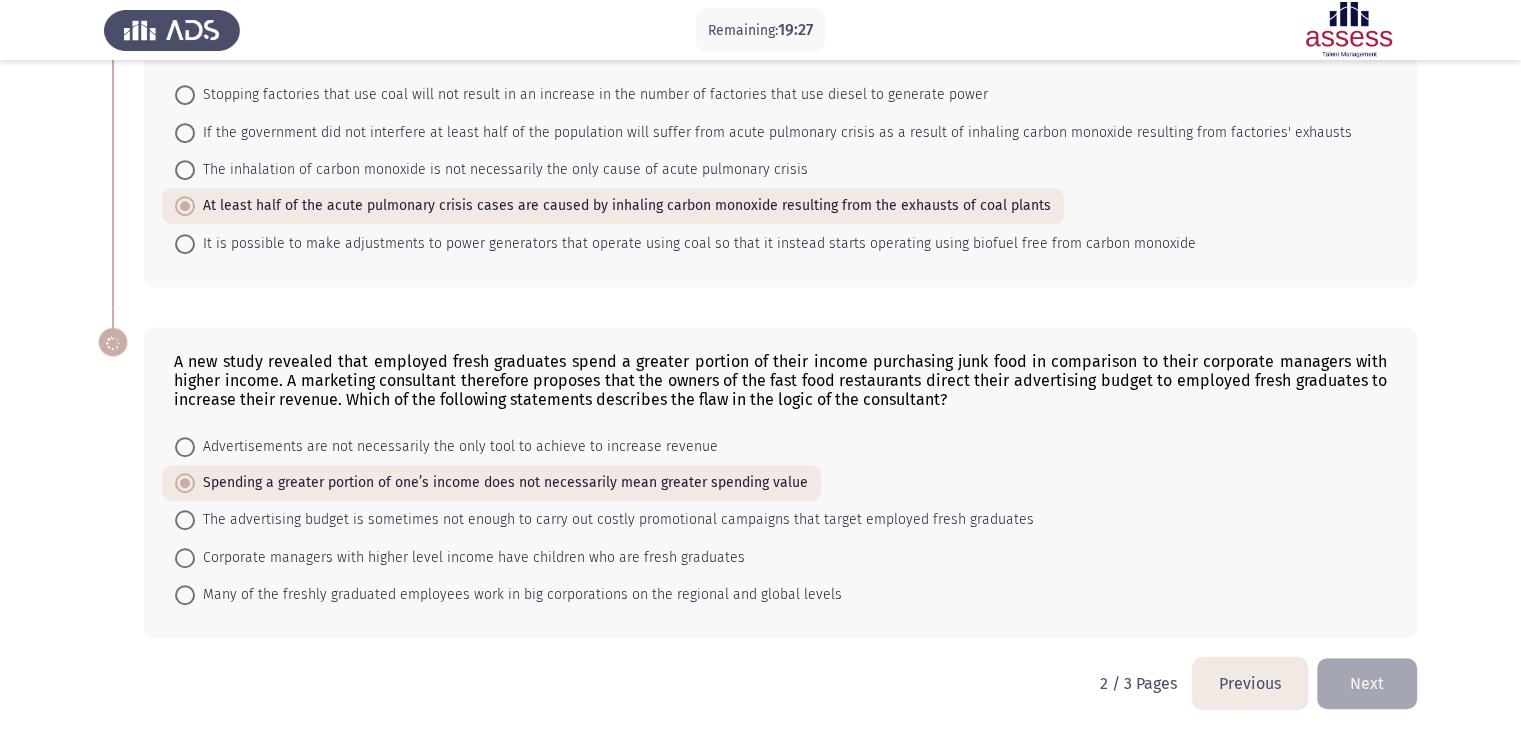 scroll, scrollTop: 1285, scrollLeft: 0, axis: vertical 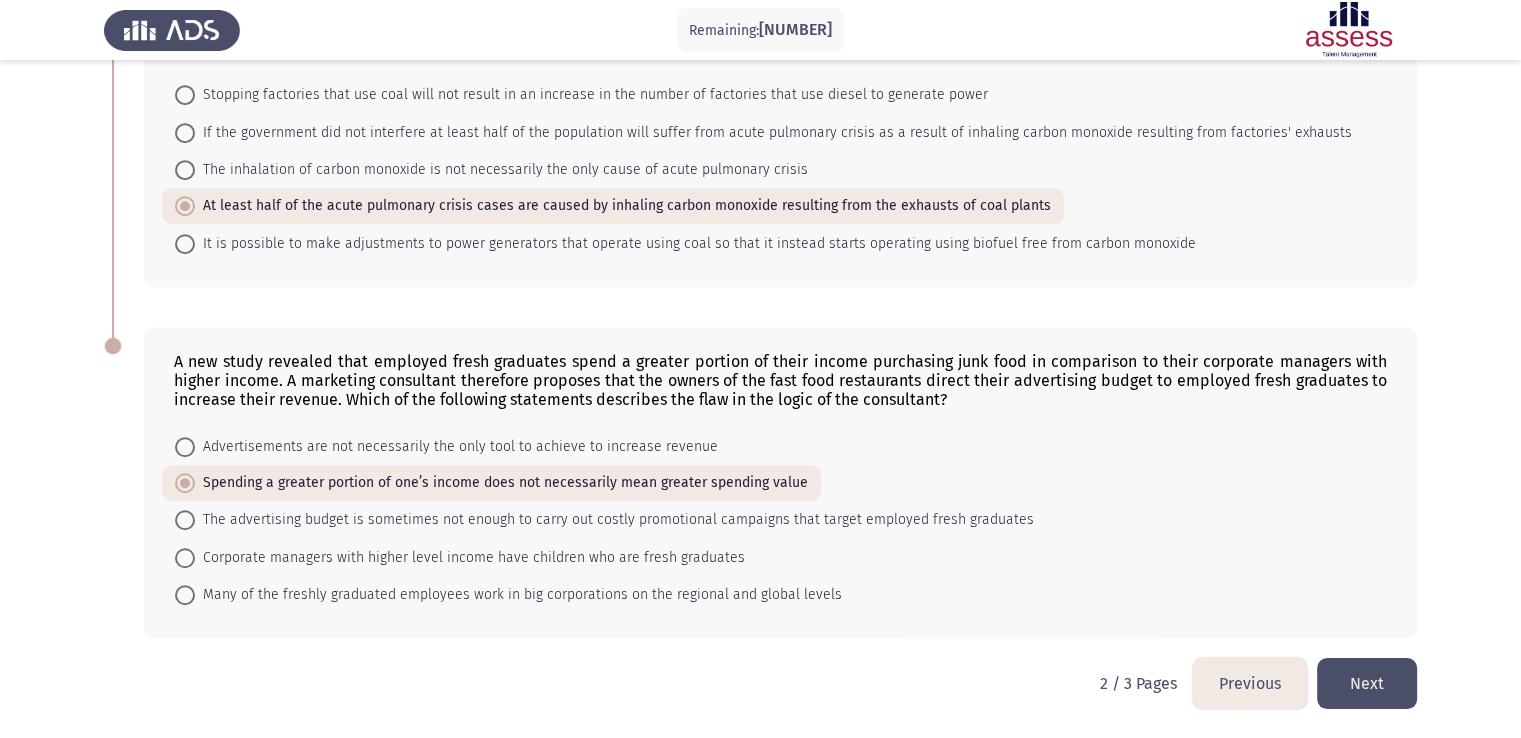 click on "Next" 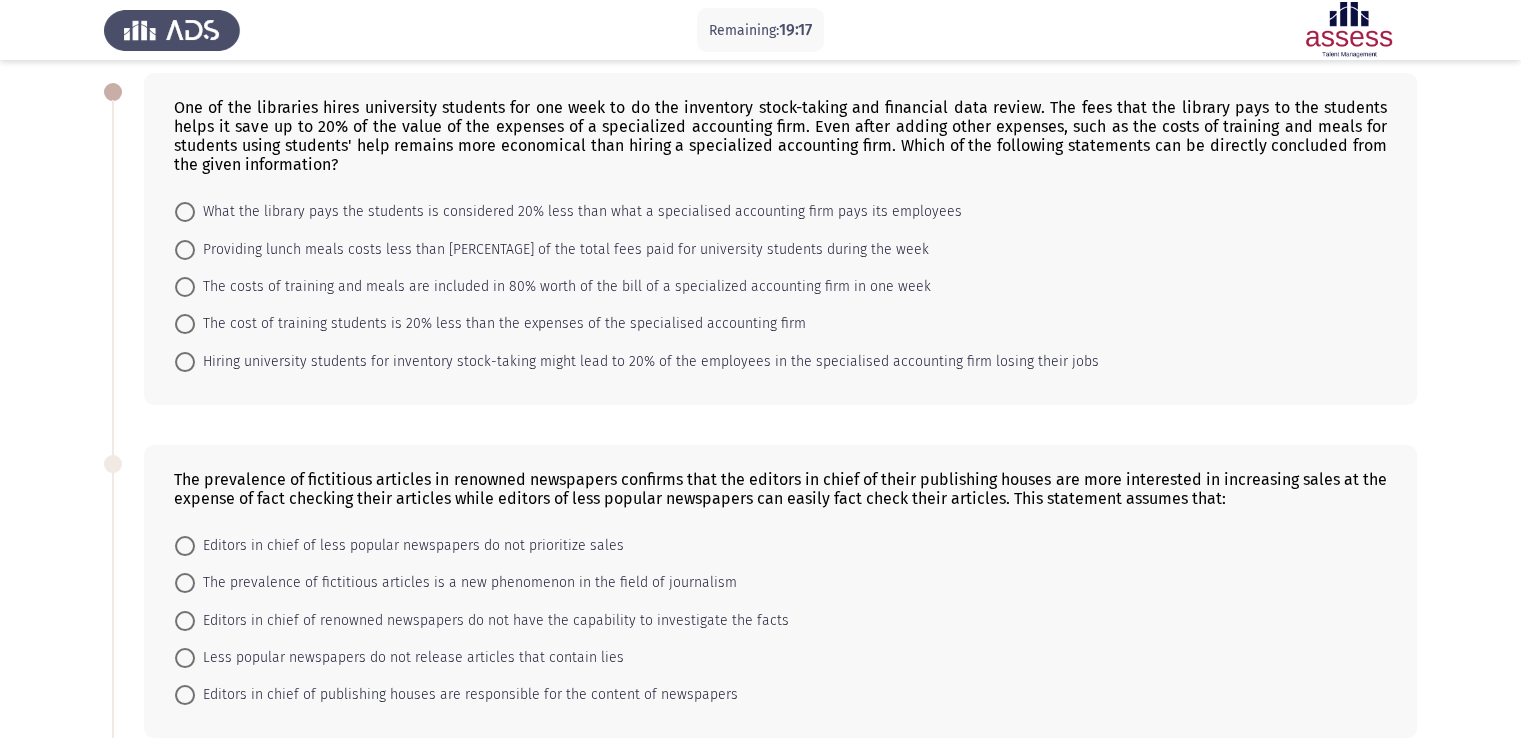 scroll, scrollTop: 96, scrollLeft: 0, axis: vertical 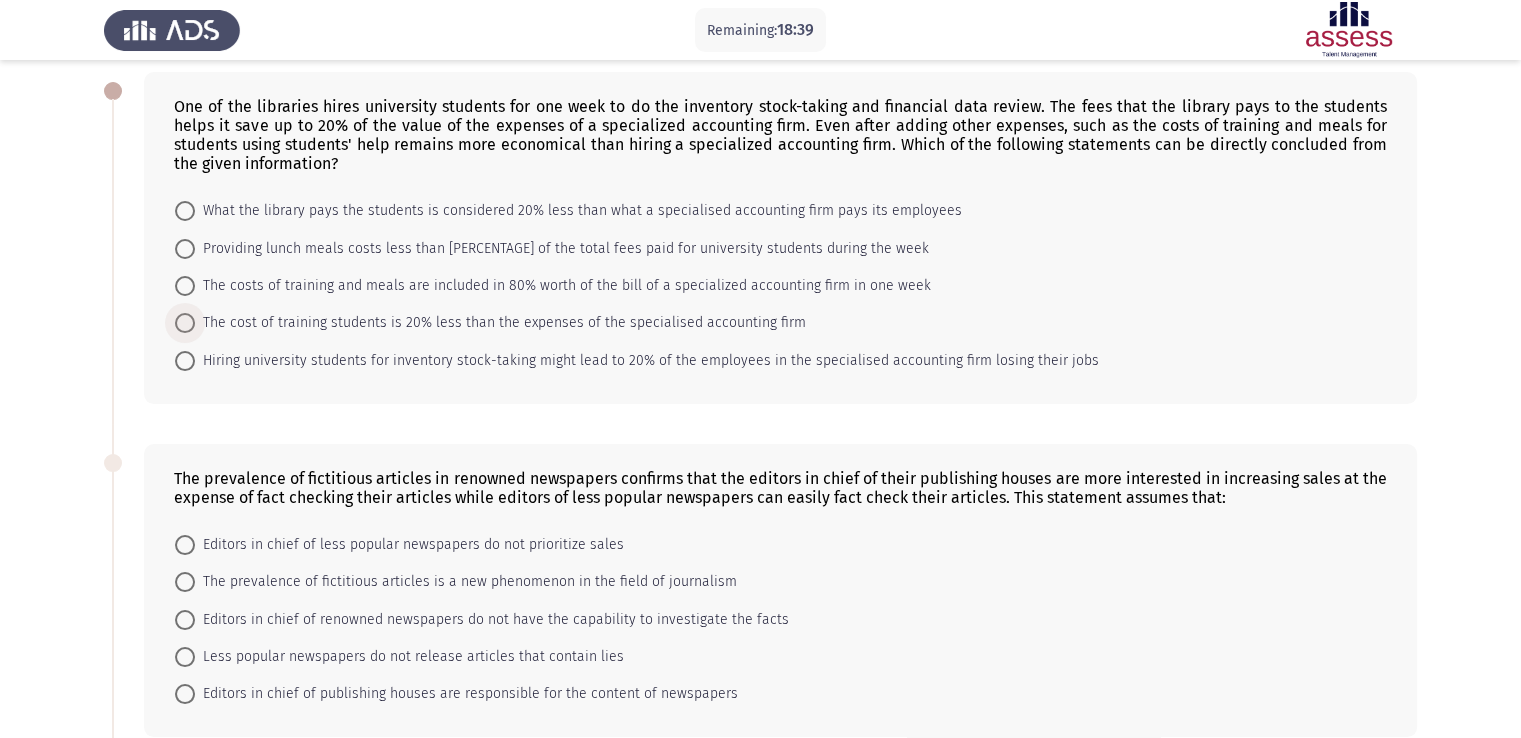 click at bounding box center [185, 323] 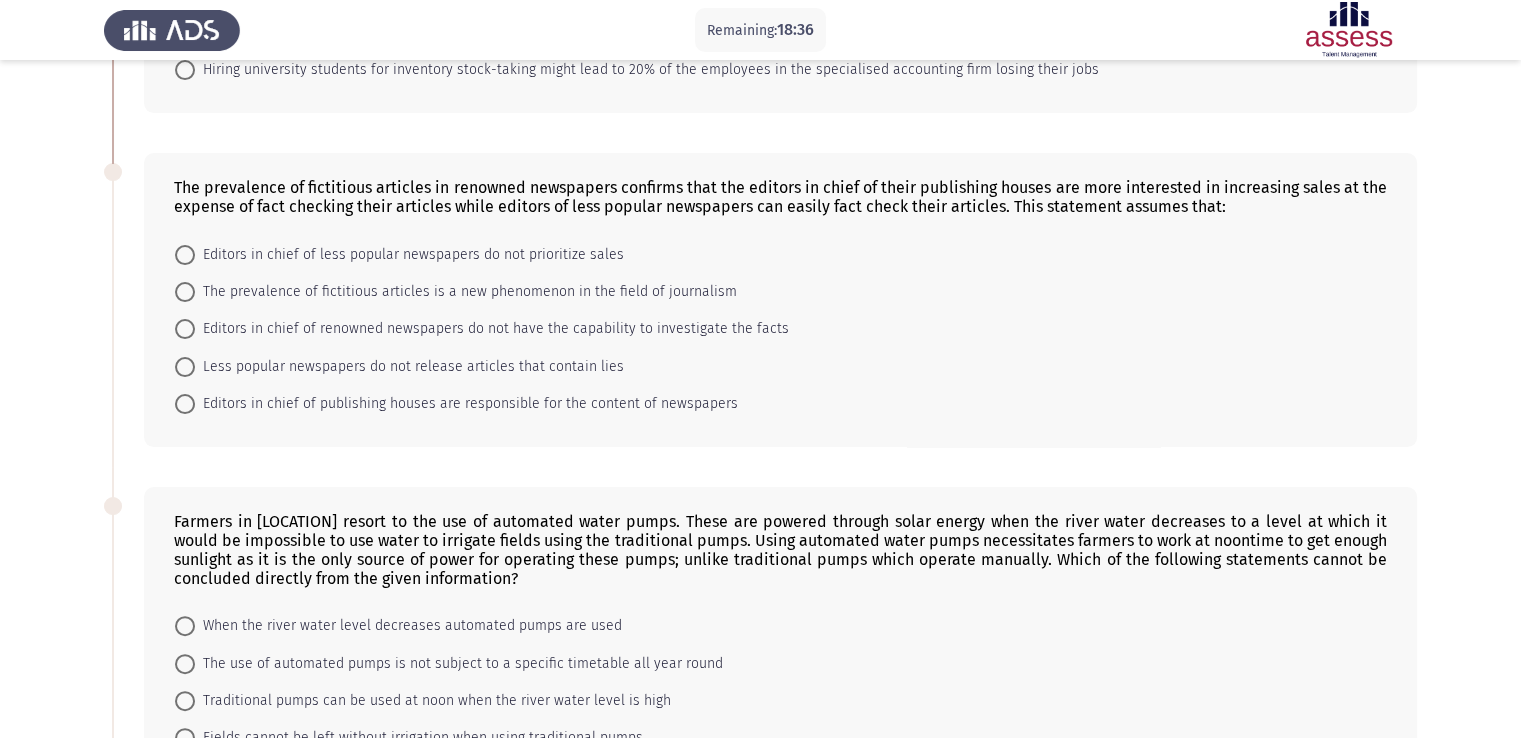 scroll, scrollTop: 389, scrollLeft: 0, axis: vertical 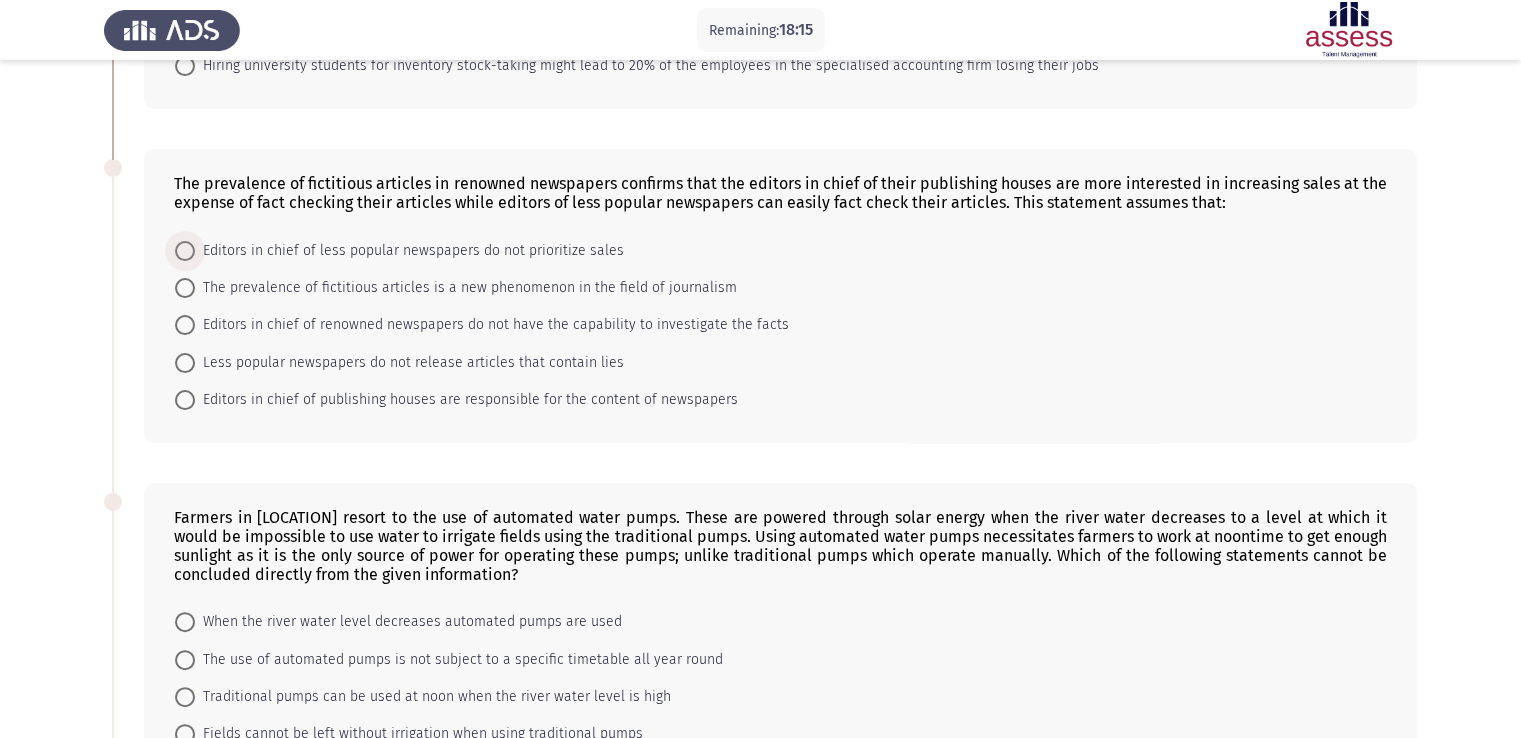 click at bounding box center (185, 251) 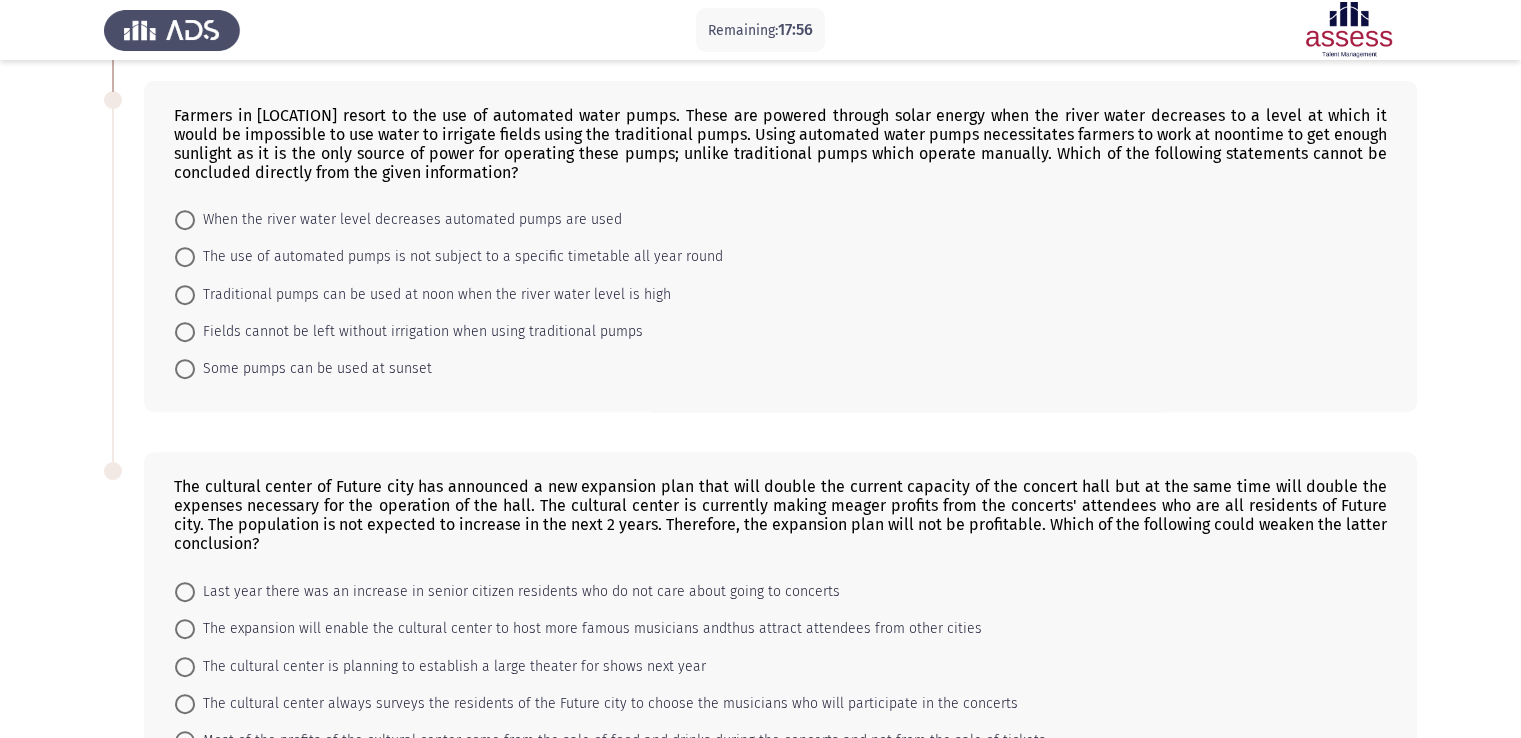 scroll, scrollTop: 788, scrollLeft: 0, axis: vertical 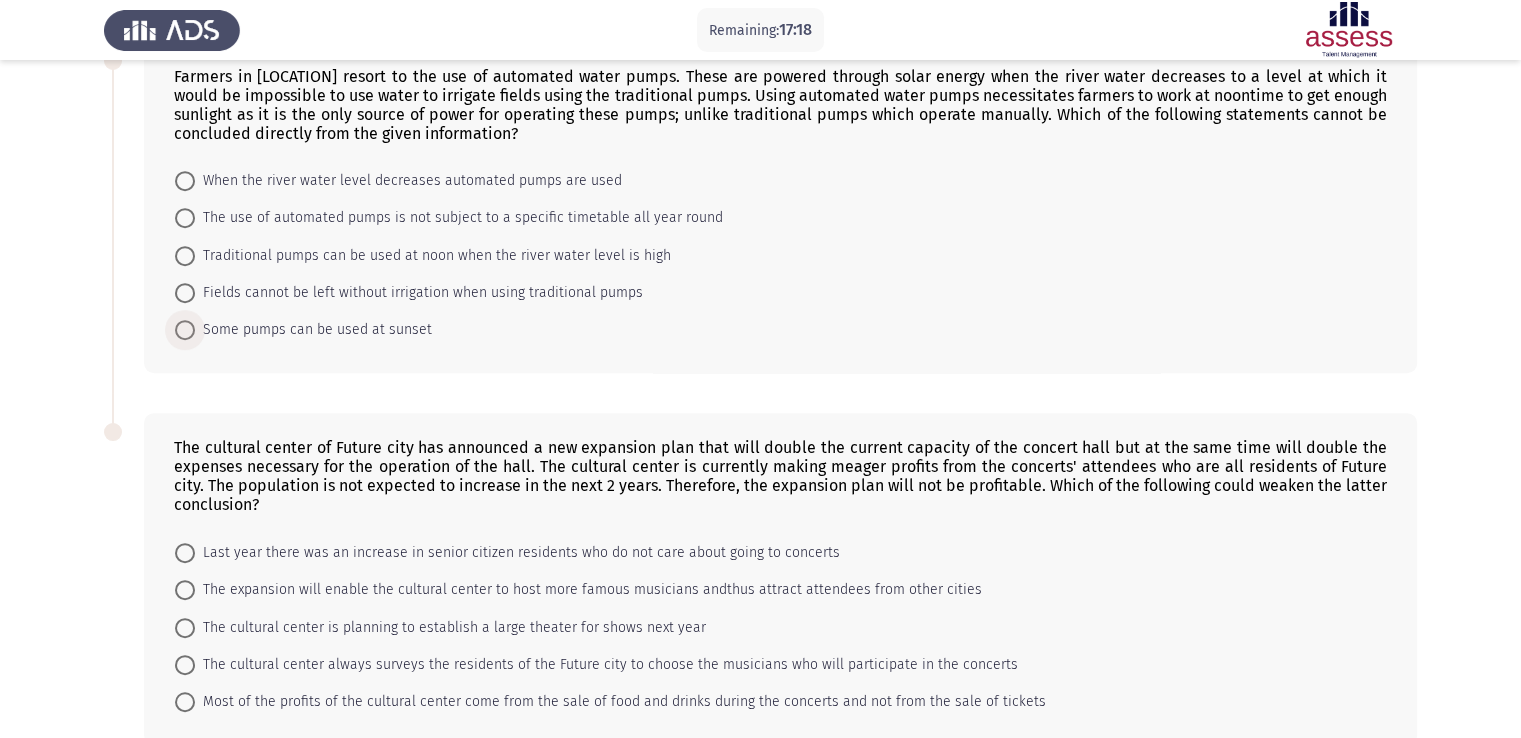 click at bounding box center [185, 330] 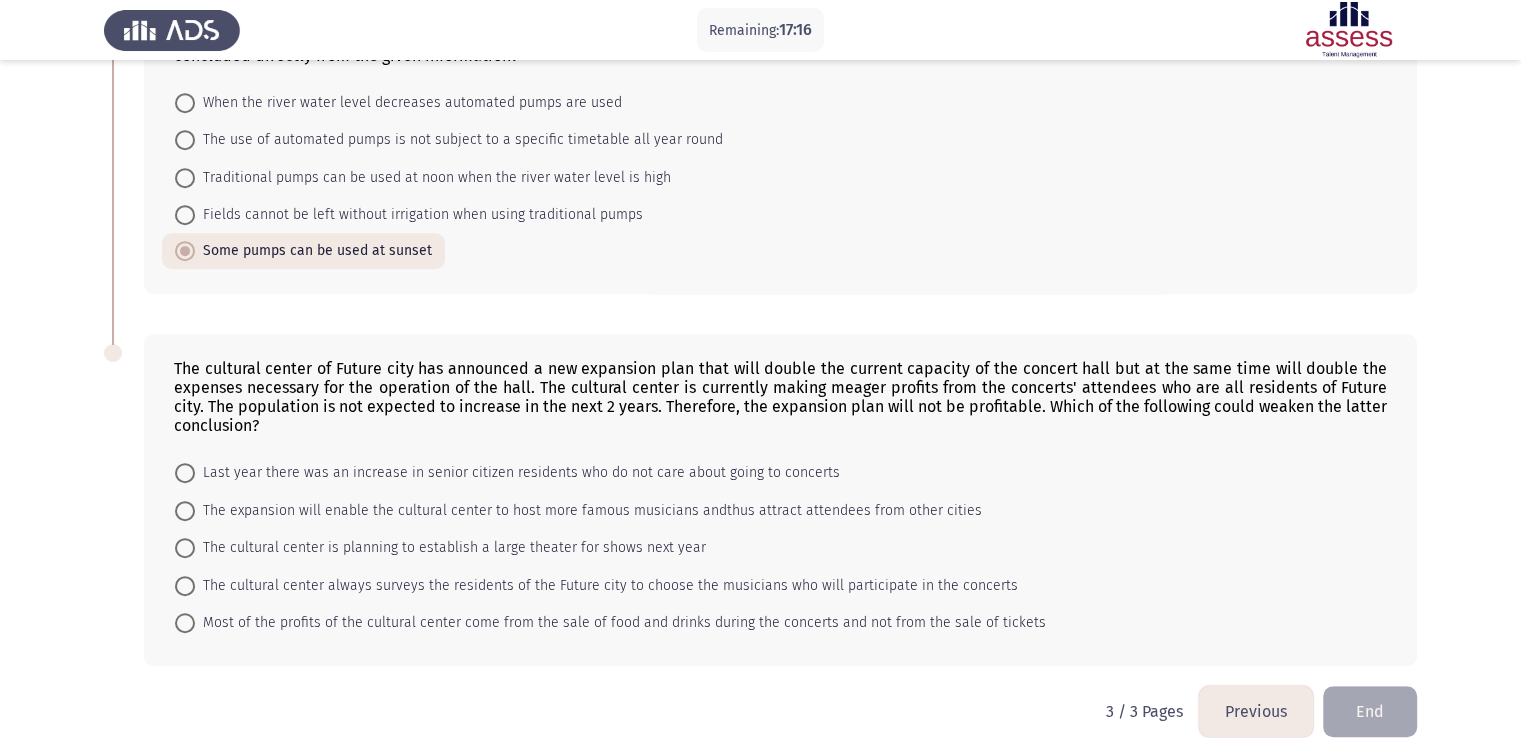 scroll, scrollTop: 935, scrollLeft: 0, axis: vertical 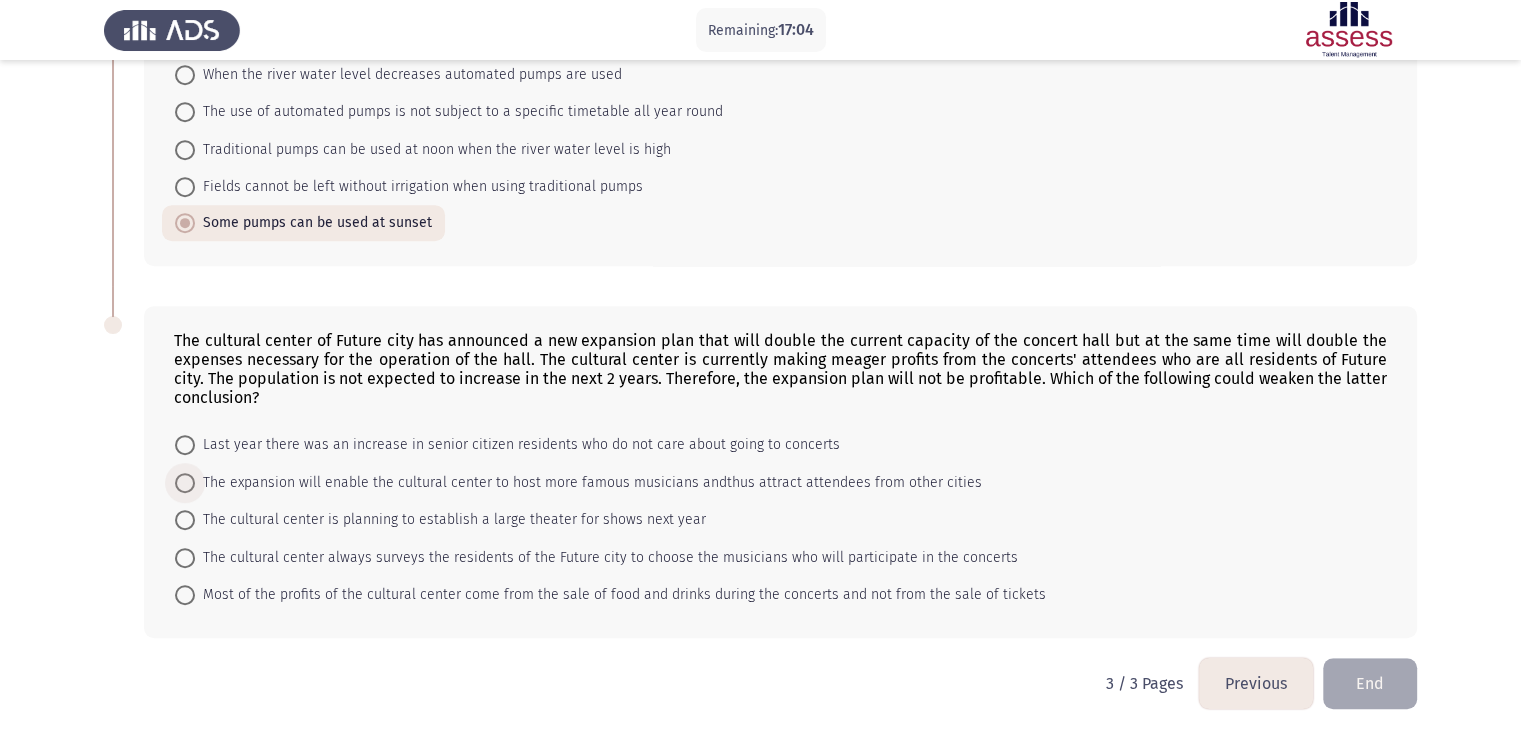 click at bounding box center (185, 483) 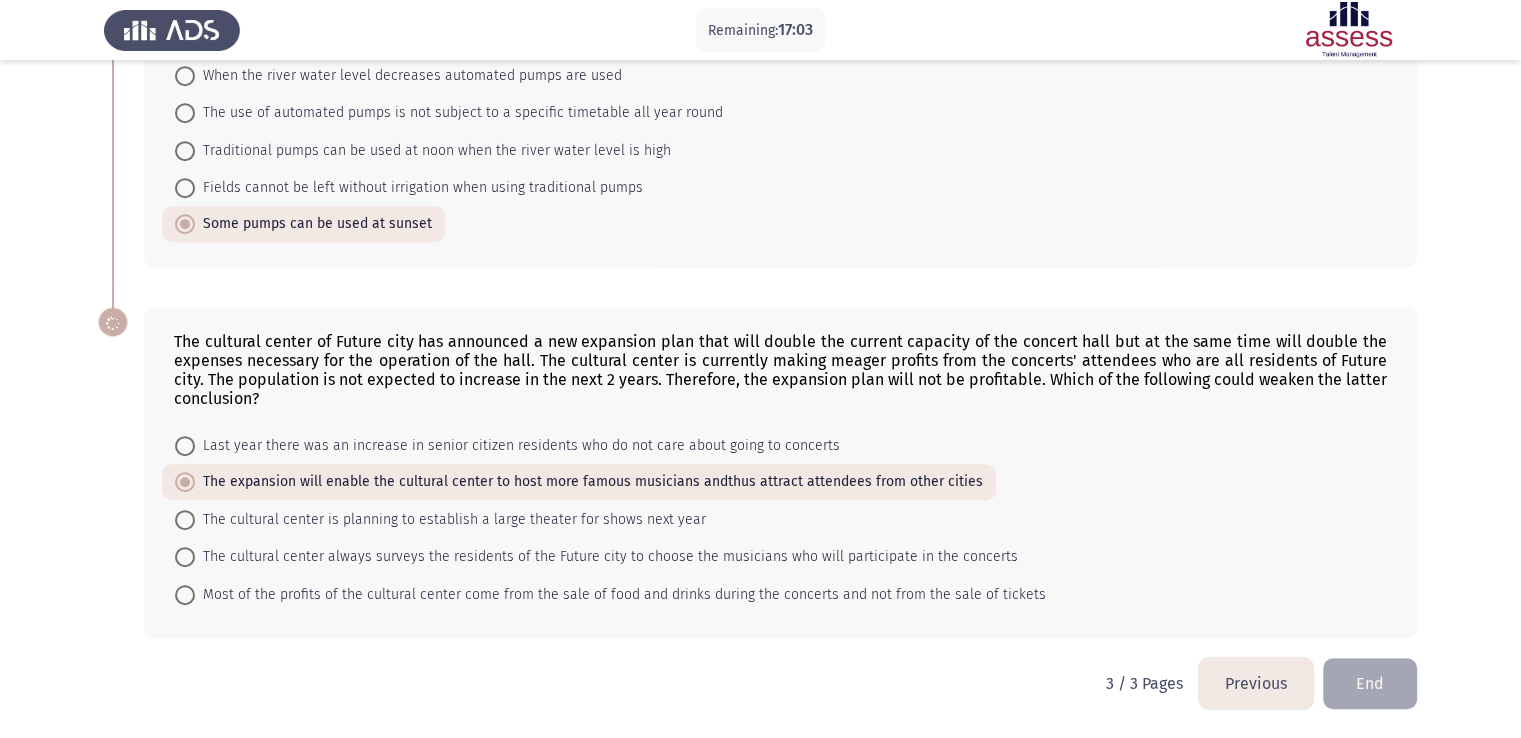 scroll, scrollTop: 934, scrollLeft: 0, axis: vertical 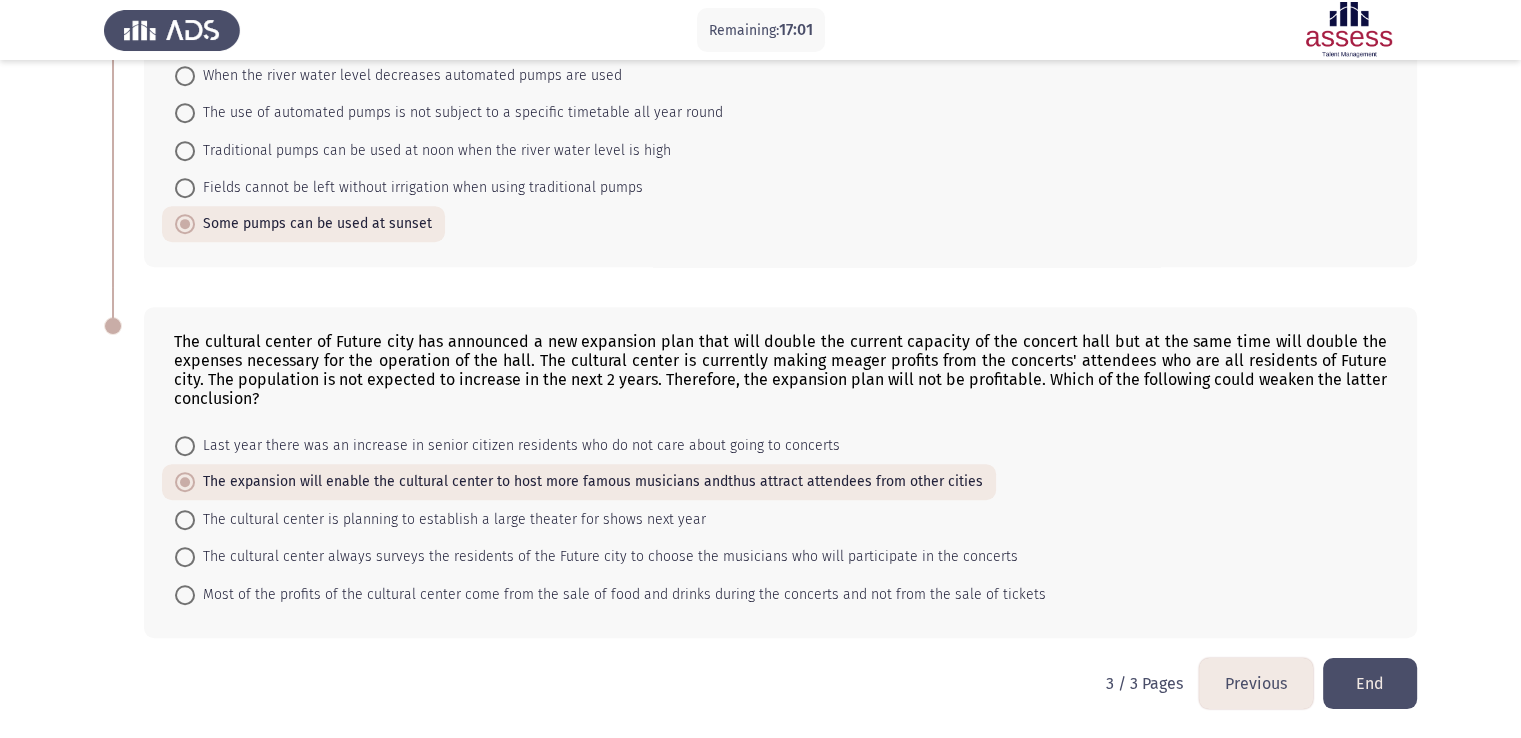 click on "End" 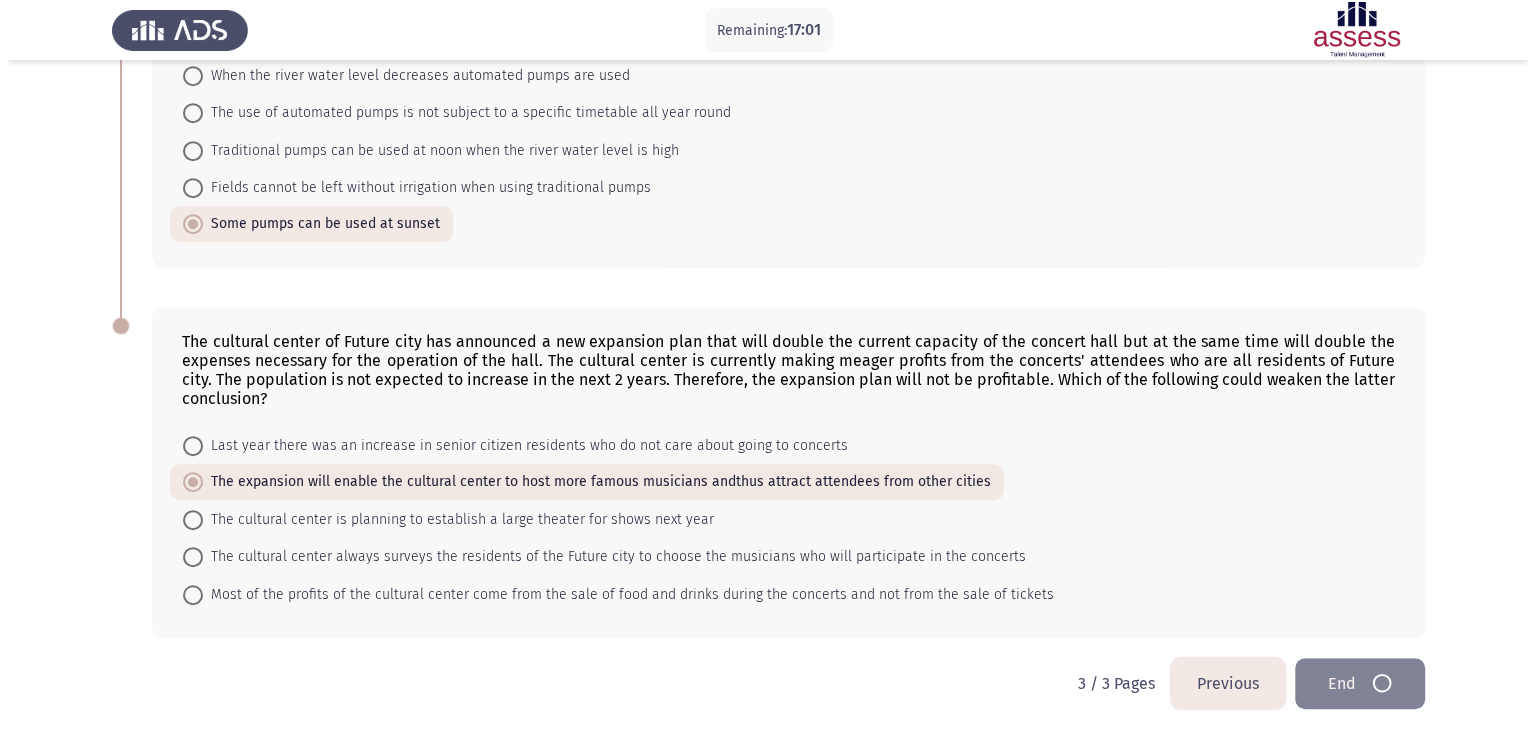 scroll, scrollTop: 0, scrollLeft: 0, axis: both 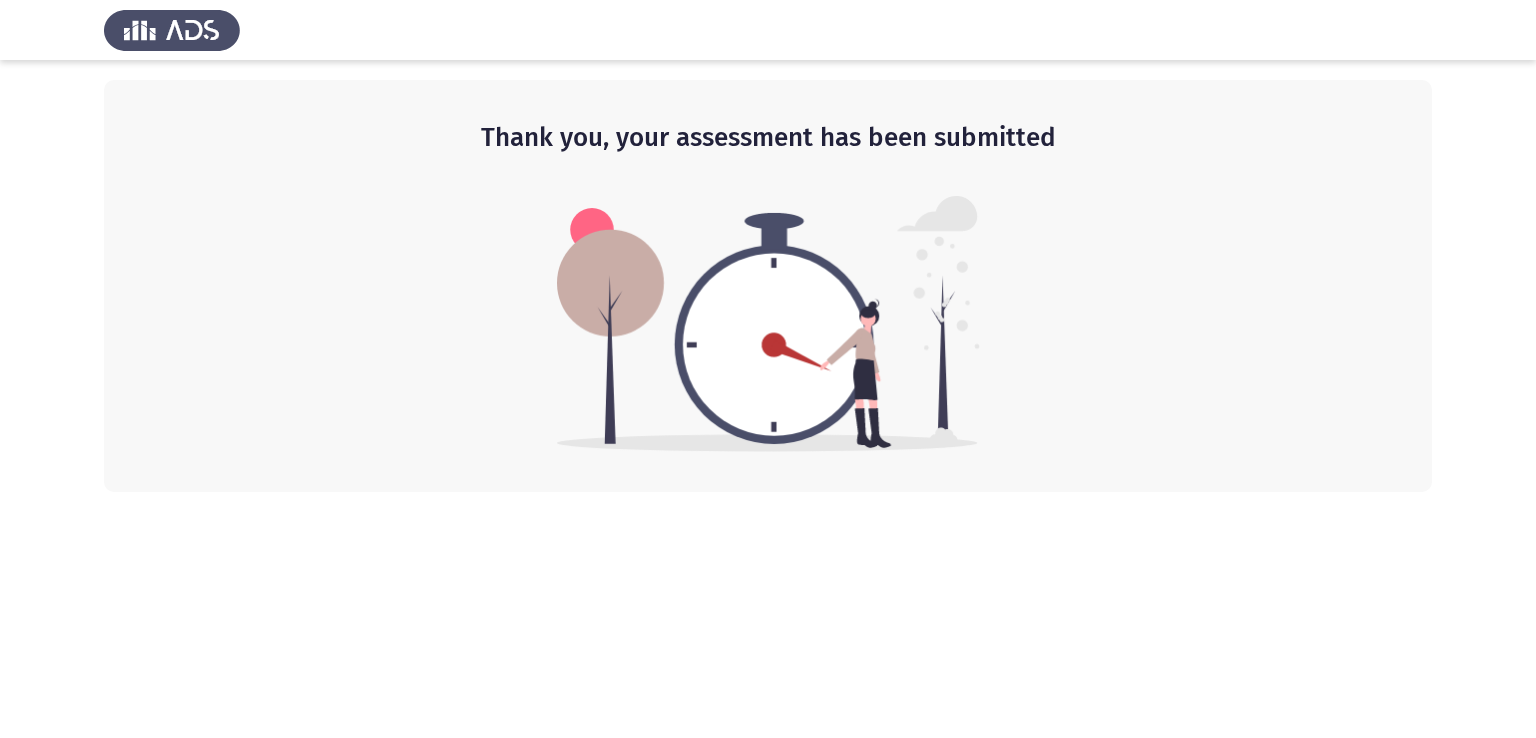 click on "Thank you, your assessment has been submitted" 